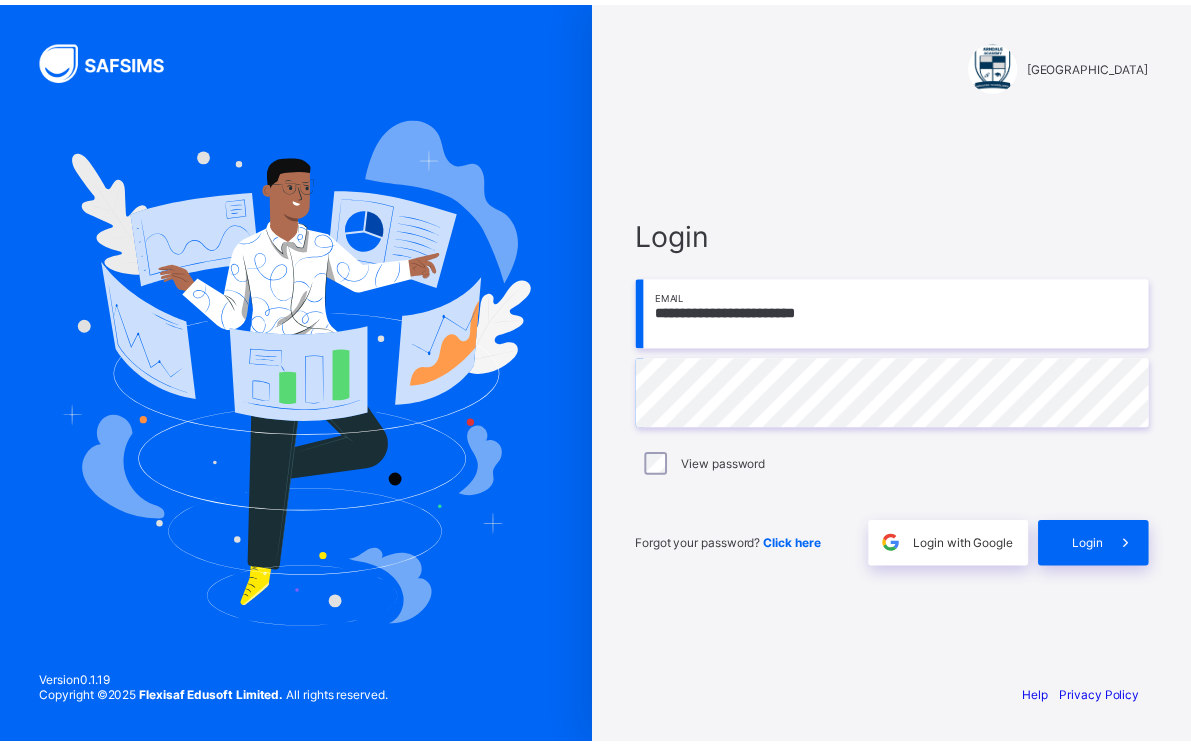 scroll, scrollTop: 0, scrollLeft: 0, axis: both 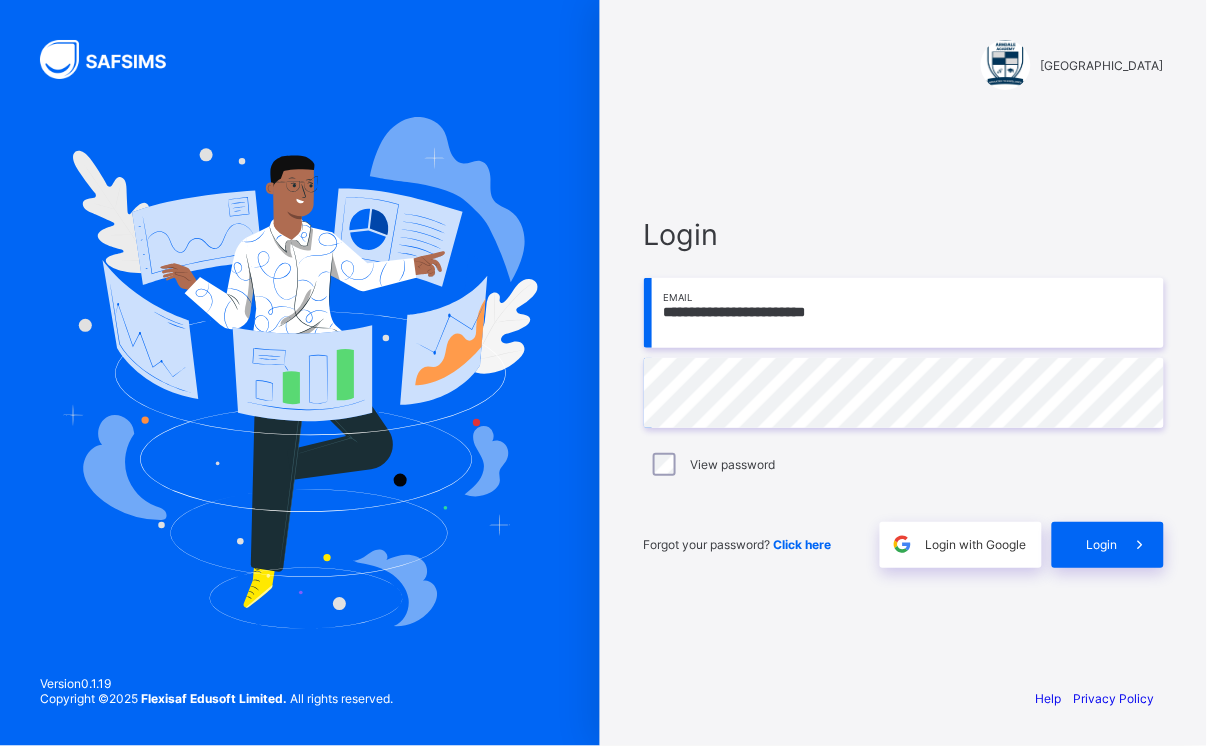 drag, startPoint x: 893, startPoint y: 322, endPoint x: 663, endPoint y: 332, distance: 230.21729 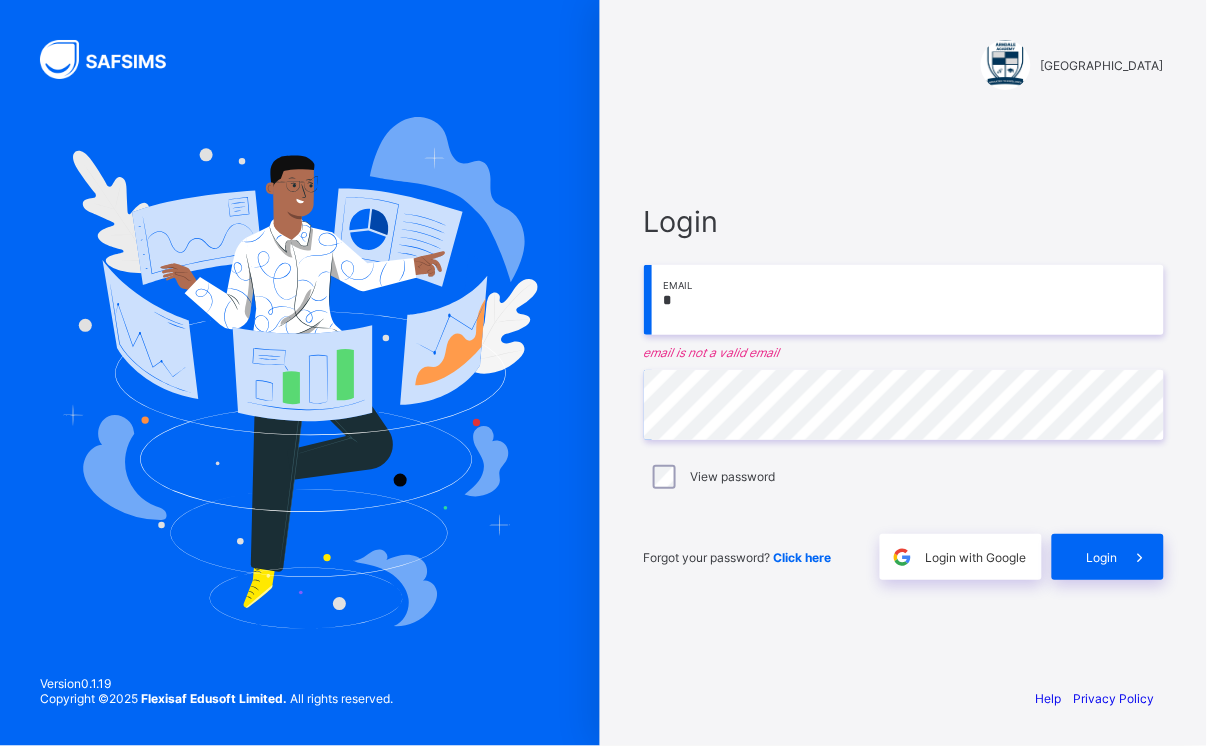 type on "**********" 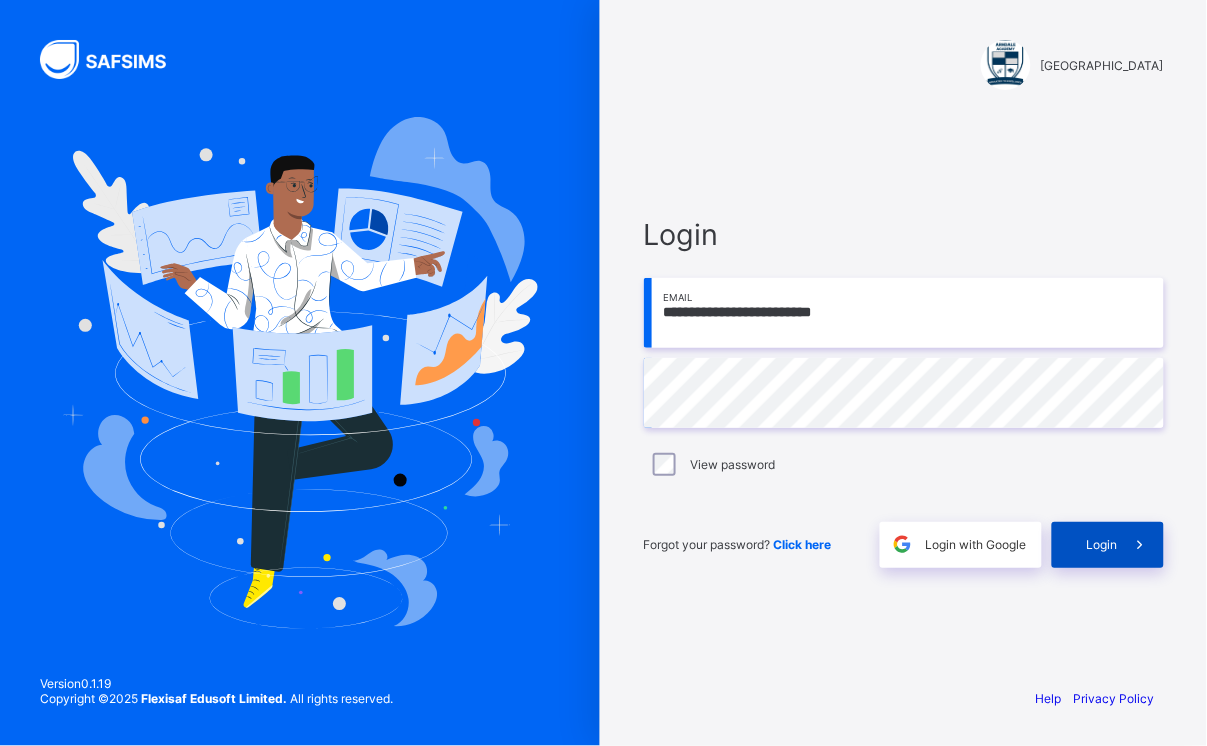click on "Login" at bounding box center (1102, 544) 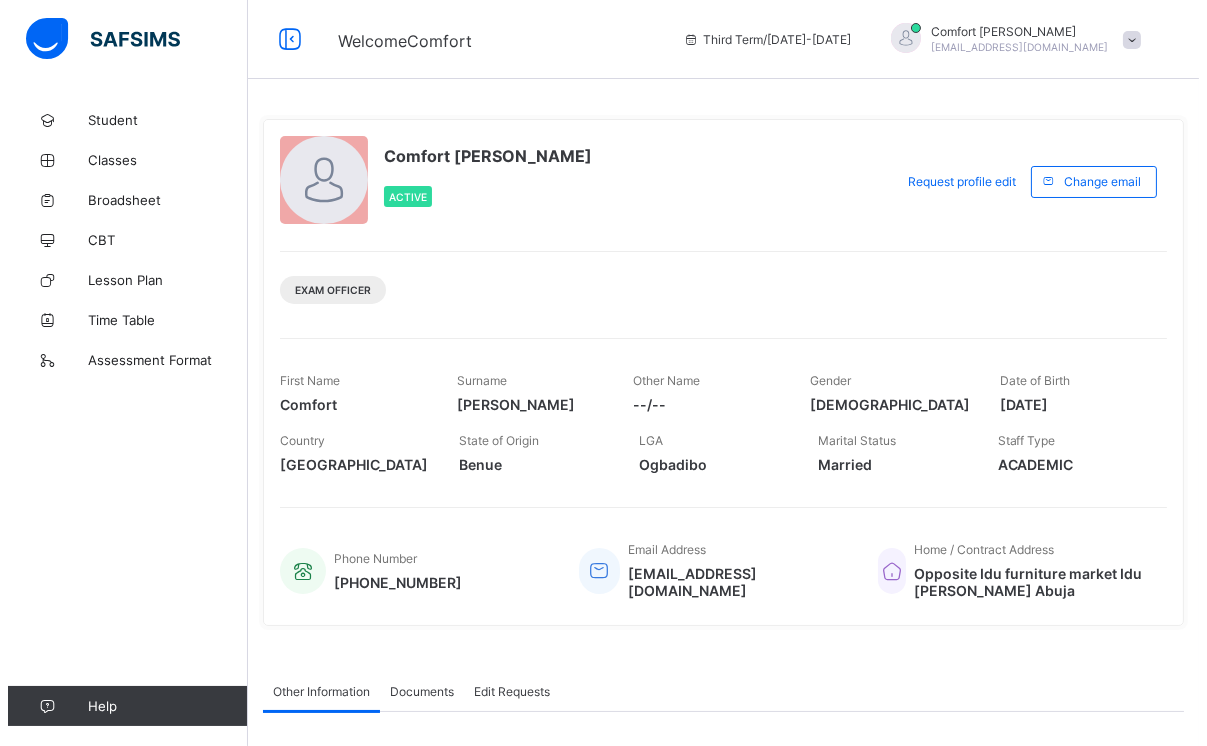 scroll, scrollTop: 0, scrollLeft: 0, axis: both 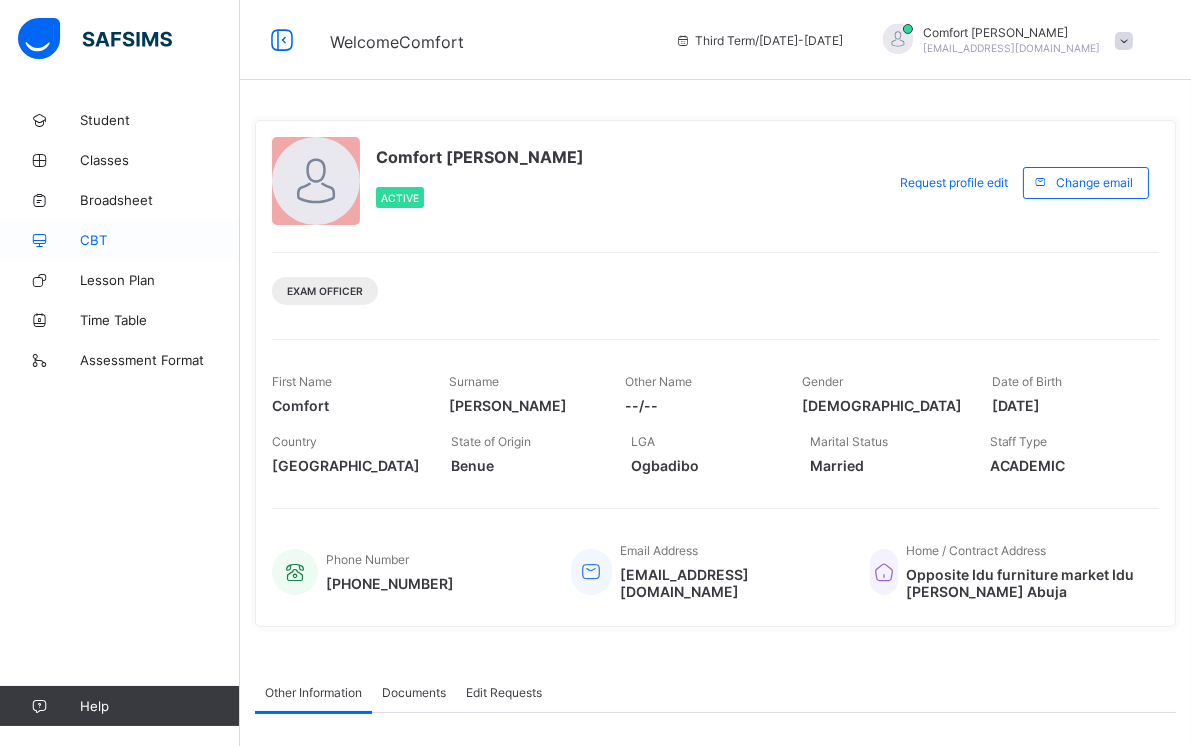 click on "CBT" at bounding box center (160, 240) 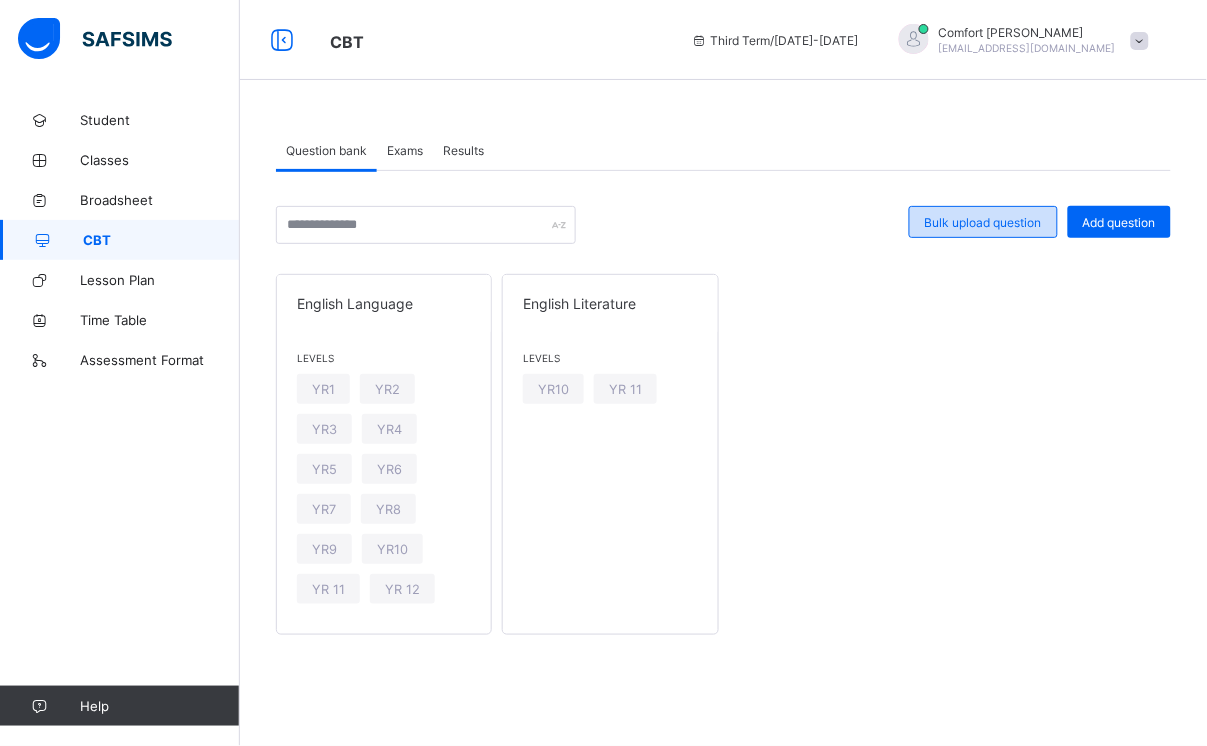click on "Bulk upload question" at bounding box center [983, 222] 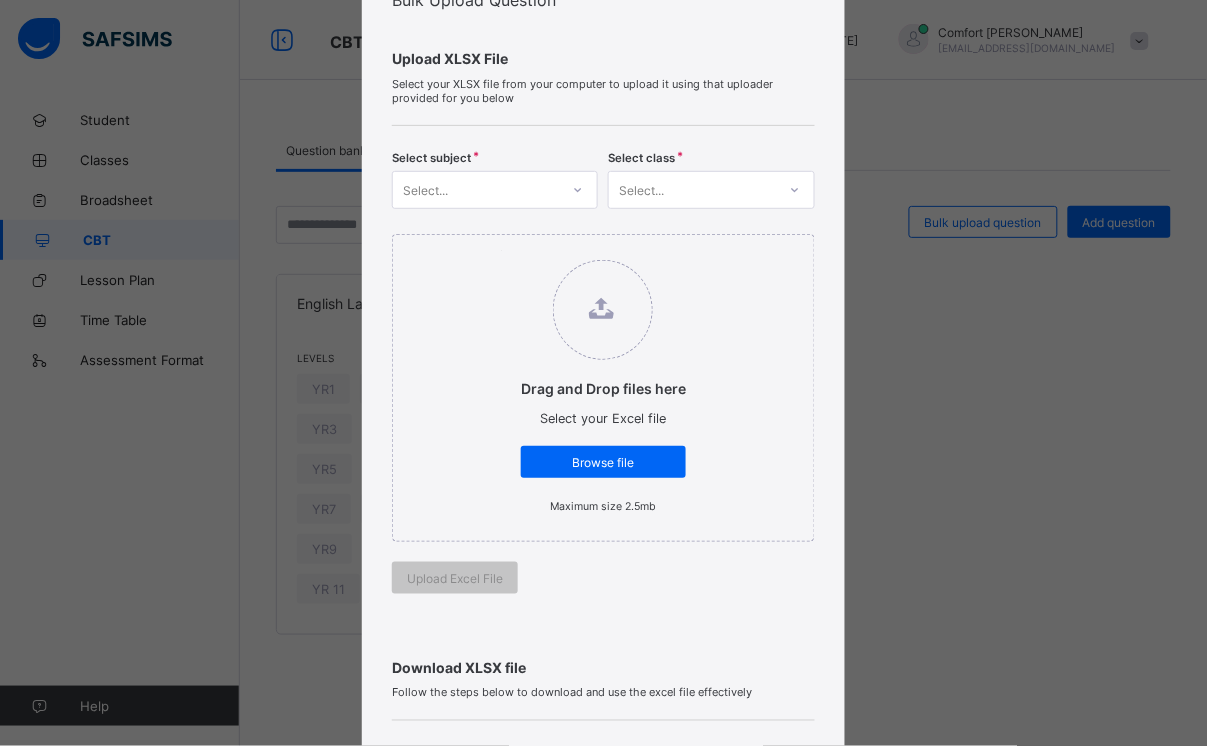 scroll, scrollTop: 0, scrollLeft: 0, axis: both 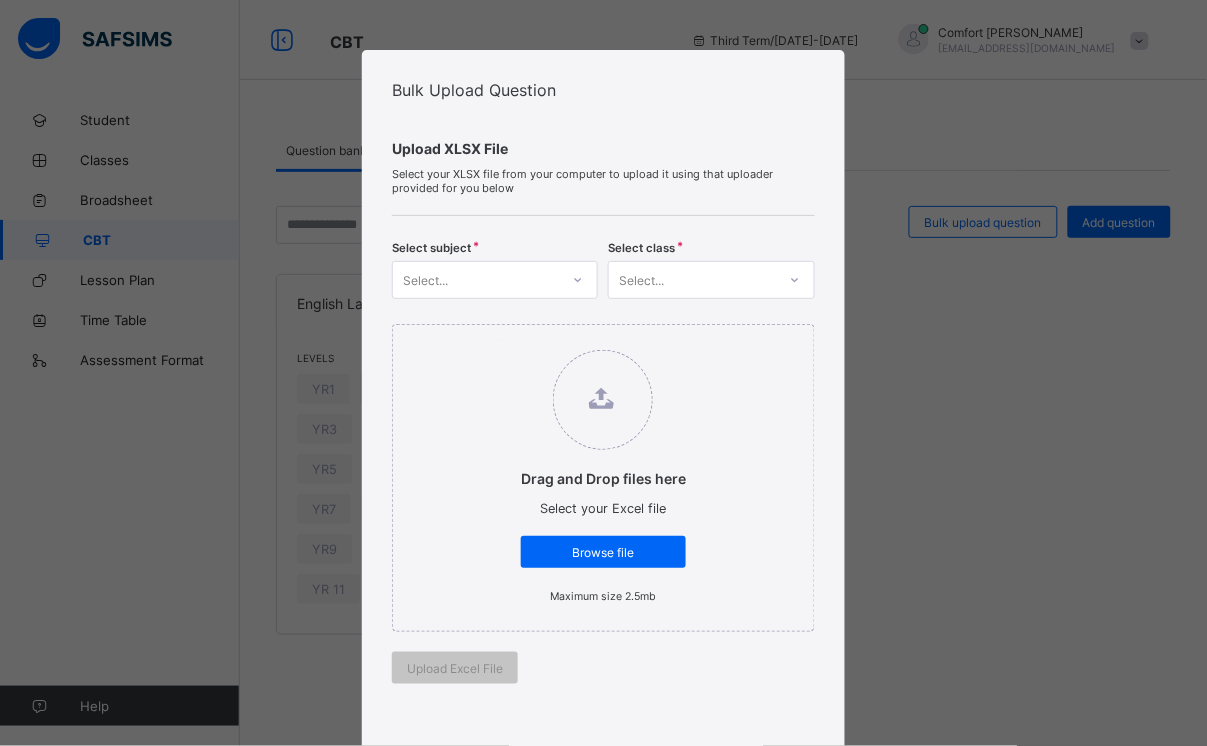 click 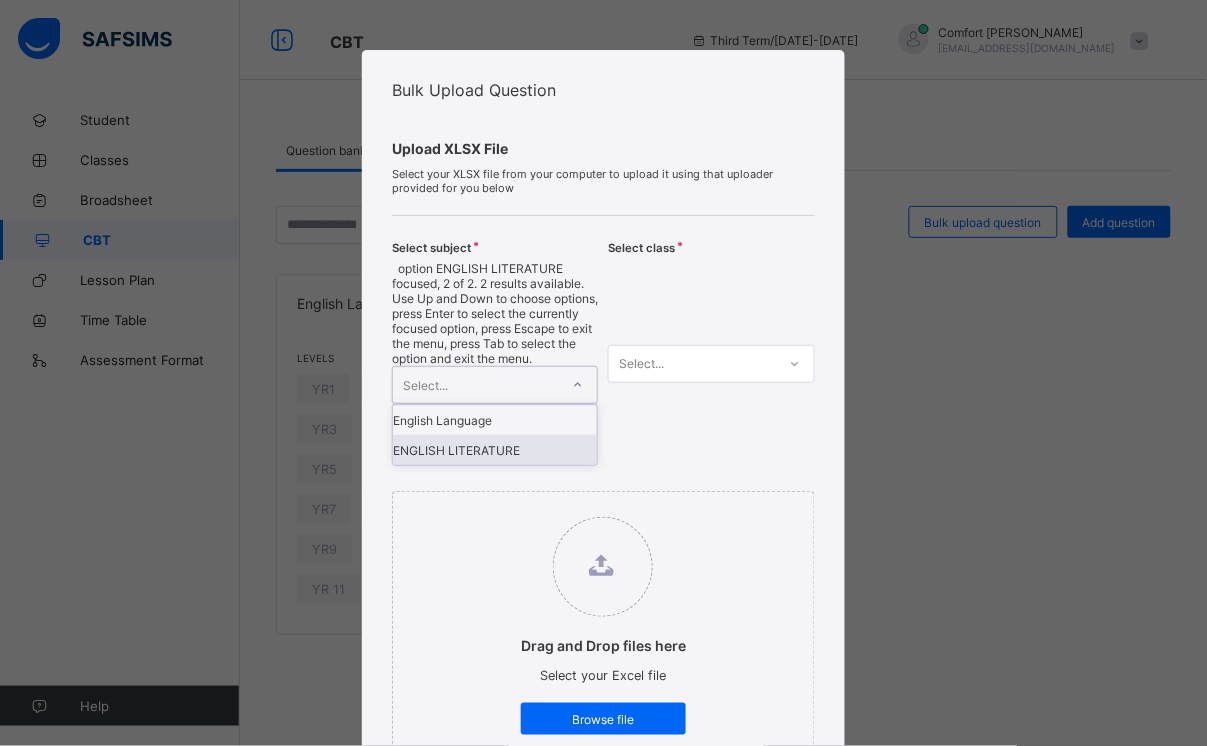 click on "ENGLISH LITERATURE" at bounding box center [495, 450] 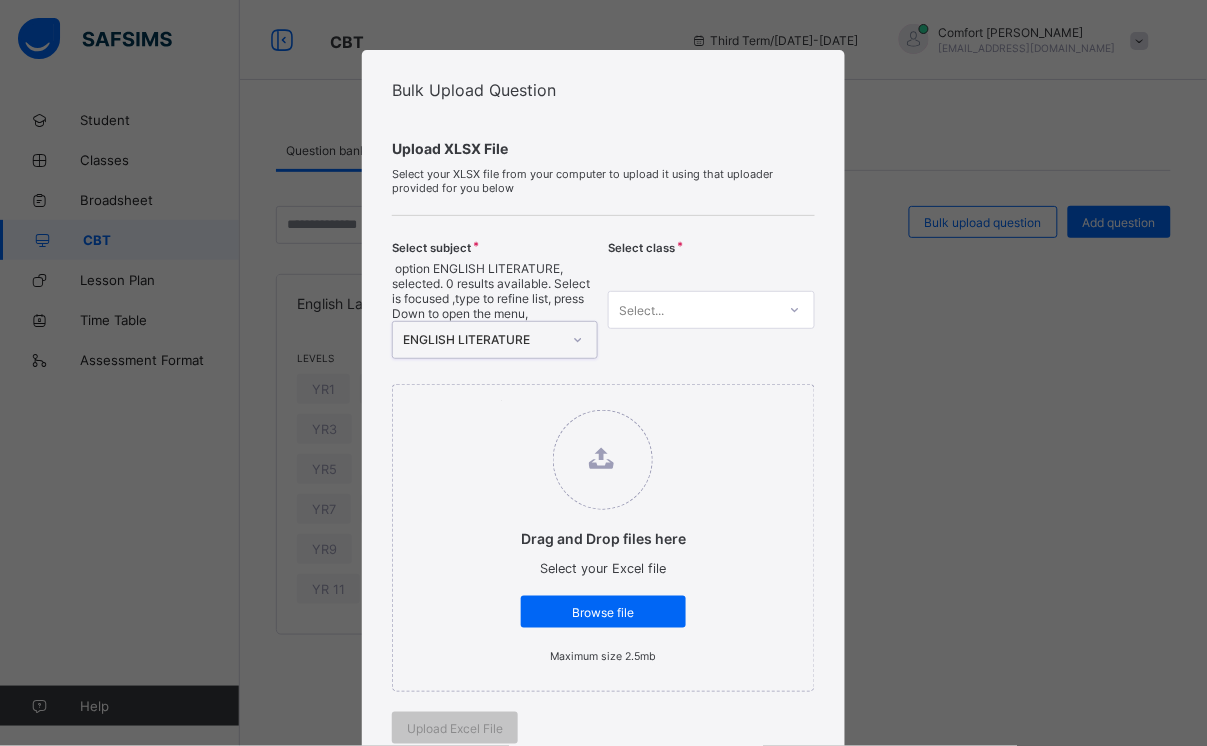 click 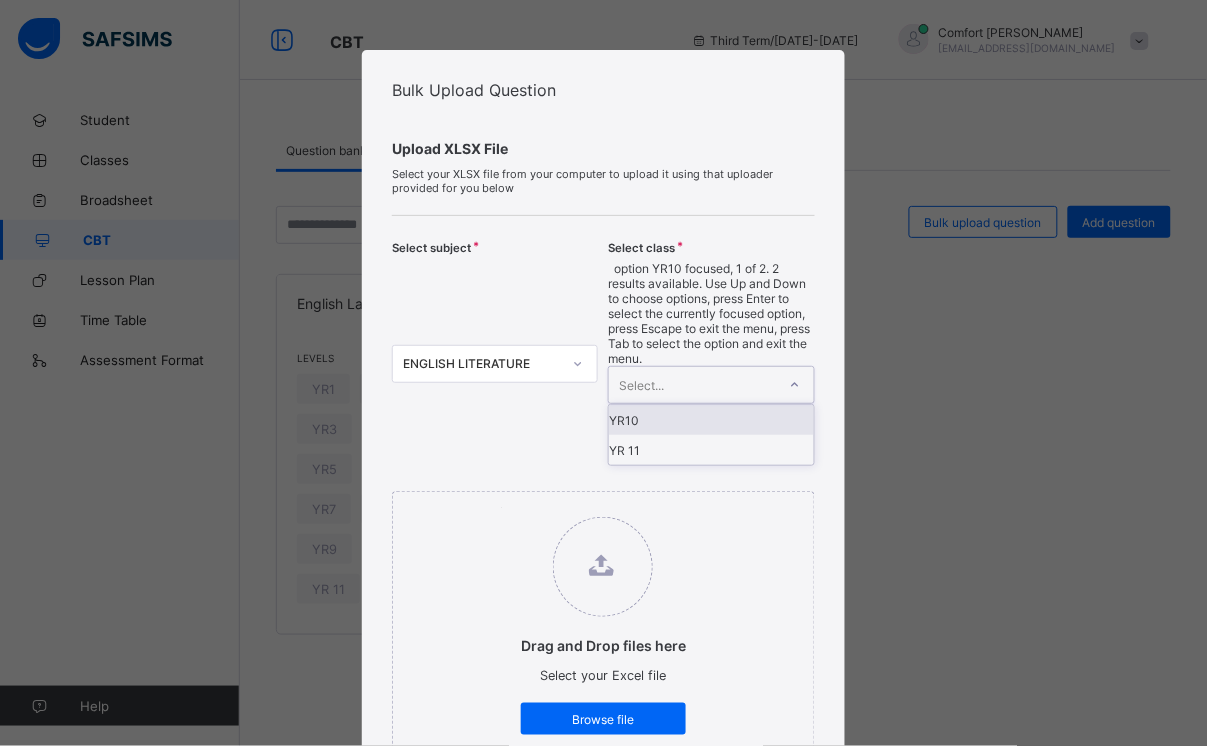 click on "YR10" at bounding box center (711, 420) 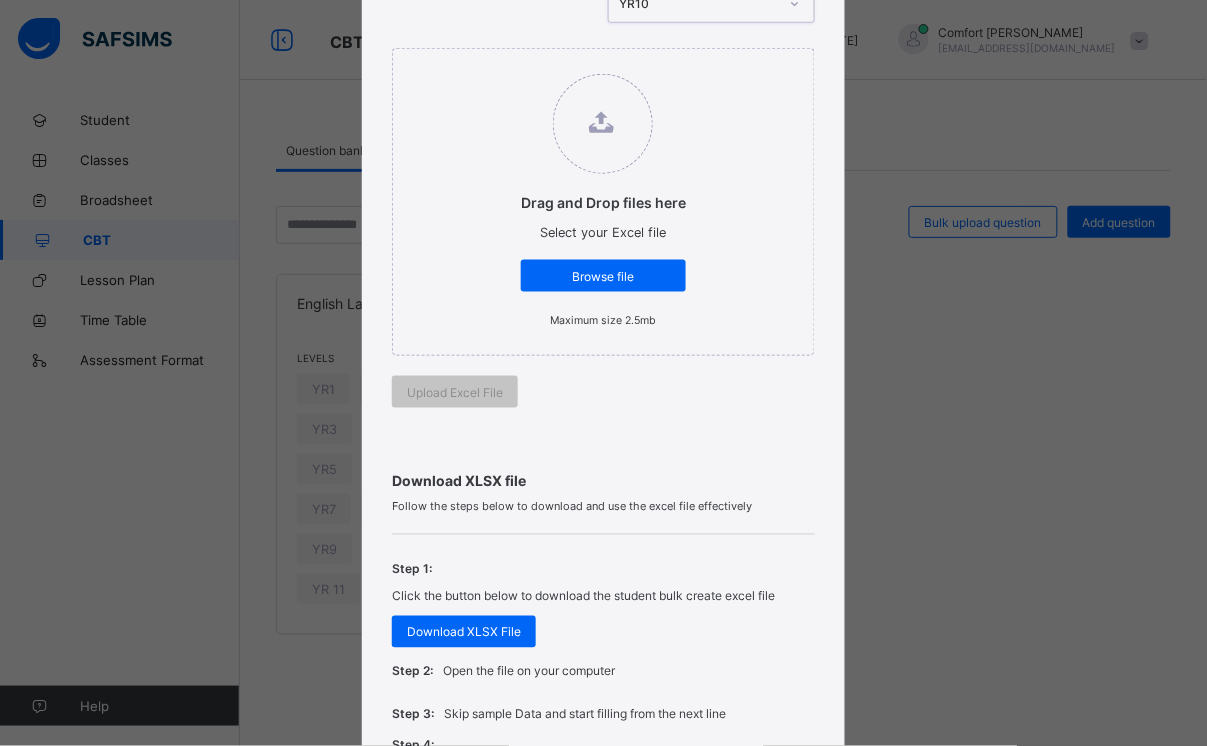 scroll, scrollTop: 342, scrollLeft: 0, axis: vertical 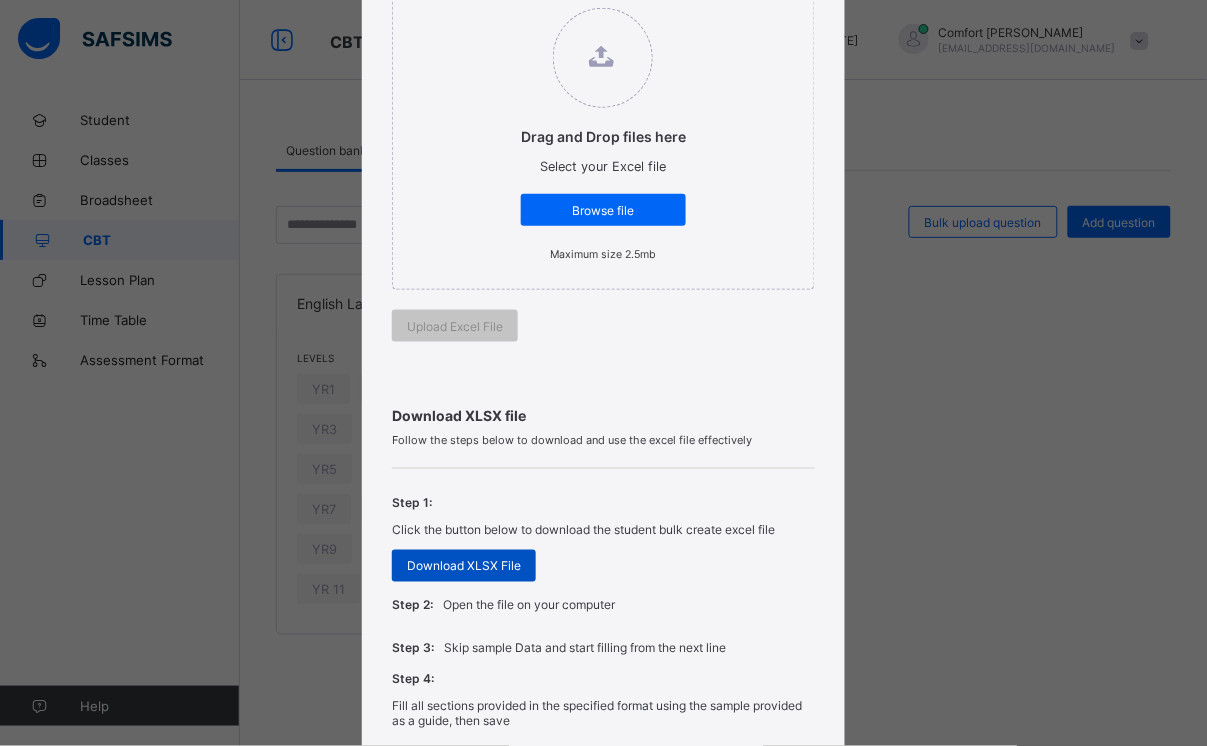 click on "Download XLSX File" at bounding box center [464, 566] 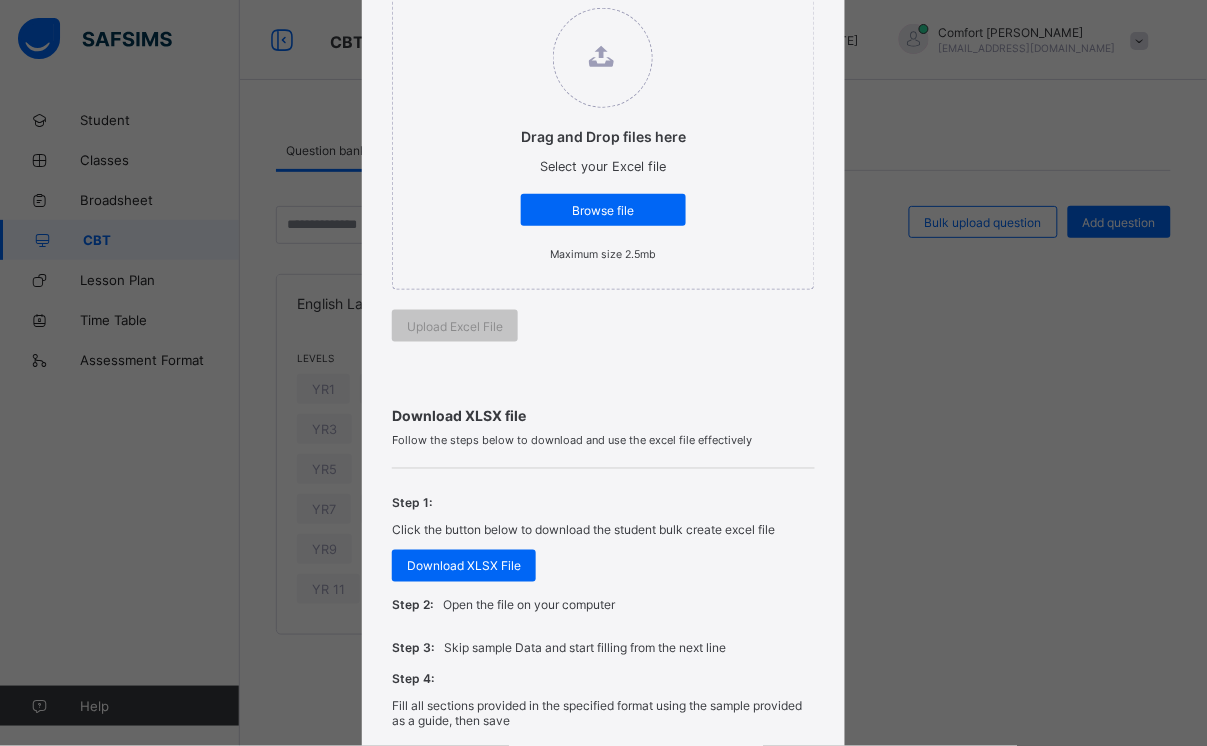 click on "Bulk Upload Question Upload XLSX File    Select your XLSX file from your computer to upload it using that uploader provided for you below   Select subject ENGLISH LITERATURE Select class YR10 Drag and Drop files here Select your Excel file Browse file Maximum size 2.5mb   Upload Excel File   Download XLSX file   Follow the steps below to download and use the excel file effectively    Step 1:  Click the button below to download the student bulk create excel file Download XLSX File  Step 2:  Open the file on your computer  Step 3:  Skip sample Data and start filling from the next line  Step 4:  Fill all sections provided in the specified format using the sample provided as a guide, then save  Step 5:  Click on the 'Browse File' button to select the filled template saved on your computer  Step 6:  To add all the students in the file to a particular class, select a class above, else skip to Step 7  Step 7:  Click on the 'Upload Excel File' button to upload Cancel" at bounding box center (603, 373) 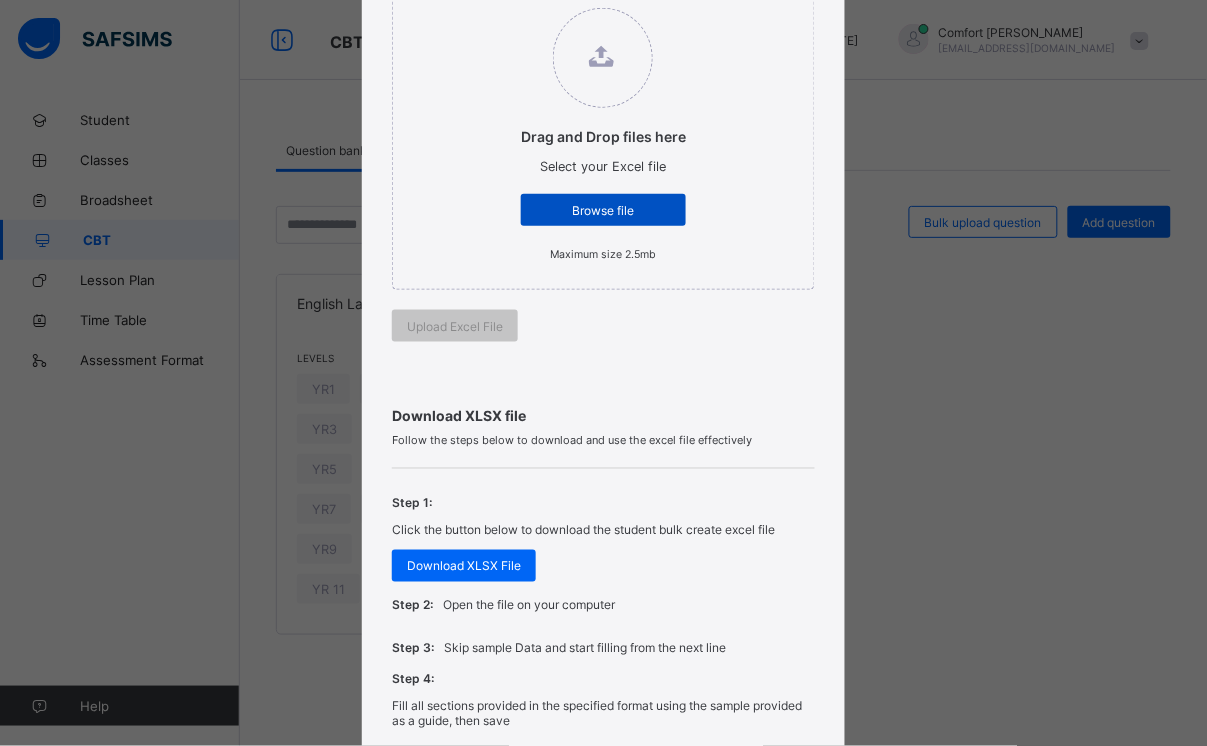 click on "Browse file" at bounding box center [603, 210] 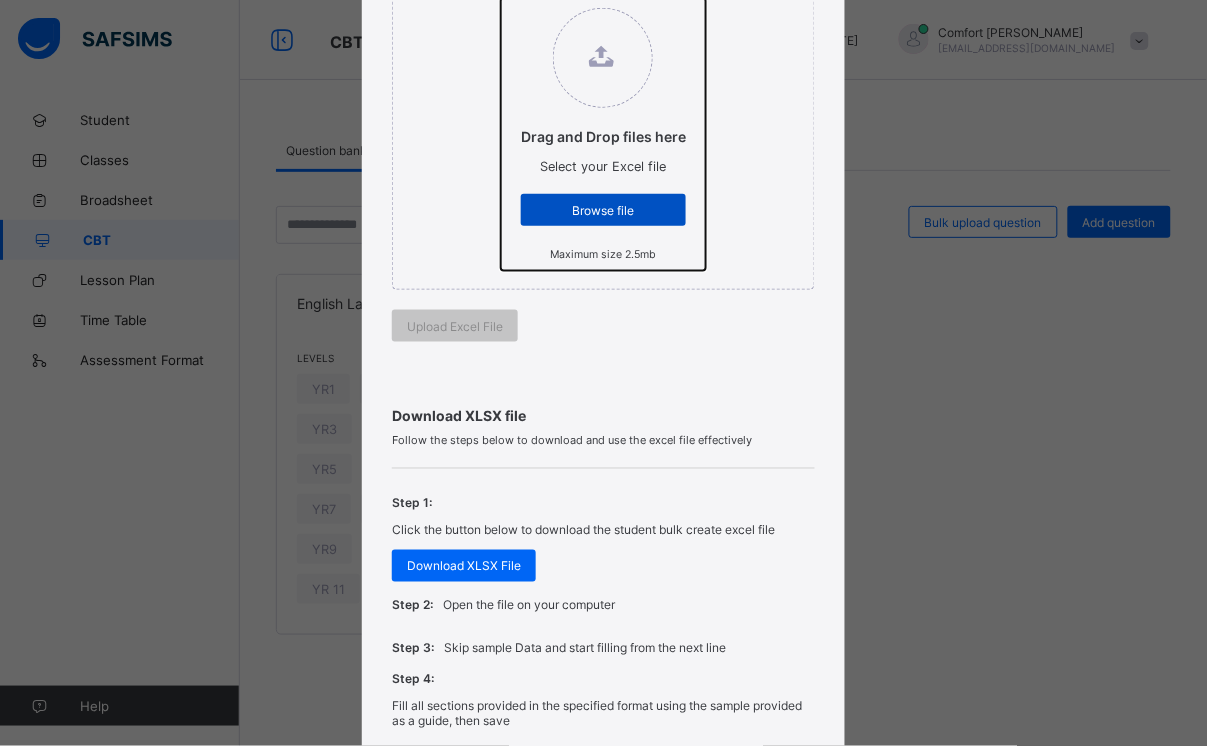 click on "Drag and Drop files here Select your Excel file Browse file Maximum size 2.5mb" at bounding box center (501, -2) 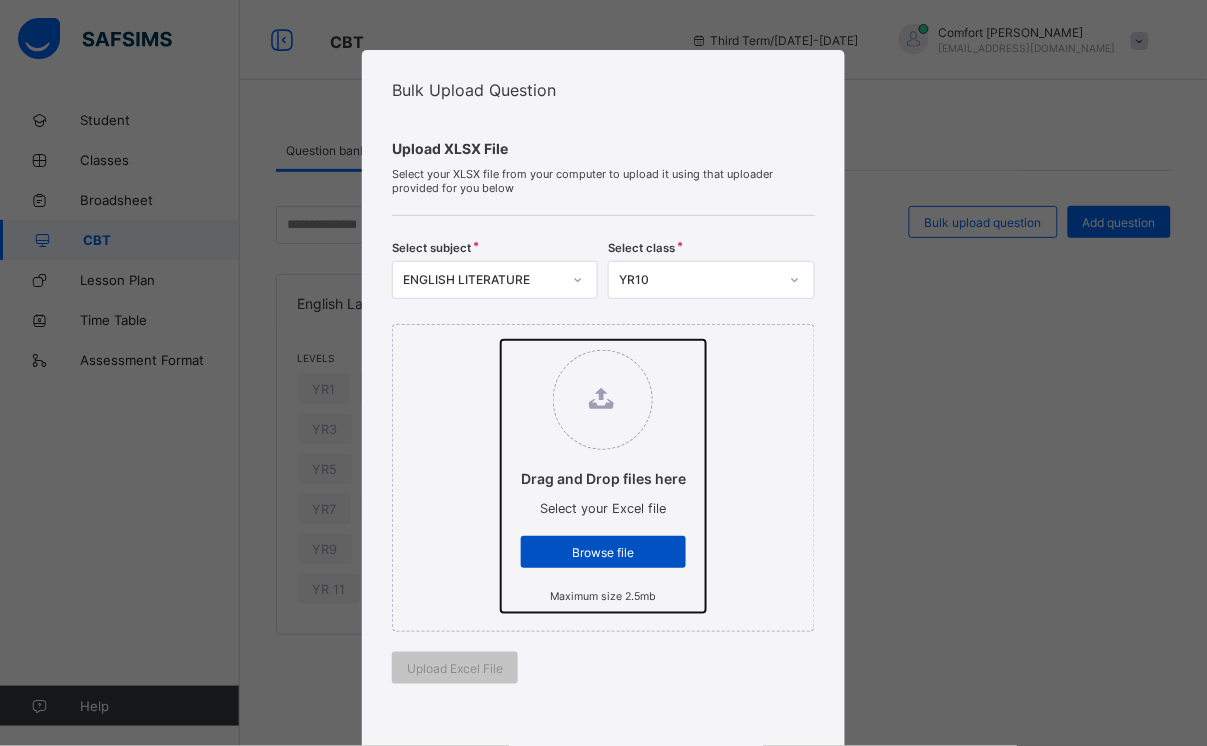 type on "**********" 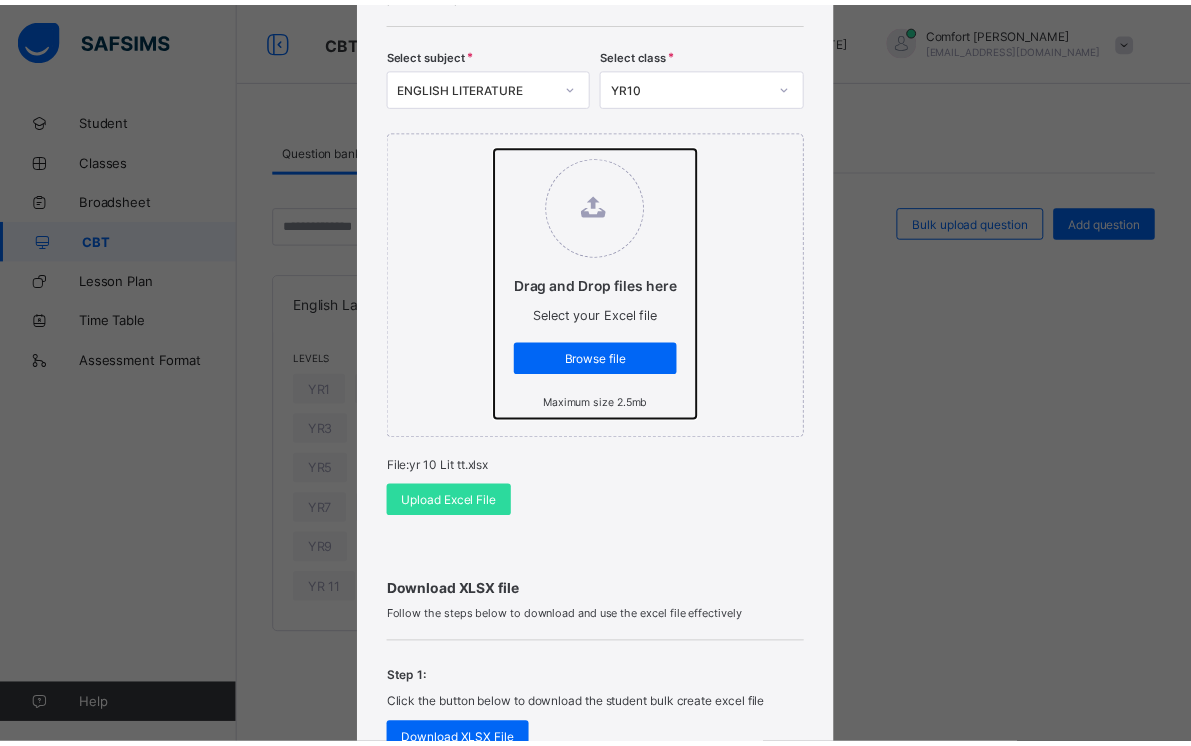 scroll, scrollTop: 185, scrollLeft: 0, axis: vertical 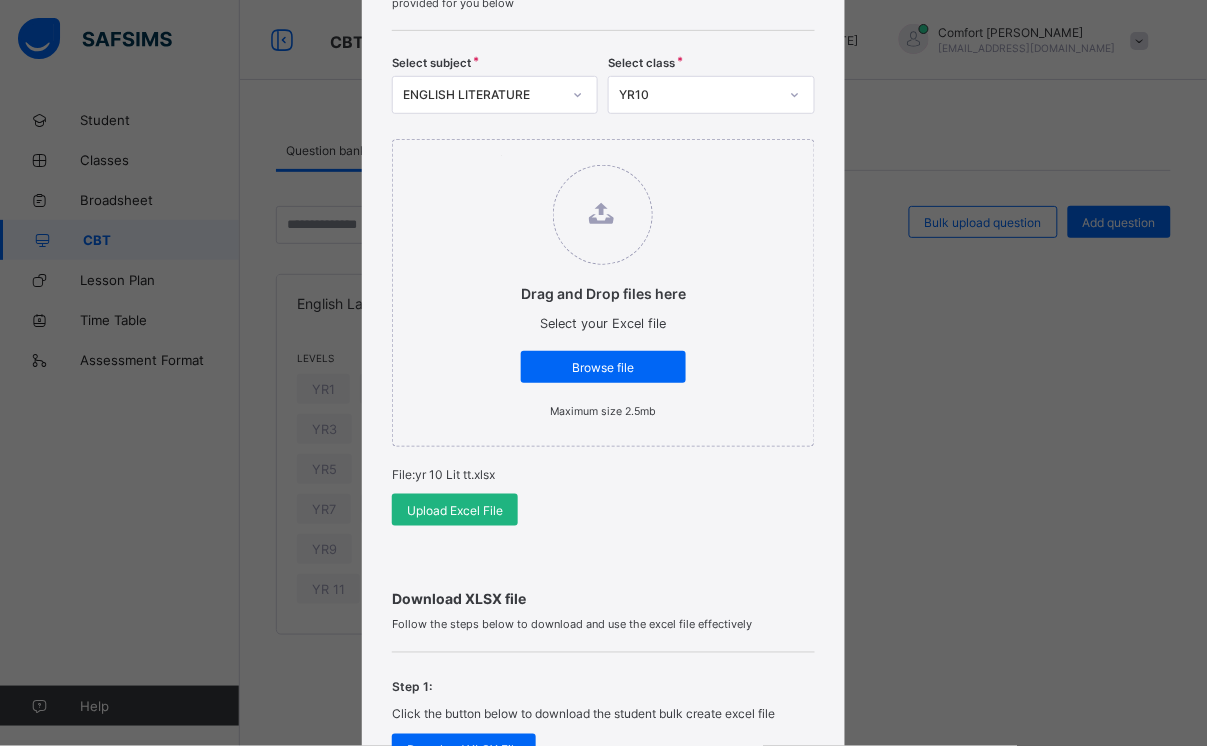 click on "Upload Excel File" at bounding box center (455, 510) 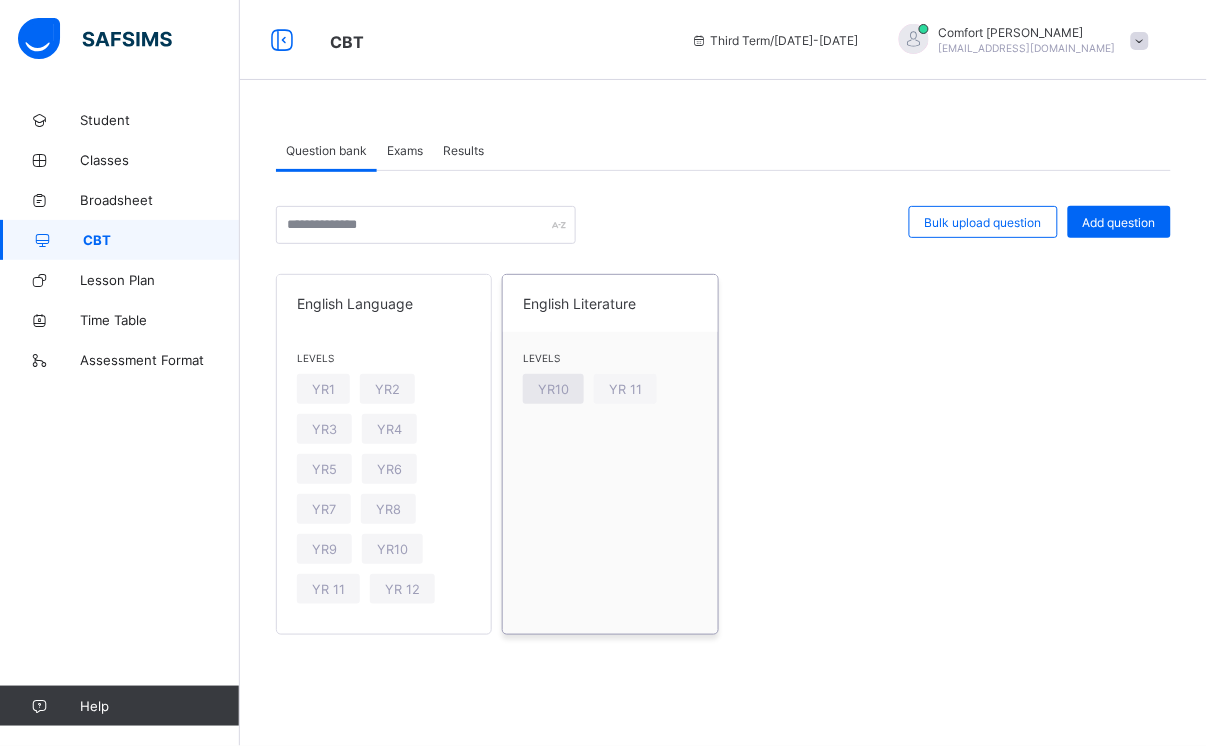 click on "YR10" at bounding box center (553, 389) 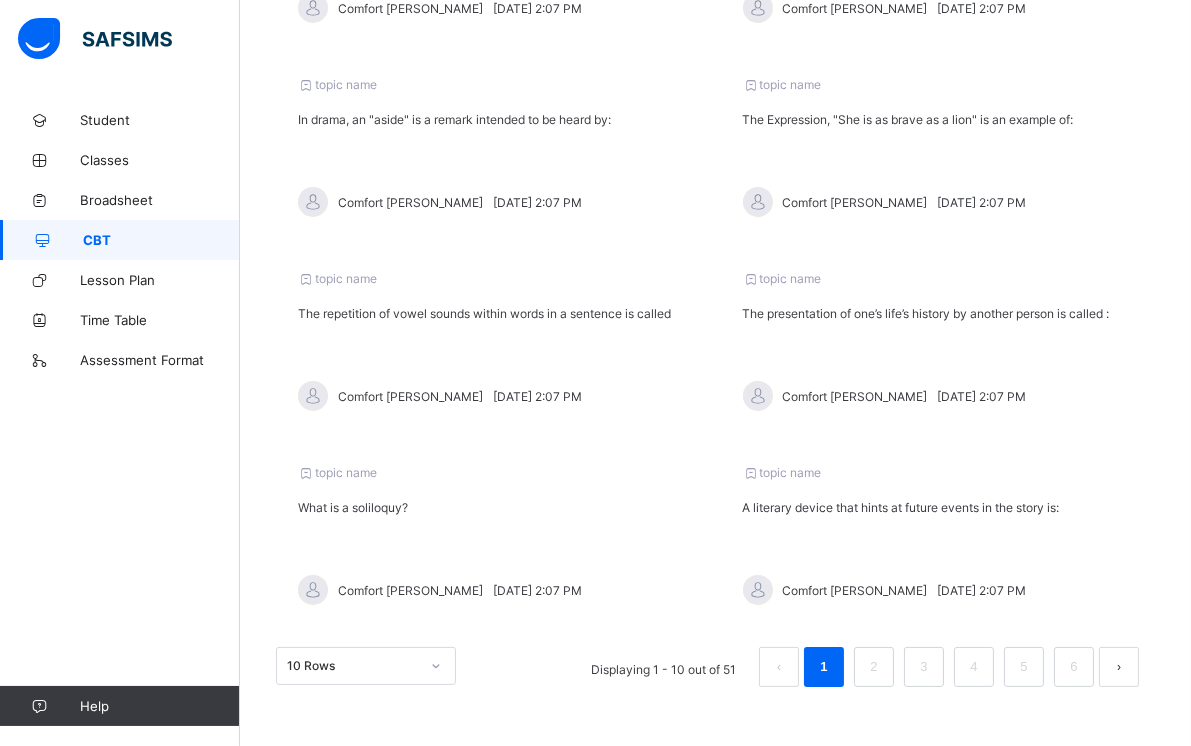 scroll, scrollTop: 0, scrollLeft: 0, axis: both 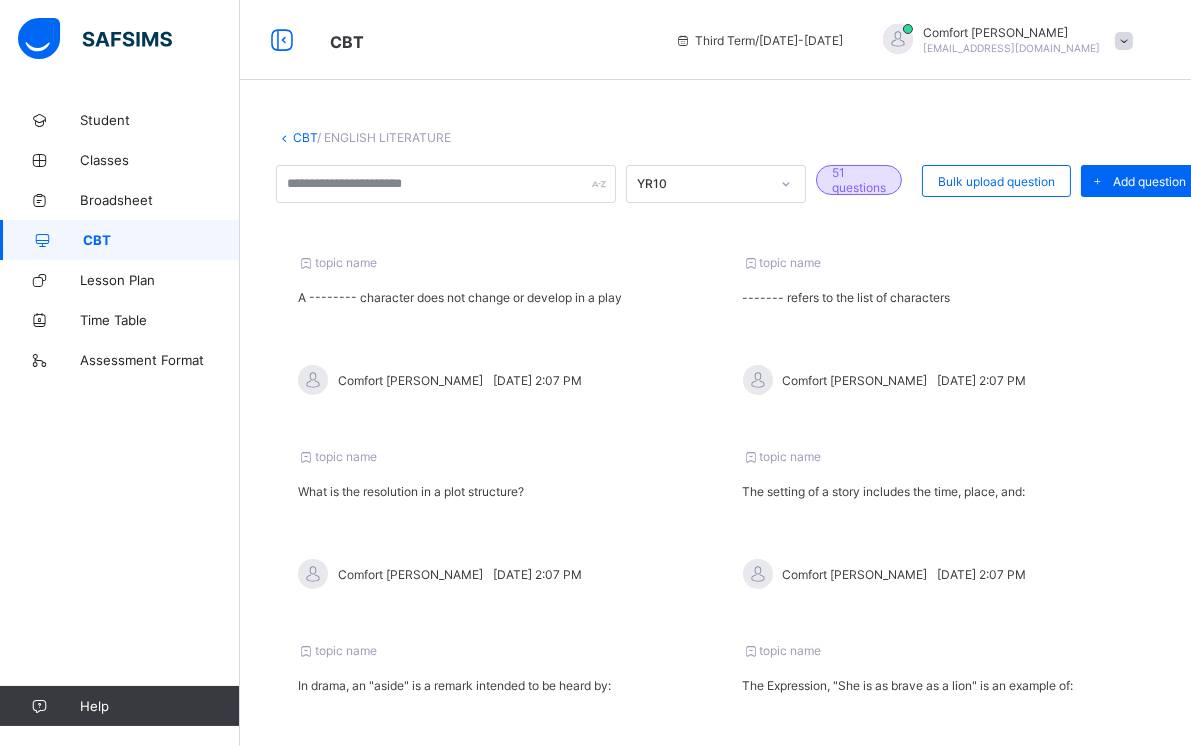 click on "CBT" at bounding box center (161, 240) 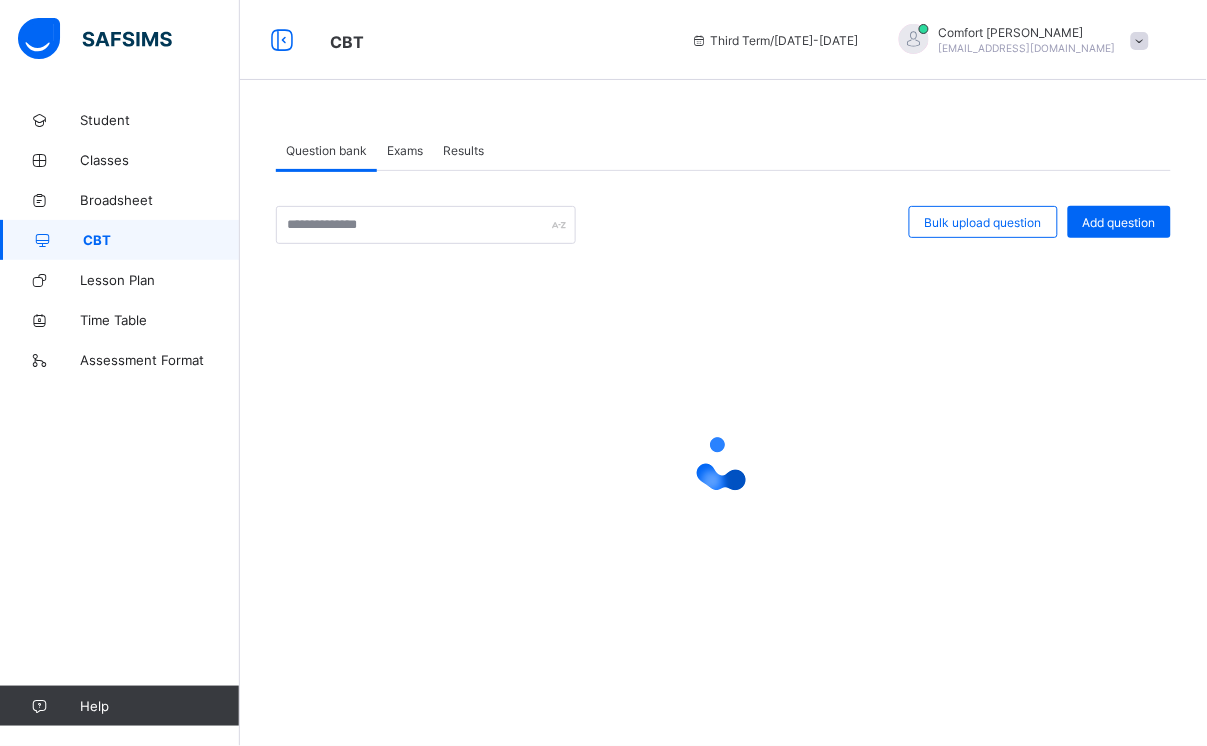 click on "Exams" at bounding box center (405, 150) 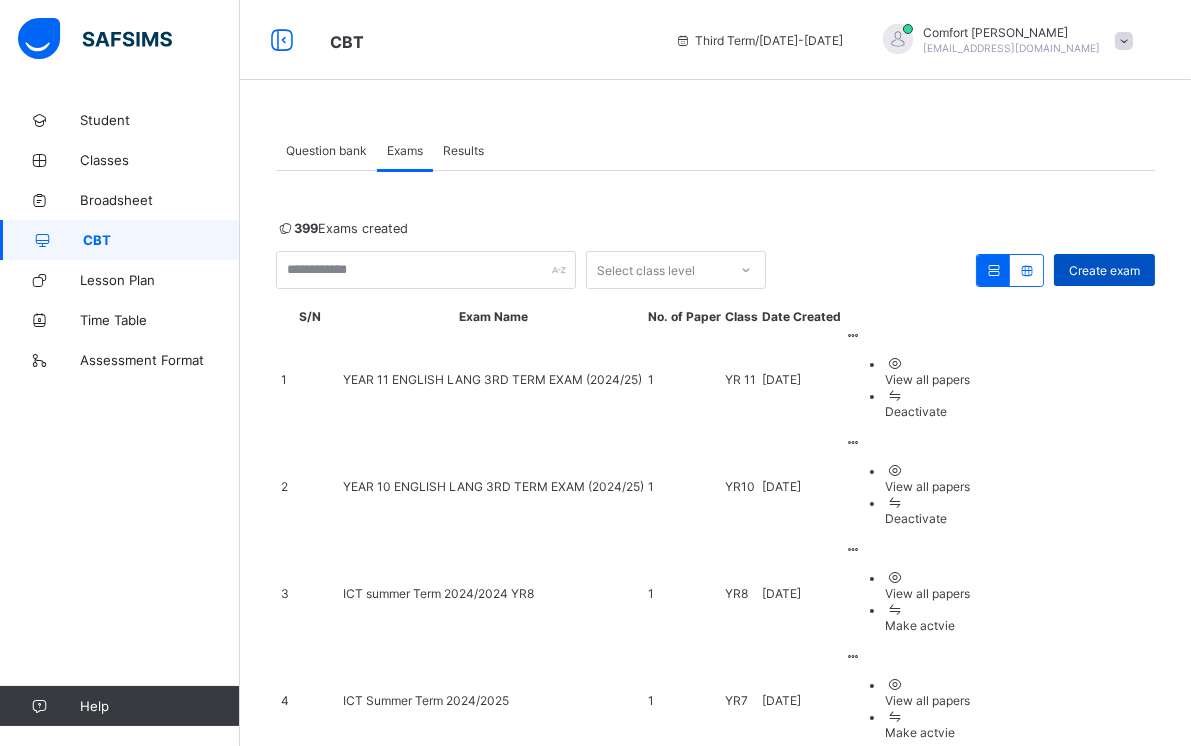 click on "Create exam" at bounding box center [1104, 270] 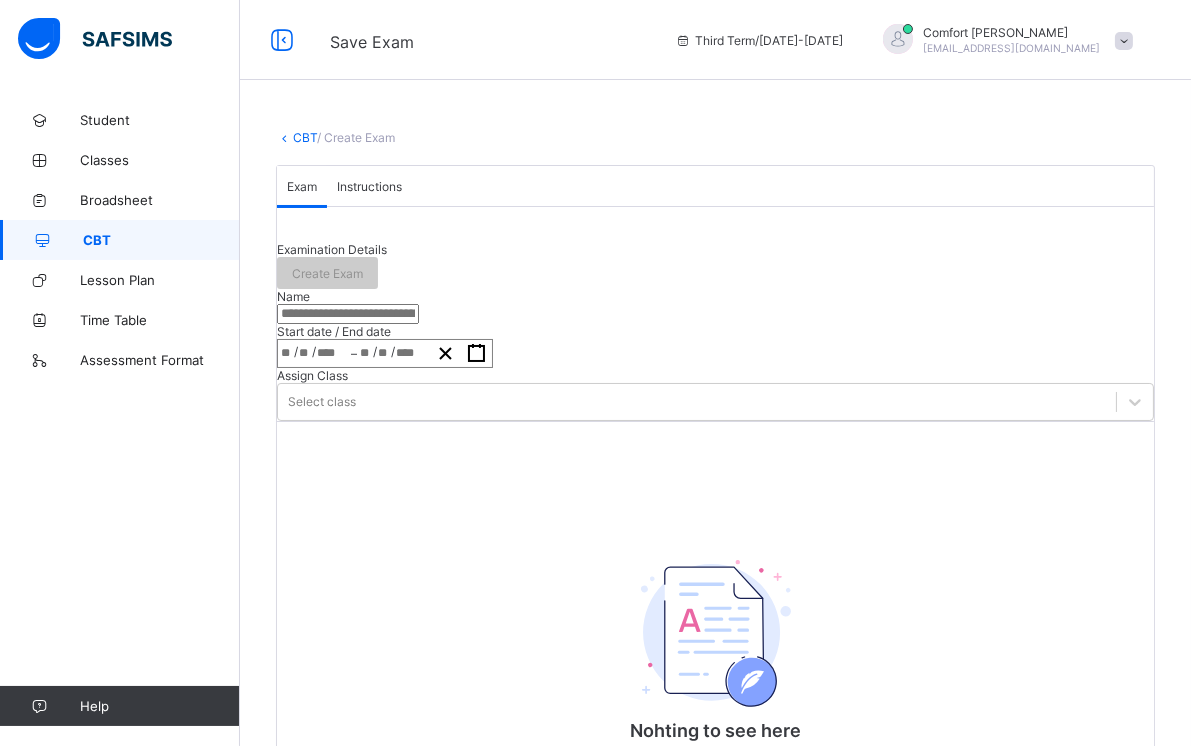 click at bounding box center (348, 314) 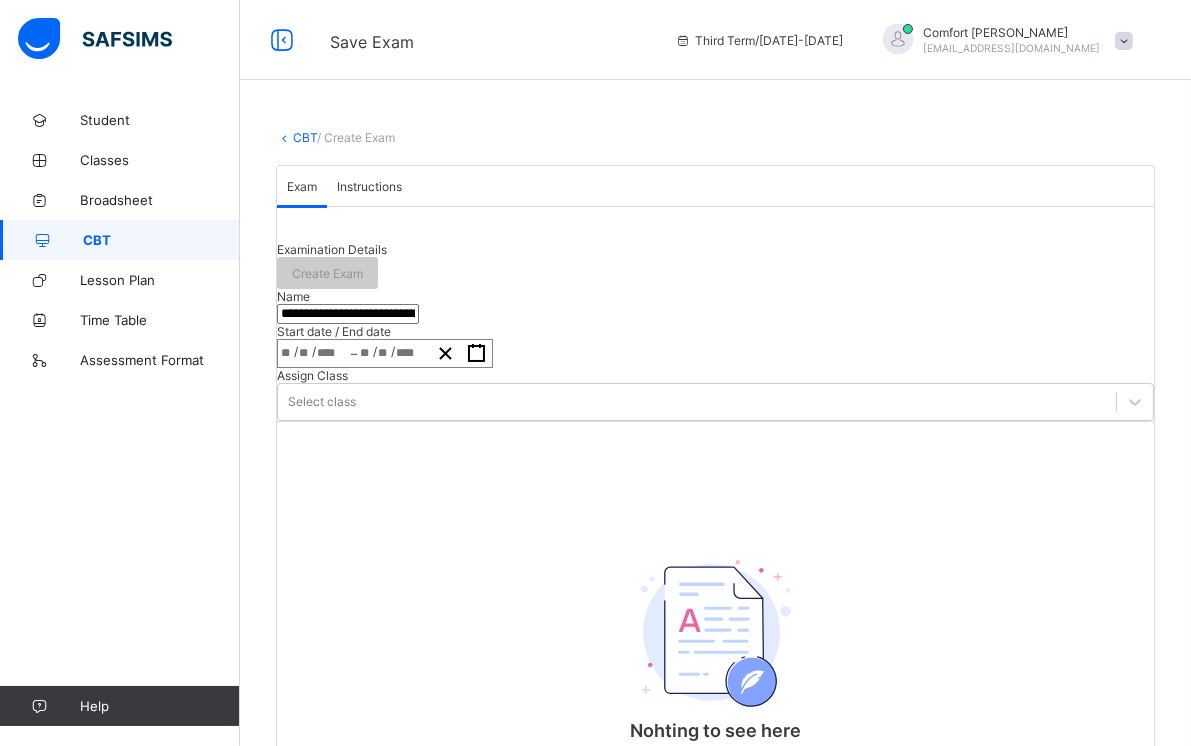 drag, startPoint x: 472, startPoint y: 420, endPoint x: 388, endPoint y: 423, distance: 84.05355 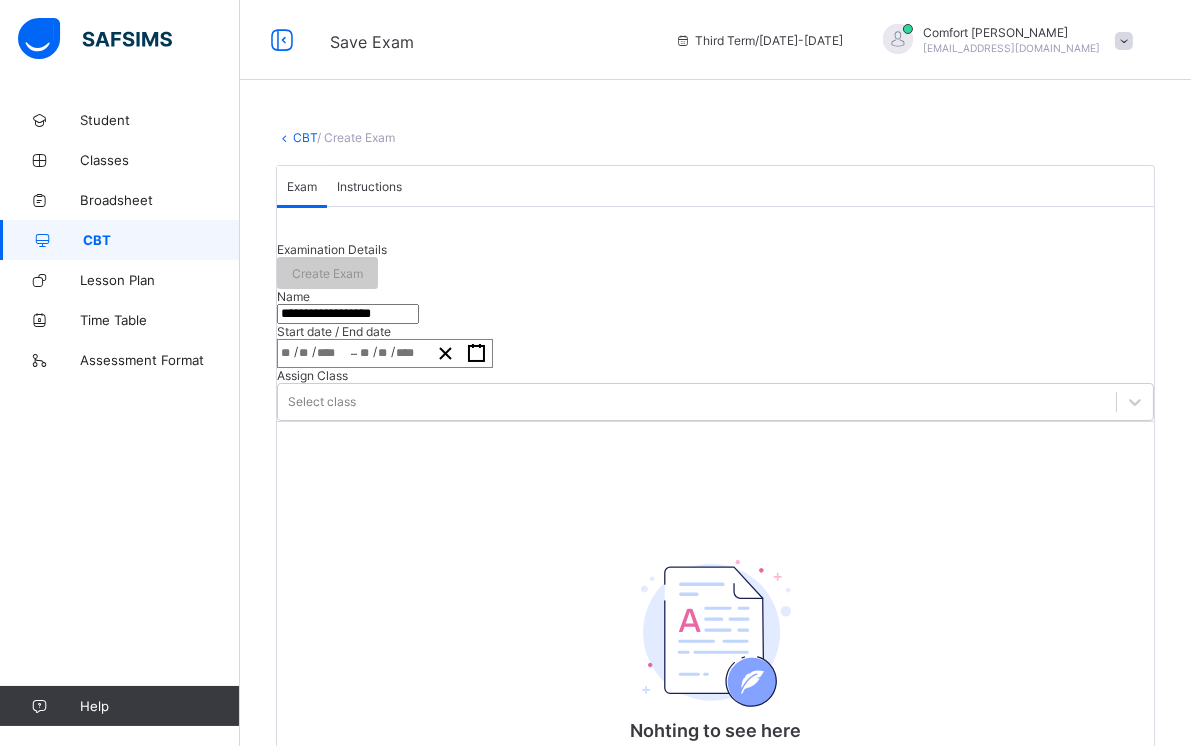 click on "**********" at bounding box center (348, 314) 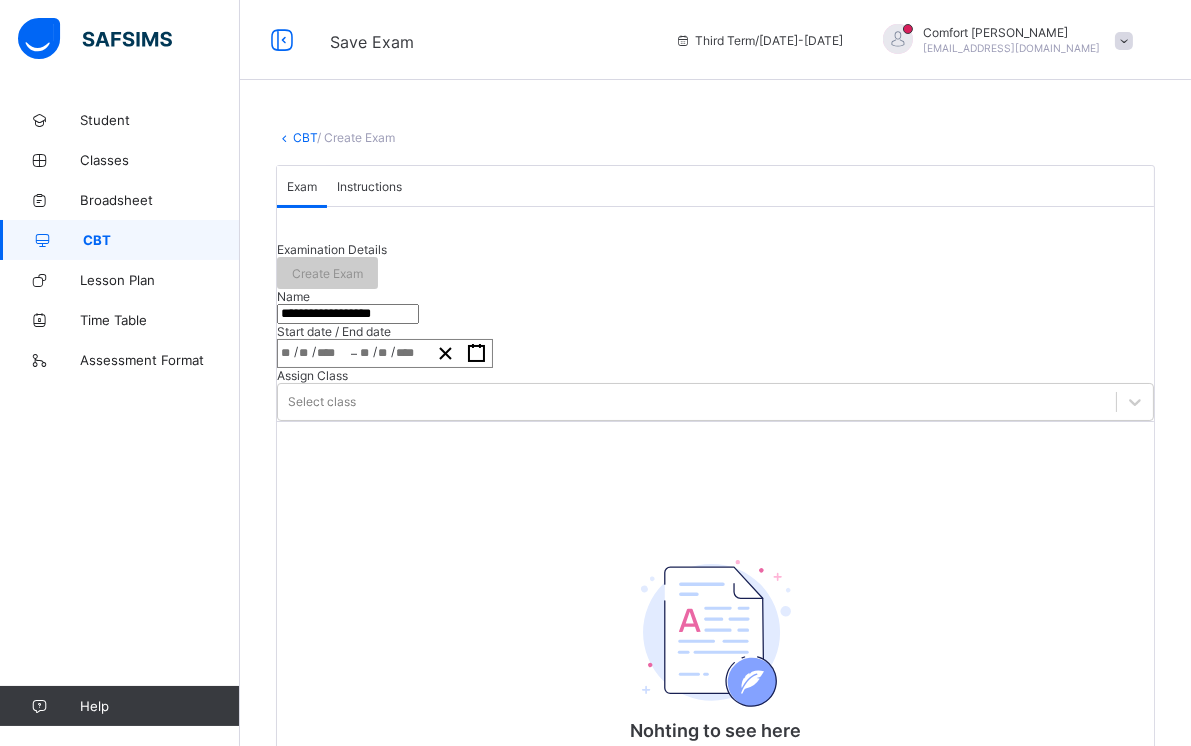 click on "**********" at bounding box center [348, 314] 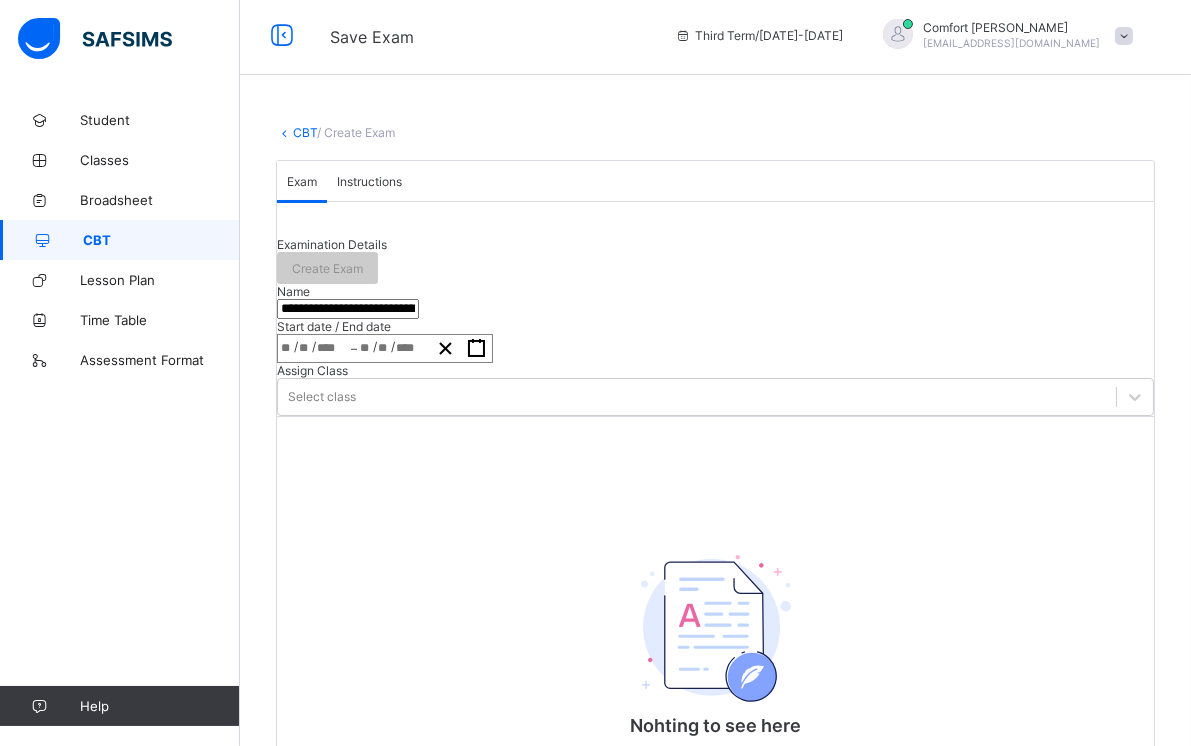 scroll, scrollTop: 0, scrollLeft: 0, axis: both 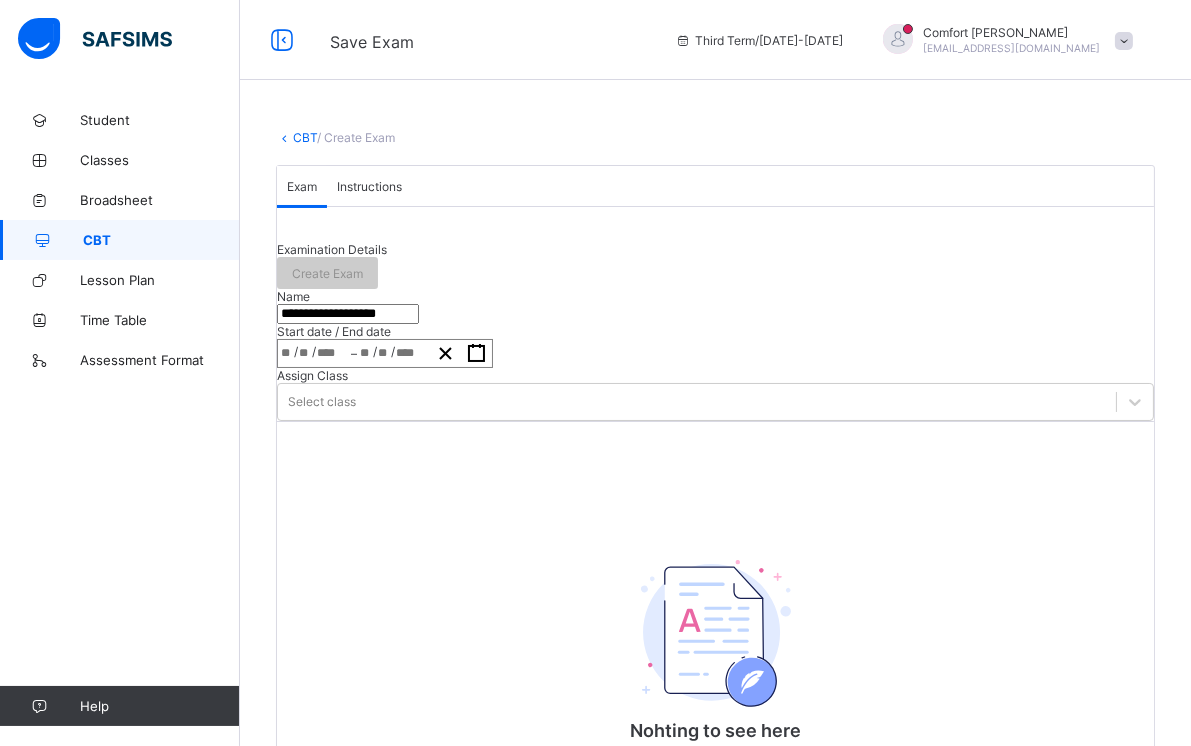 click on "**********" at bounding box center (348, 314) 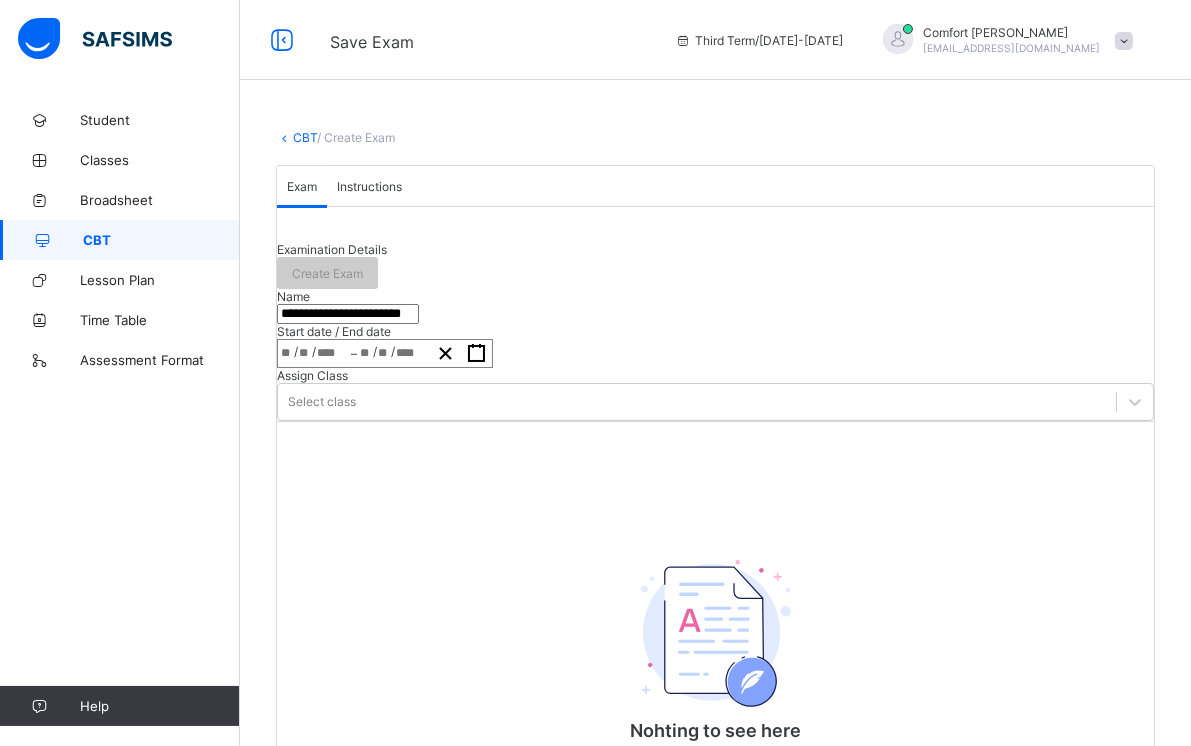 type on "**********" 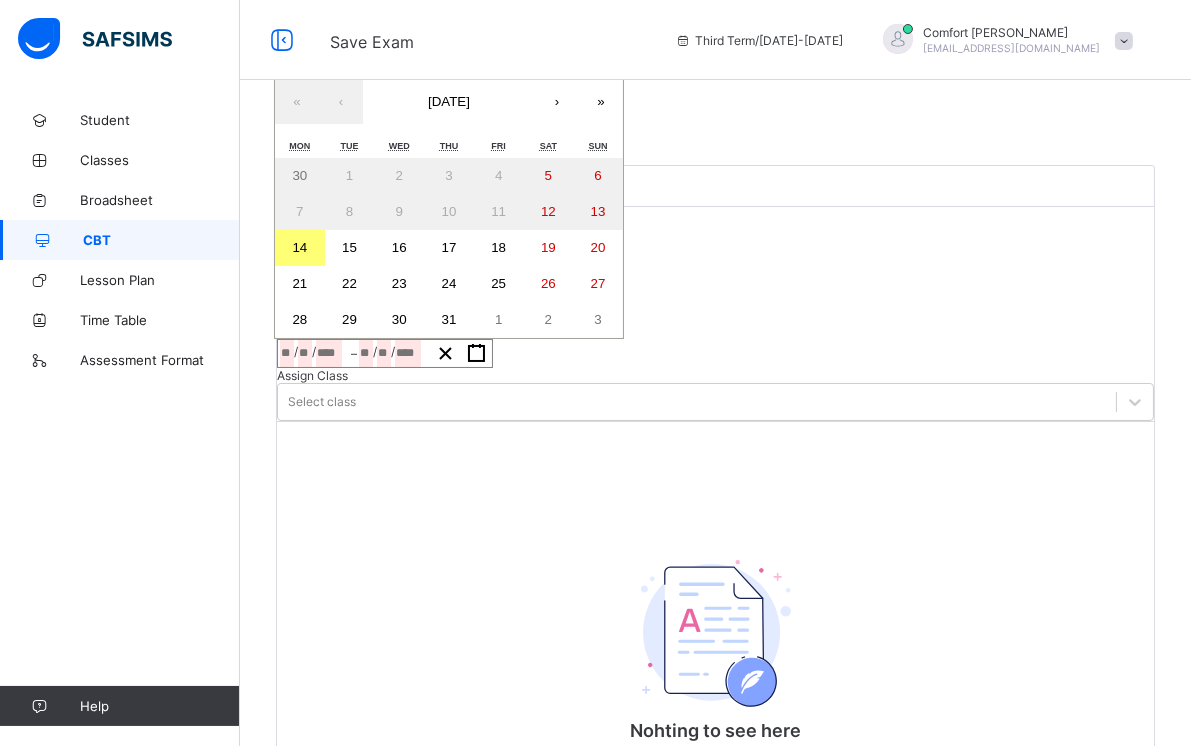 click on "21" at bounding box center [299, 283] 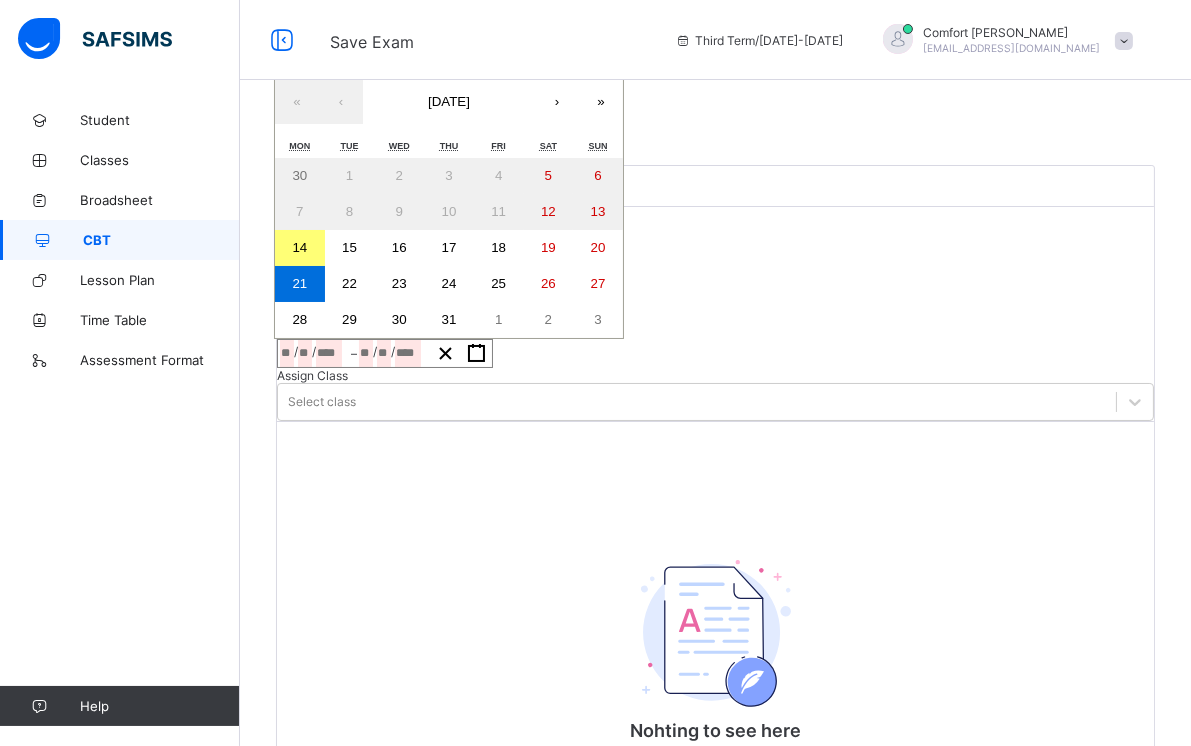 click 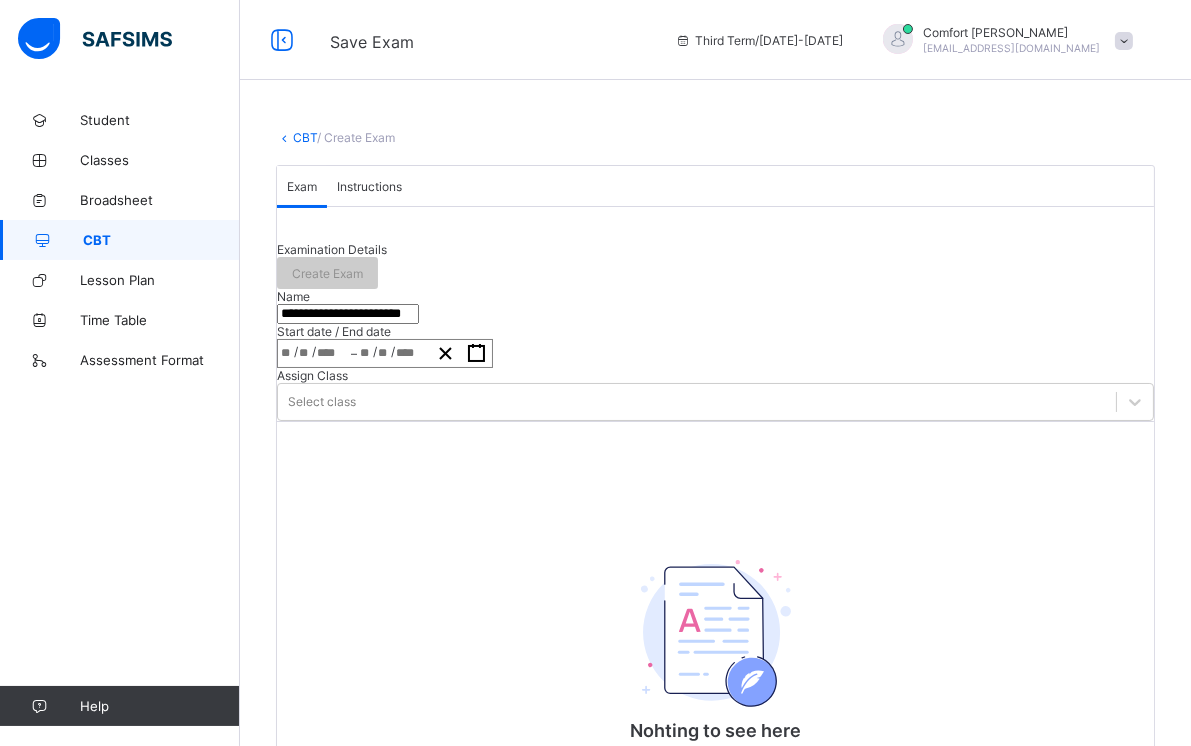 click on "/ /" at bounding box center (314, 353) 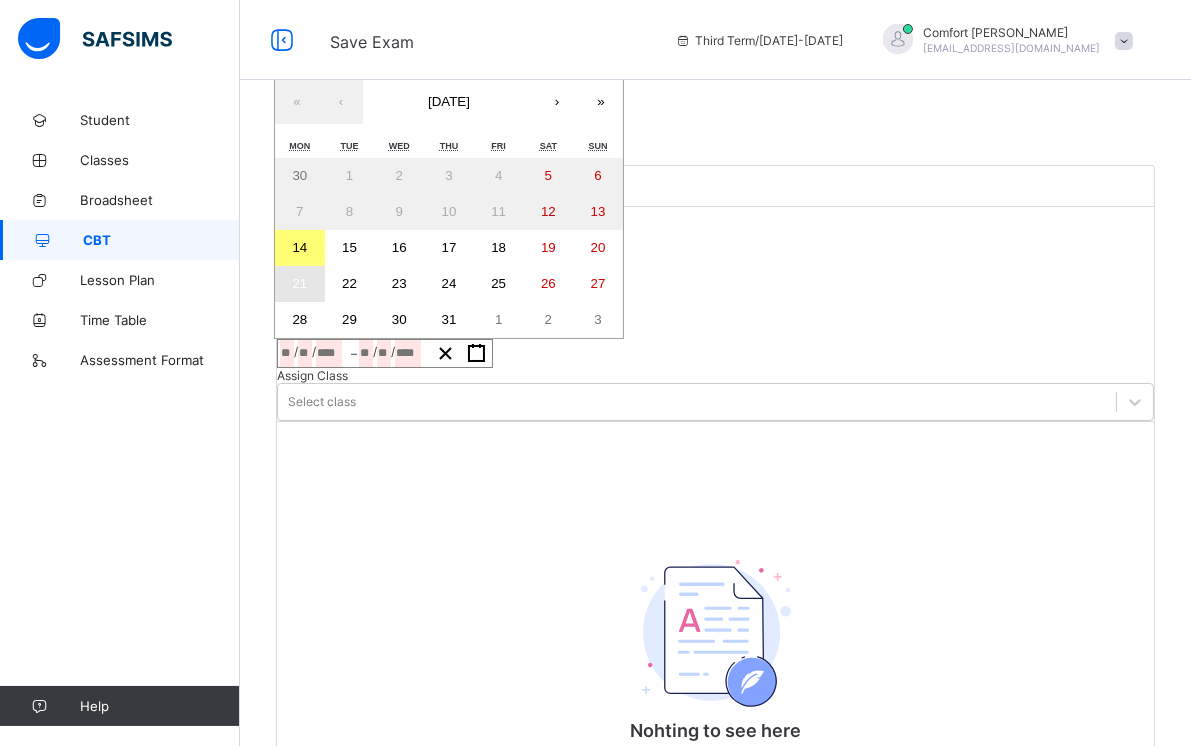 click on "21" at bounding box center (300, 284) 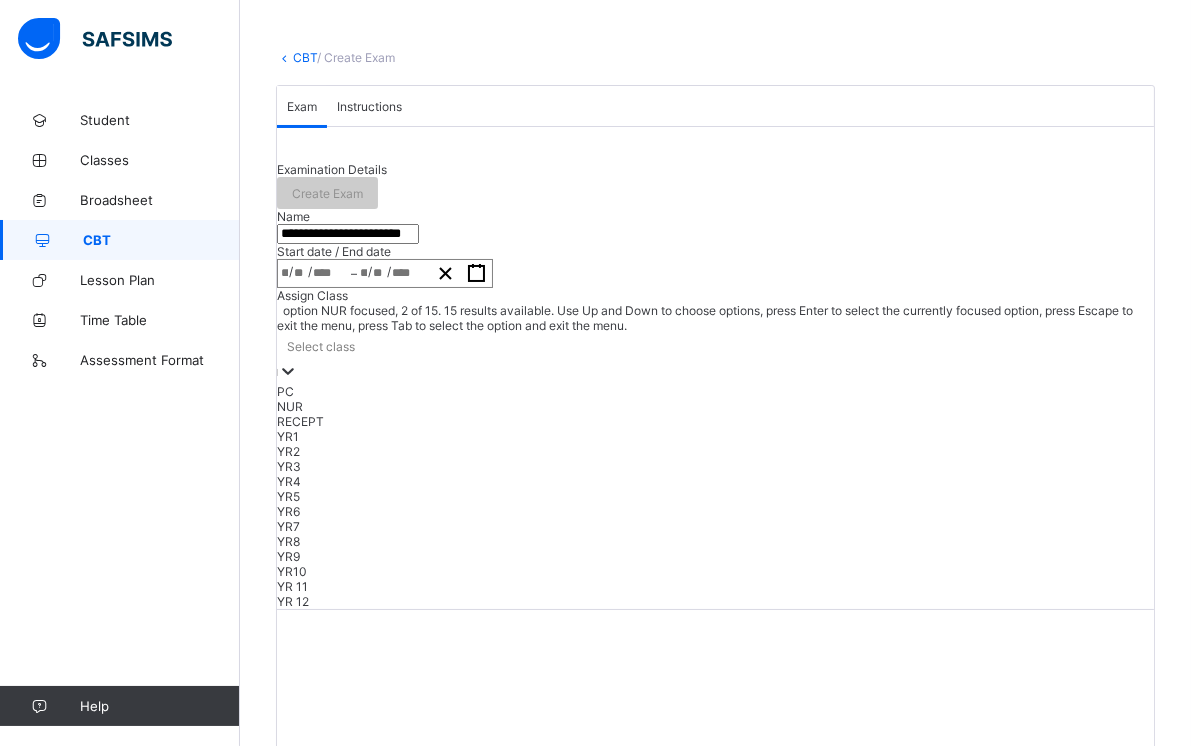 scroll, scrollTop: 96, scrollLeft: 0, axis: vertical 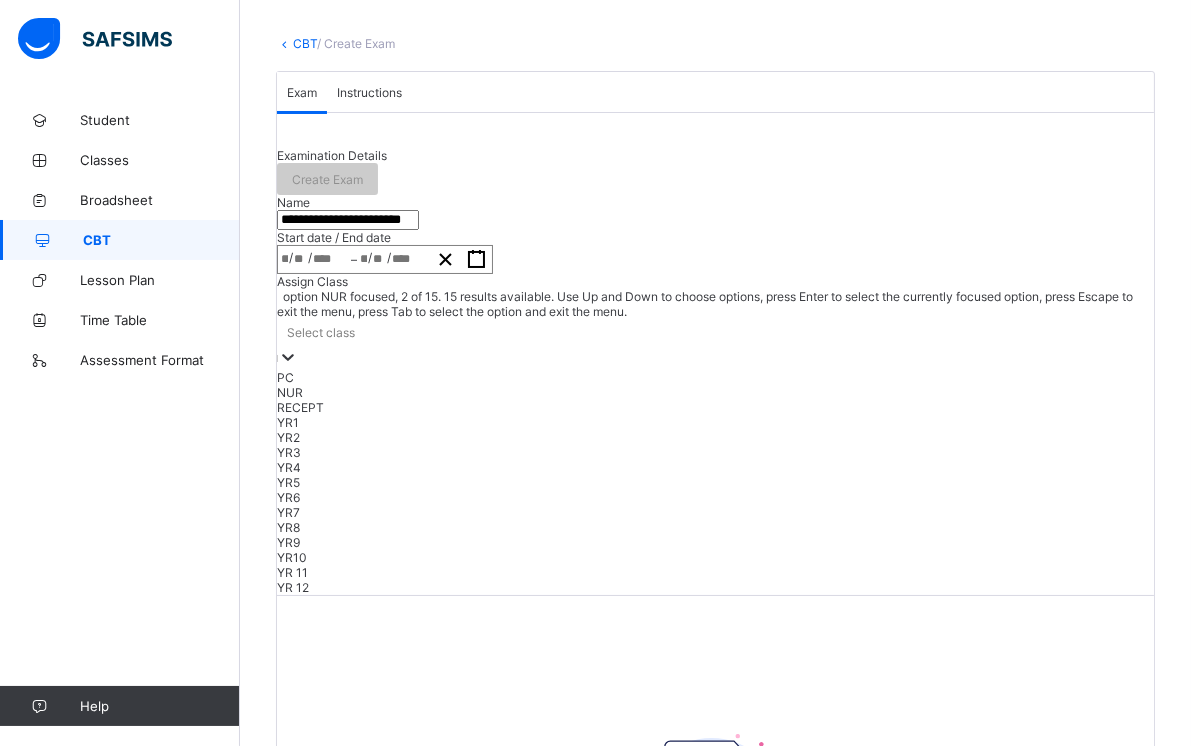 click on "option NUR focused, 2 of 15. 15 results available. Use Up and Down to choose options, press Enter to select the currently focused option, press Escape to exit the menu, press Tab to select the option and exit the menu. Select class PC NUR RECEPT YR1 YR2 YR3 YR4 YR5 YR6 YR7 YR8 YR9 YR10 YR 11 YR 12" at bounding box center [715, 442] 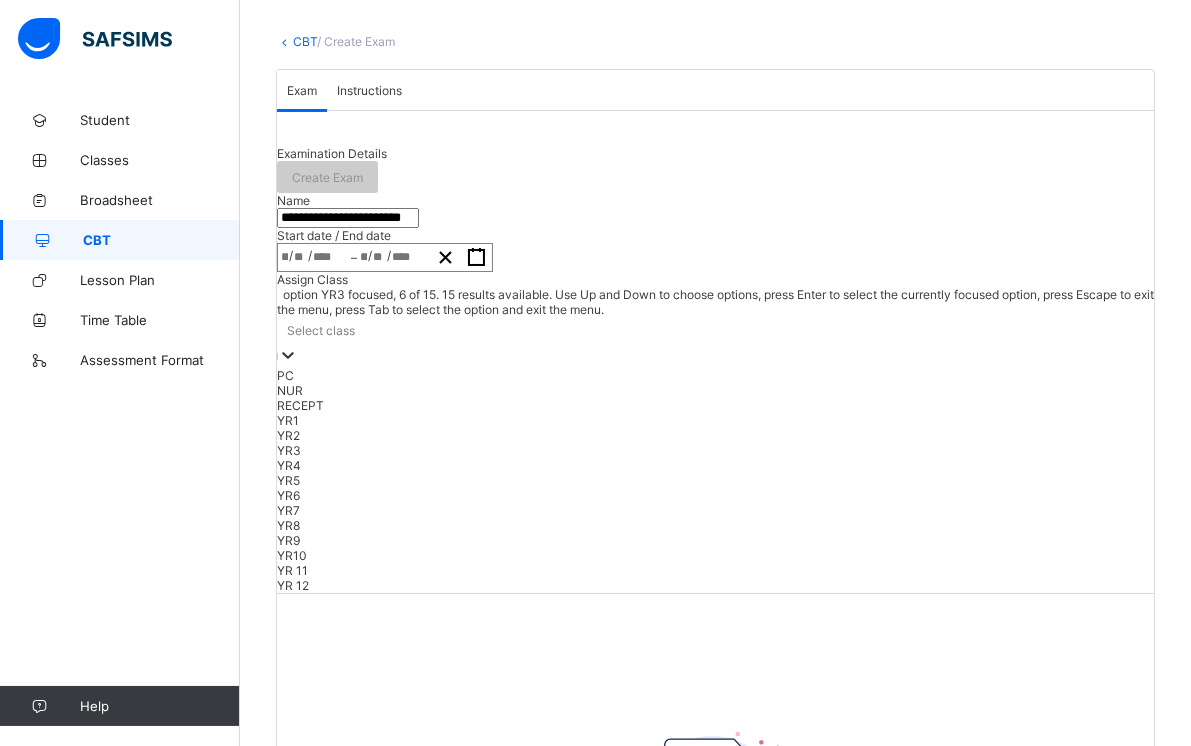 scroll, scrollTop: 135, scrollLeft: 0, axis: vertical 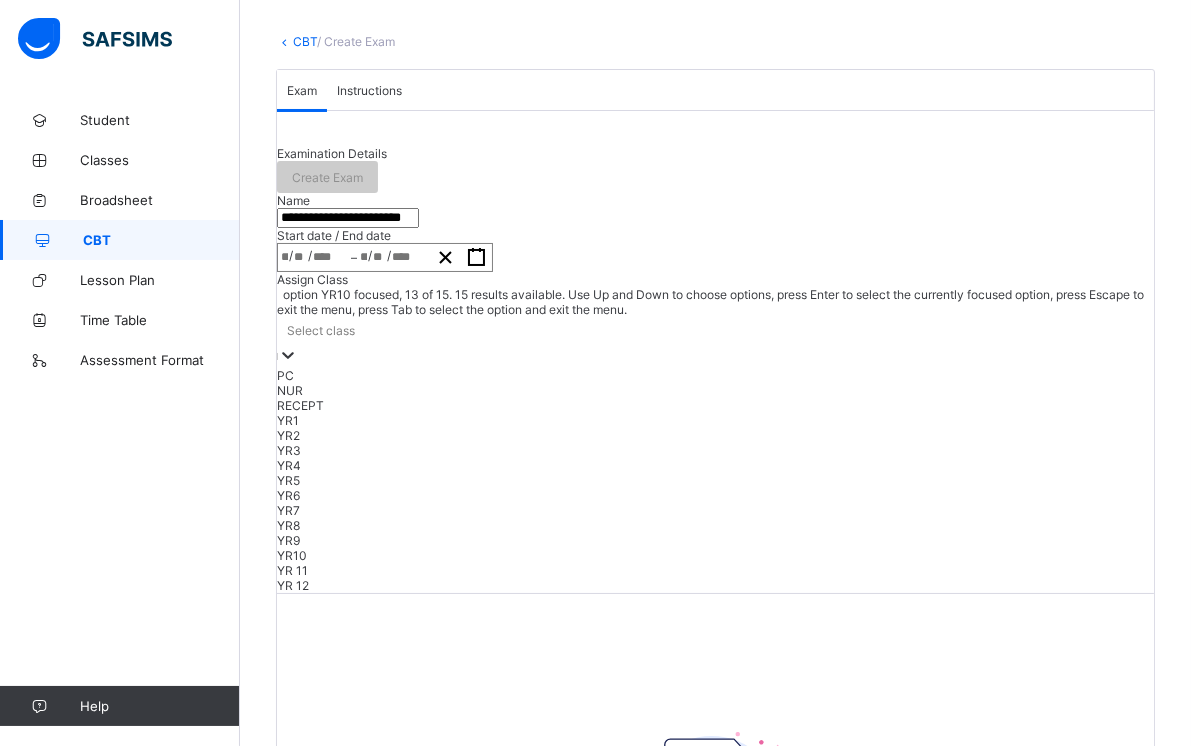 click on "YR10" at bounding box center (715, 555) 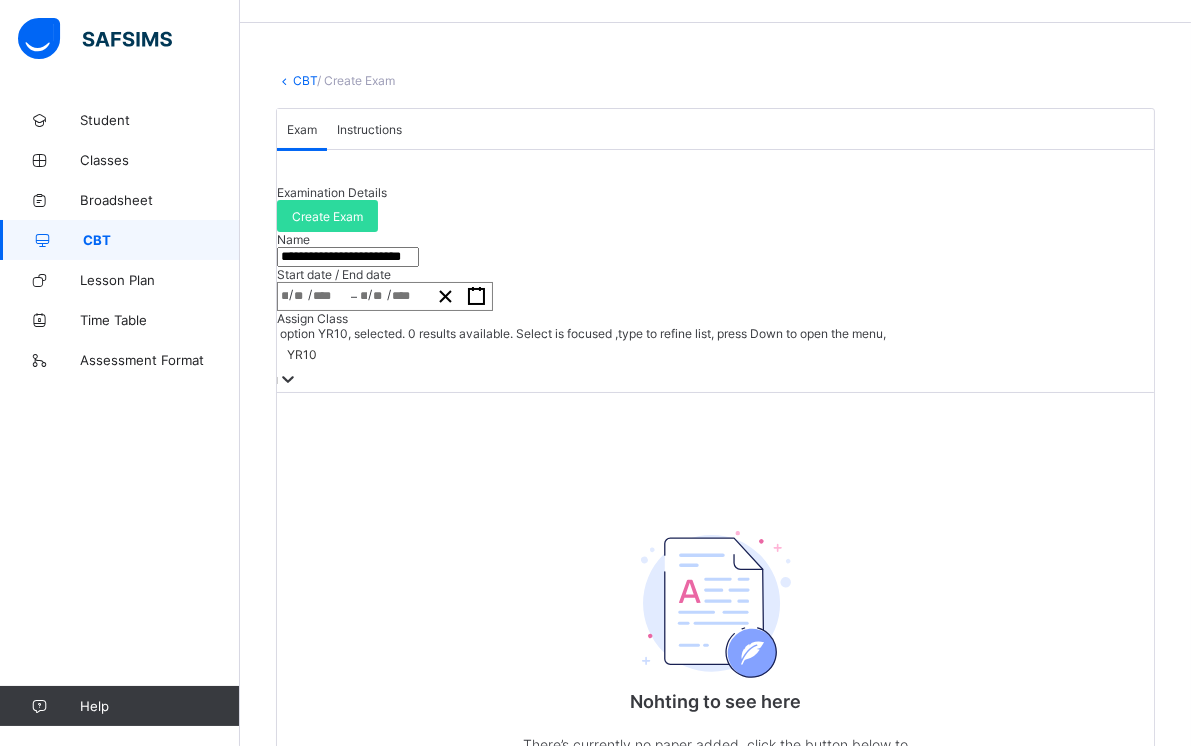 scroll, scrollTop: 56, scrollLeft: 0, axis: vertical 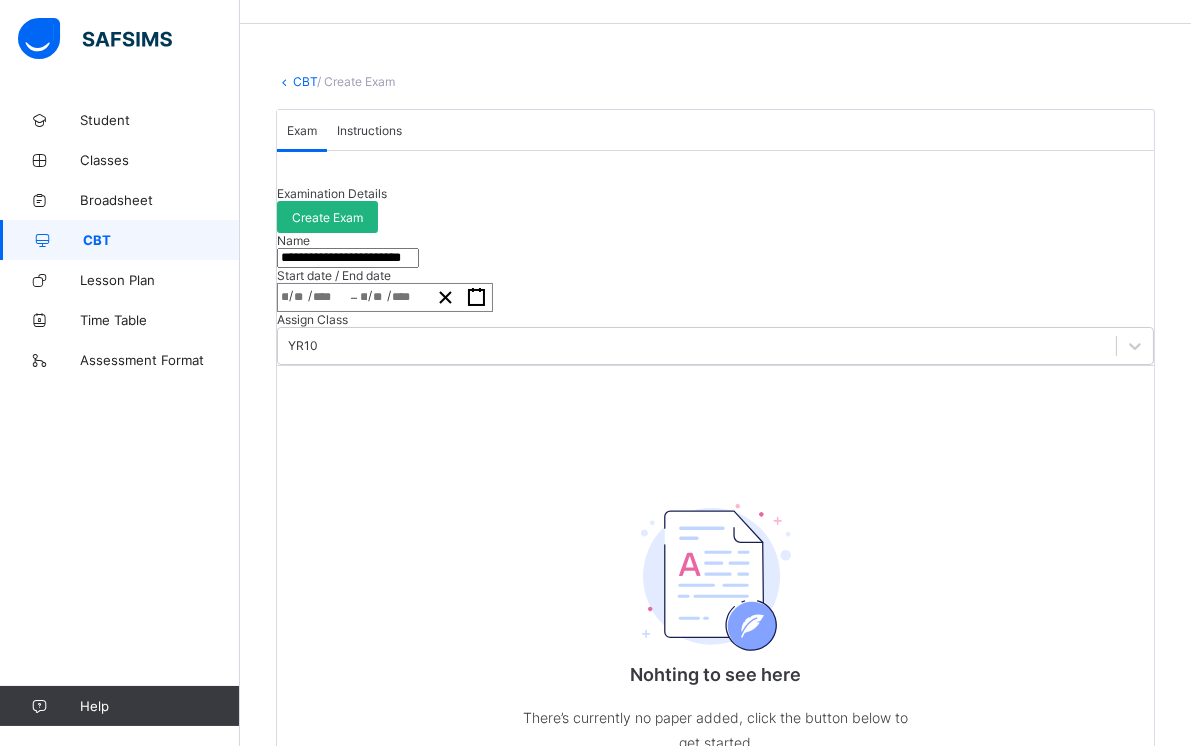 click on "Create Exam" at bounding box center (327, 217) 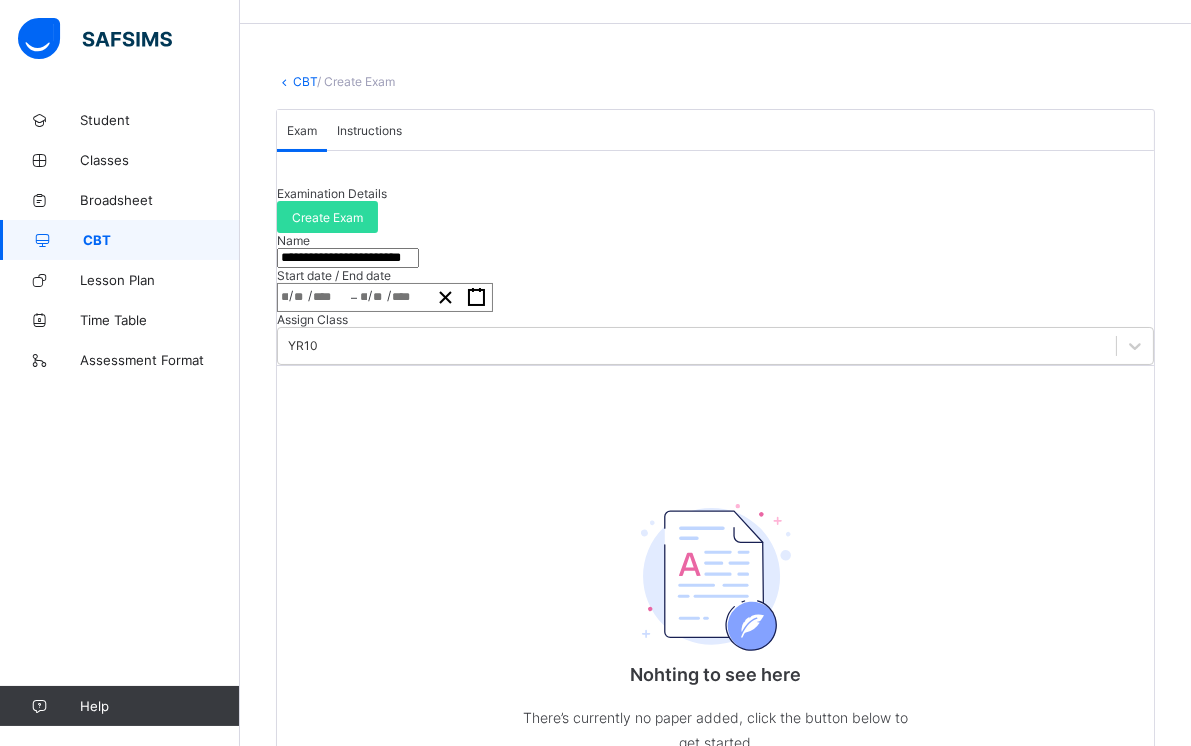 click on "Instructions" at bounding box center (369, 130) 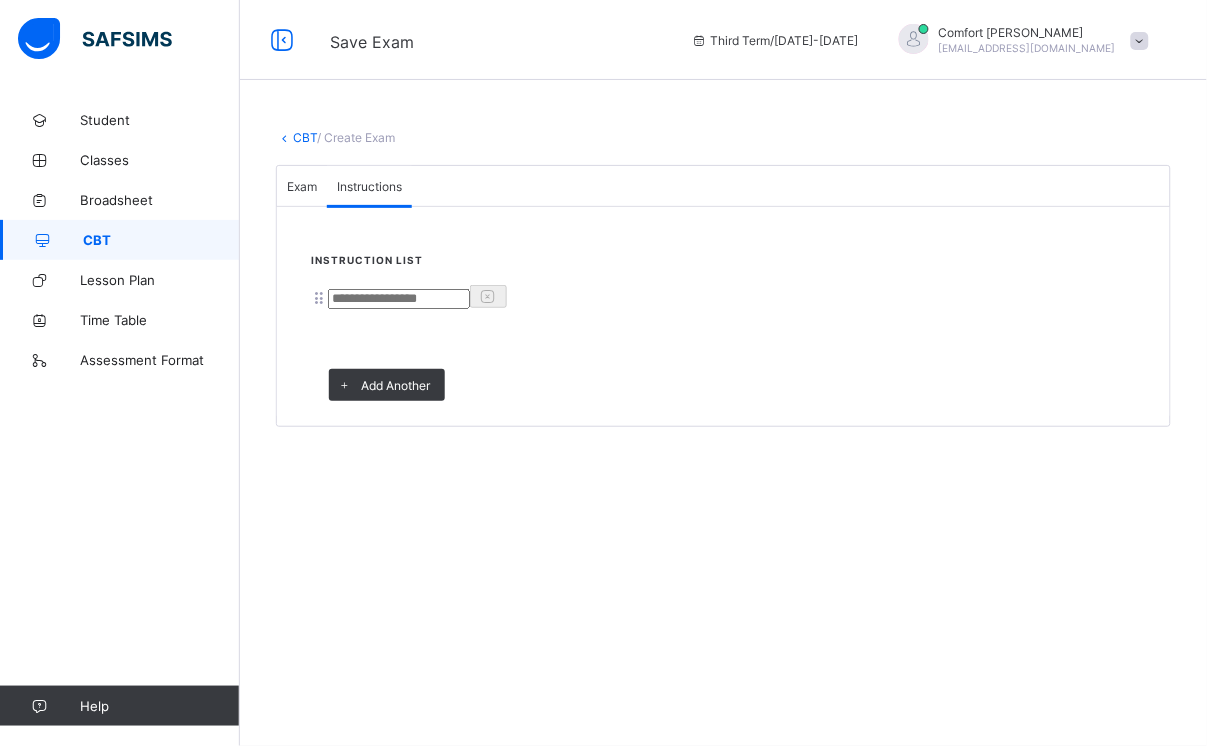 click at bounding box center [417, 297] 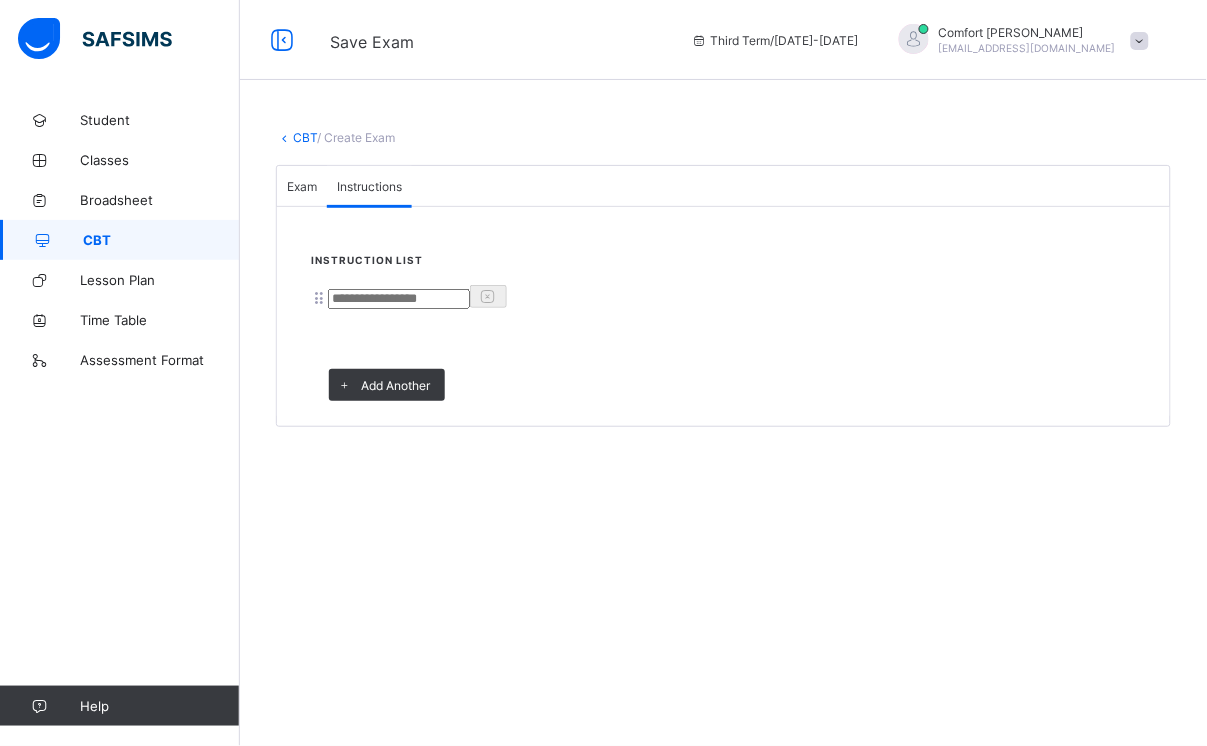 click at bounding box center (417, 297) 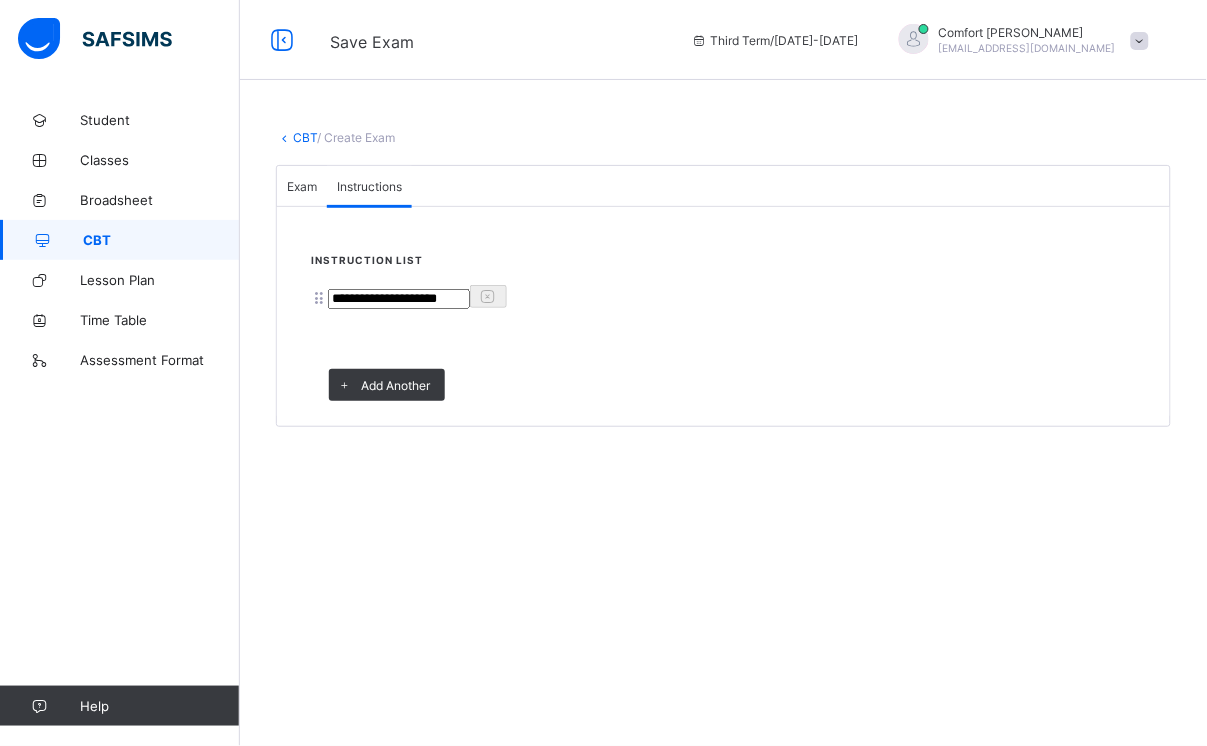 type on "**********" 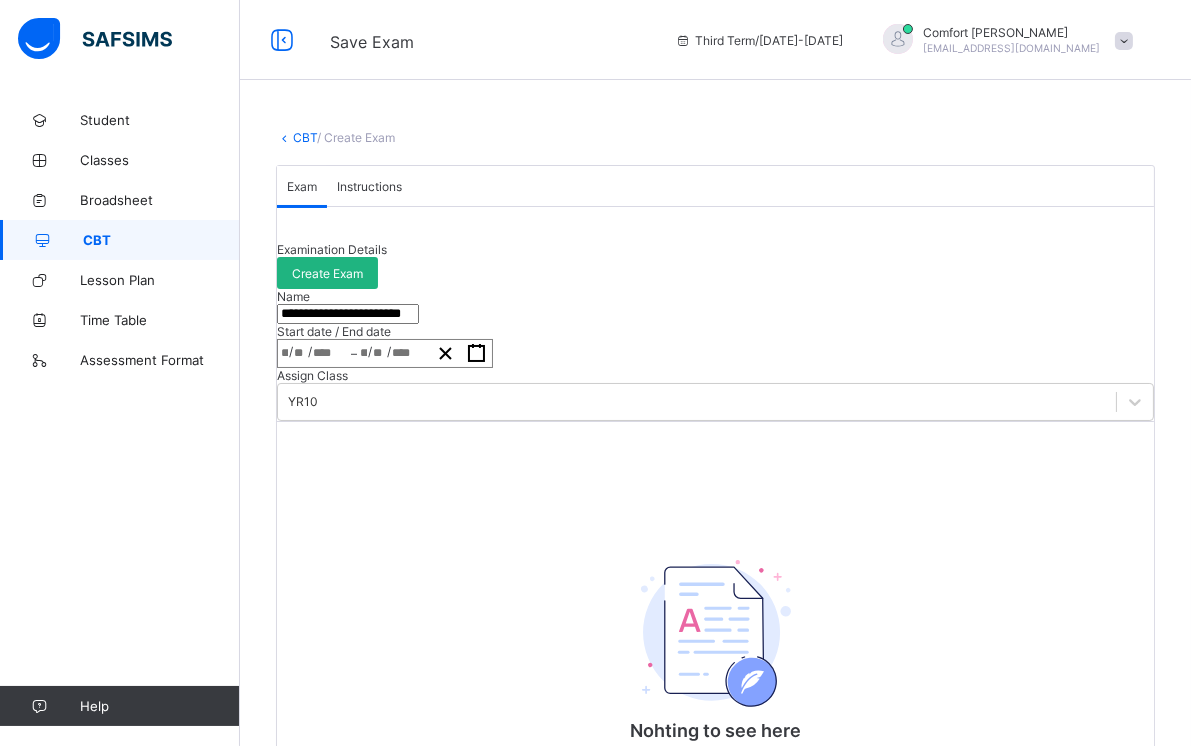 click on "Create Exam" at bounding box center [327, 273] 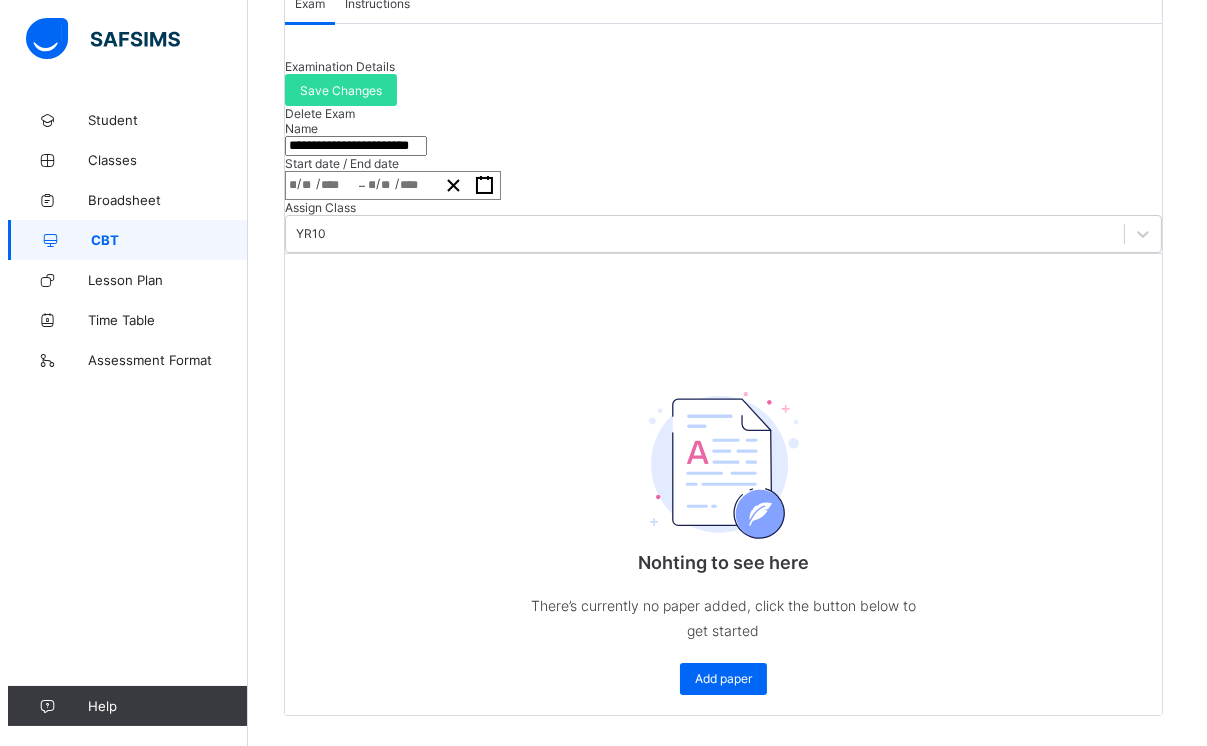 scroll, scrollTop: 267, scrollLeft: 0, axis: vertical 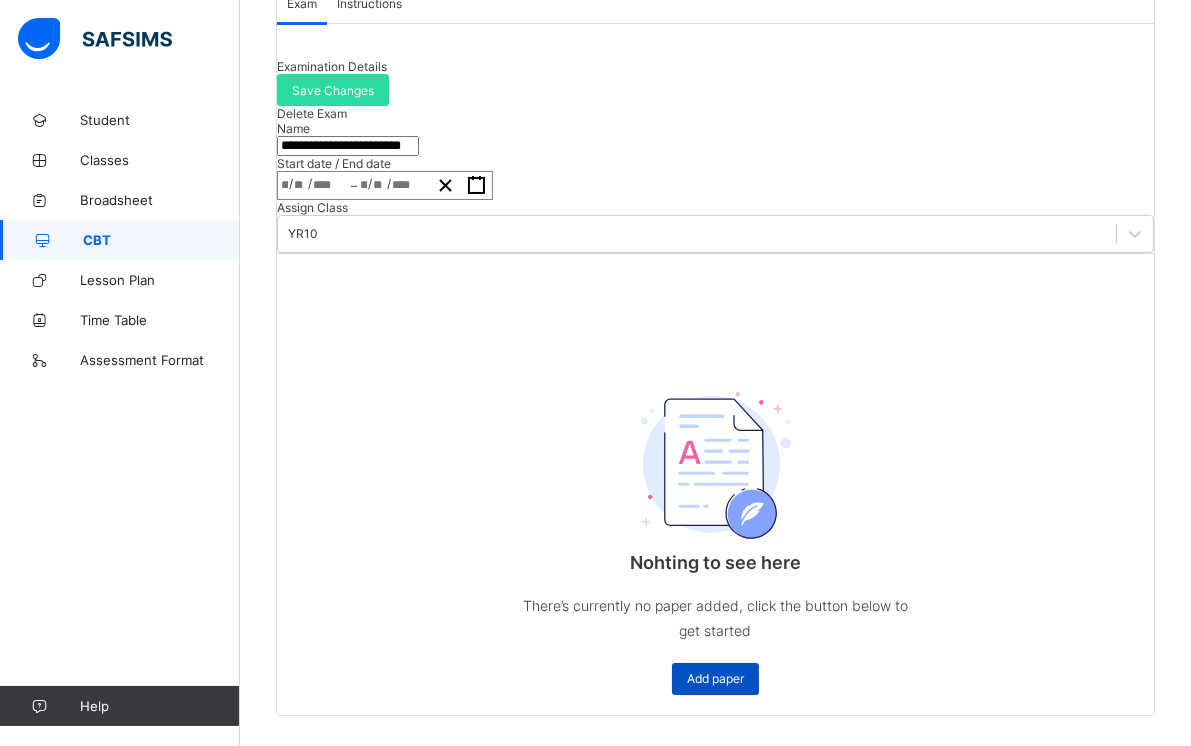 click on "Add paper" at bounding box center (715, 678) 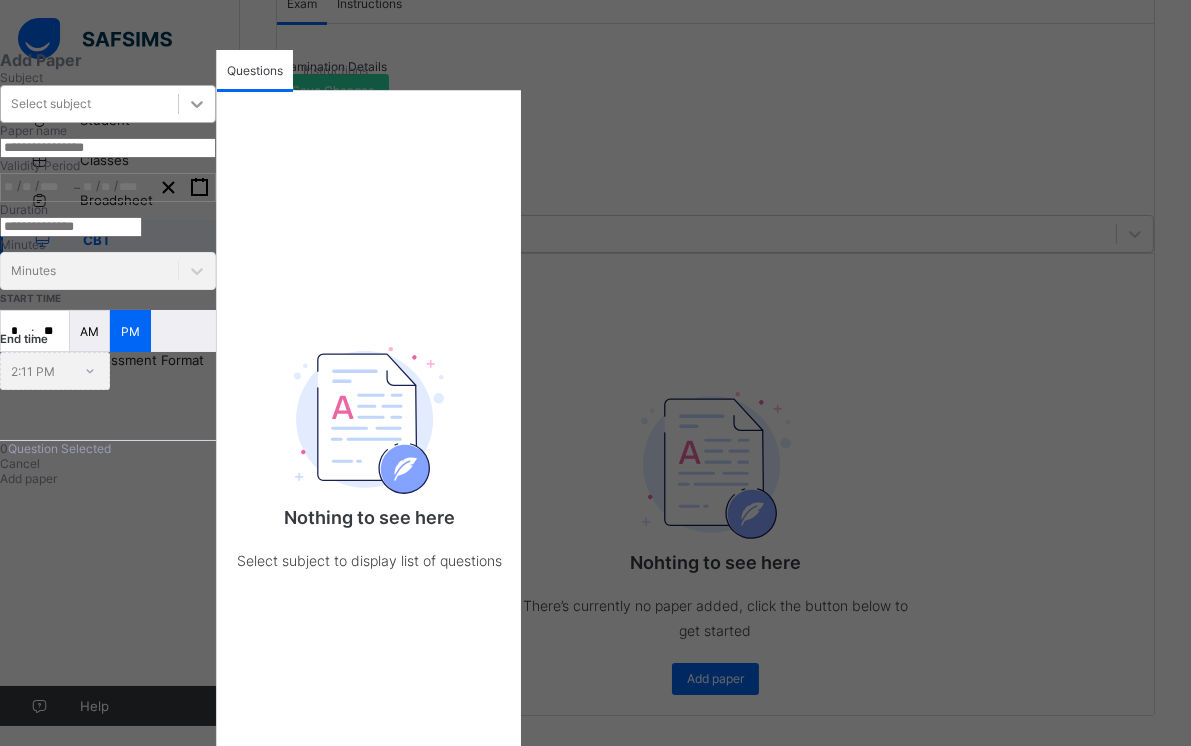 click 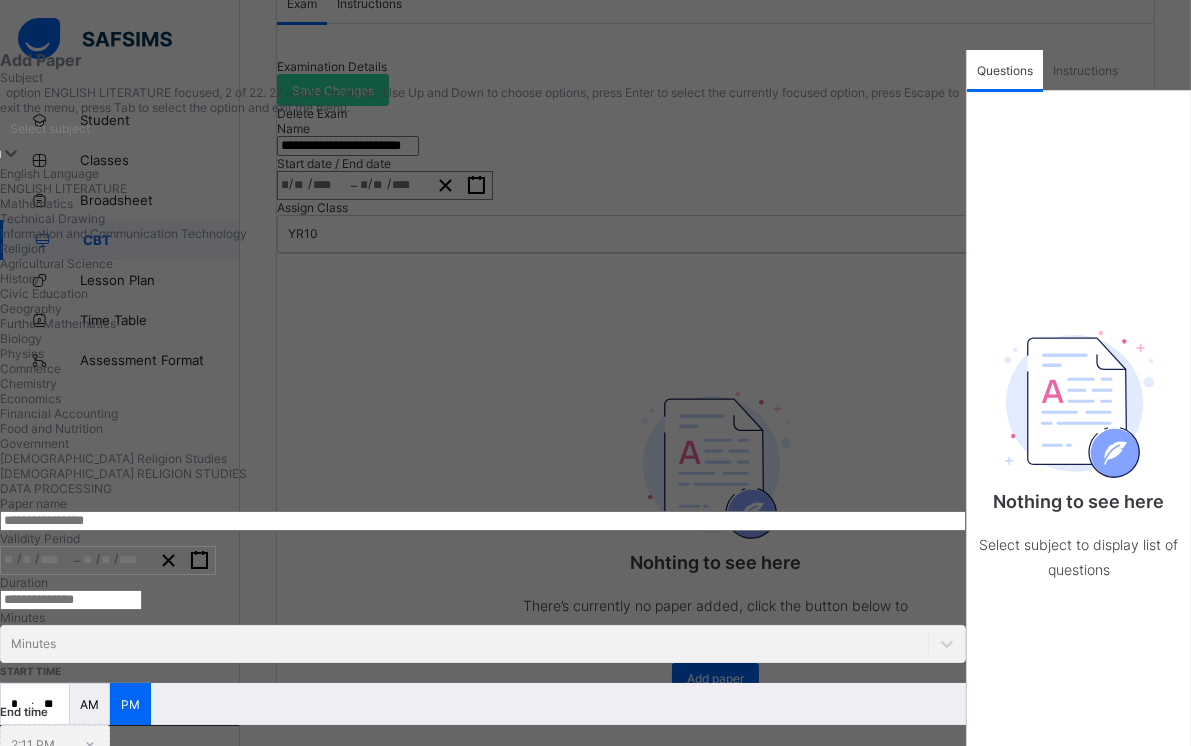 click on "ENGLISH LITERATURE" at bounding box center (483, 188) 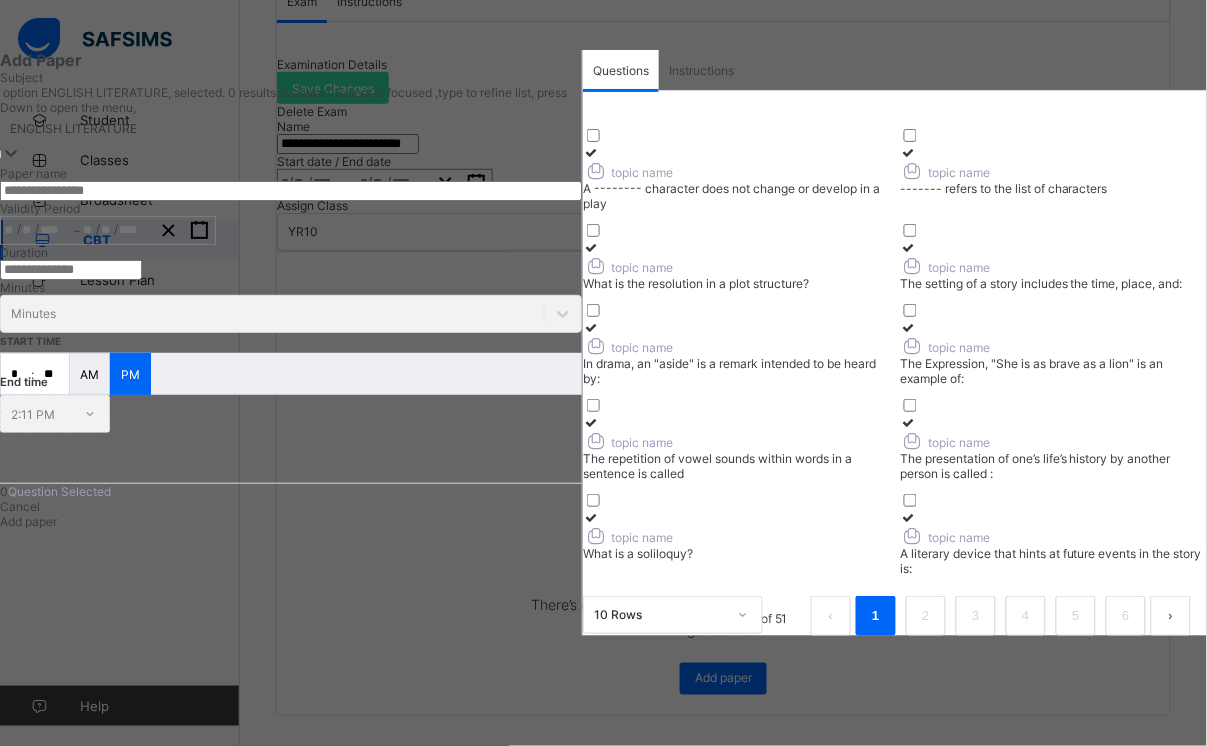 click at bounding box center [291, 191] 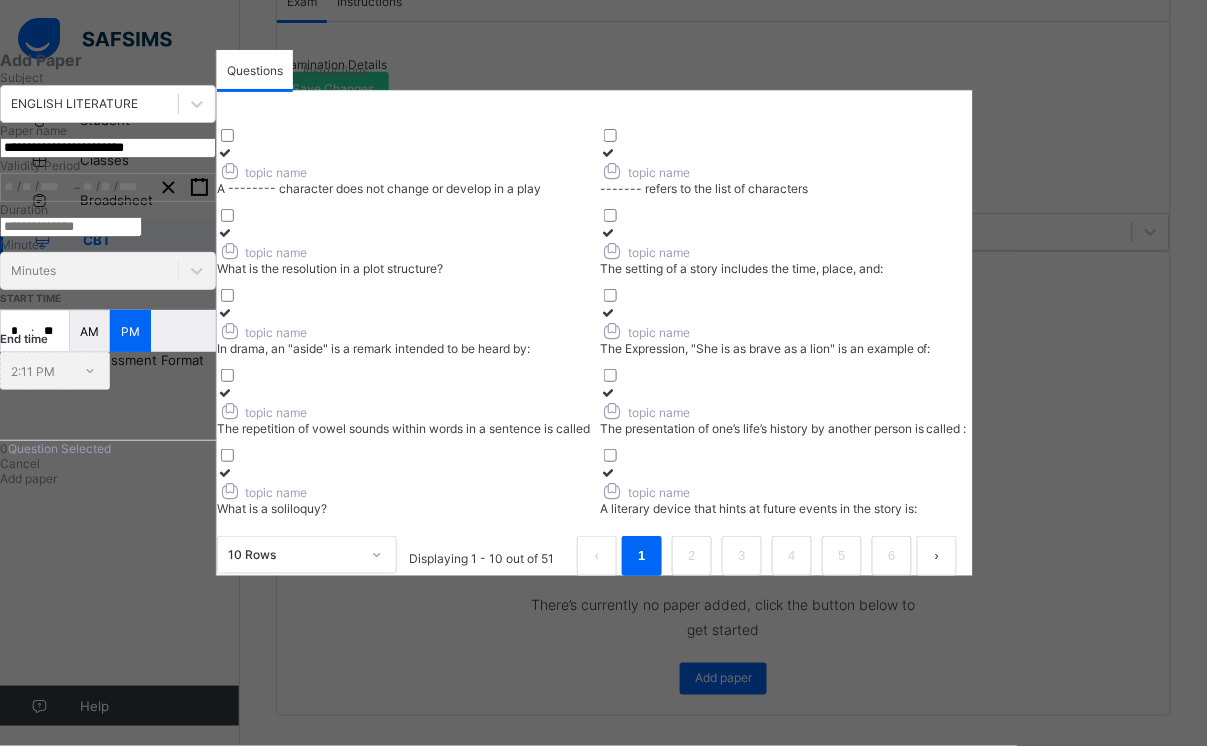 type on "**********" 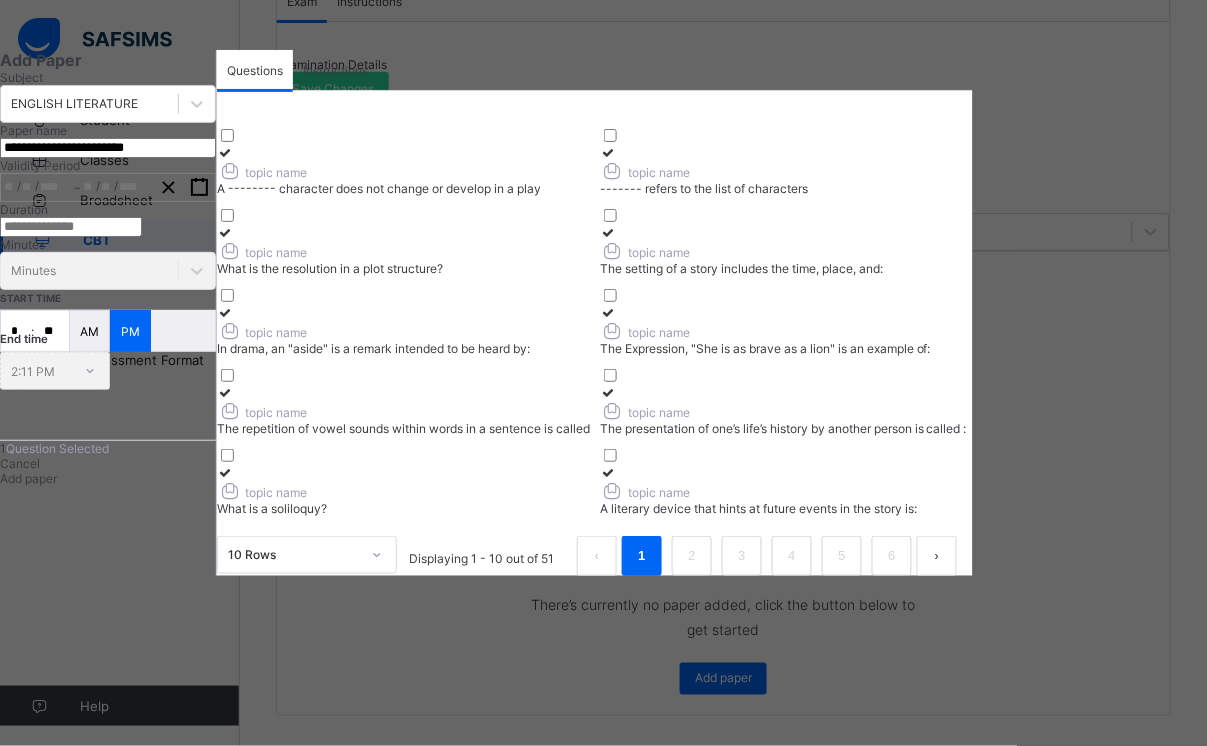 click on "/ / – / /" at bounding box center (108, 187) 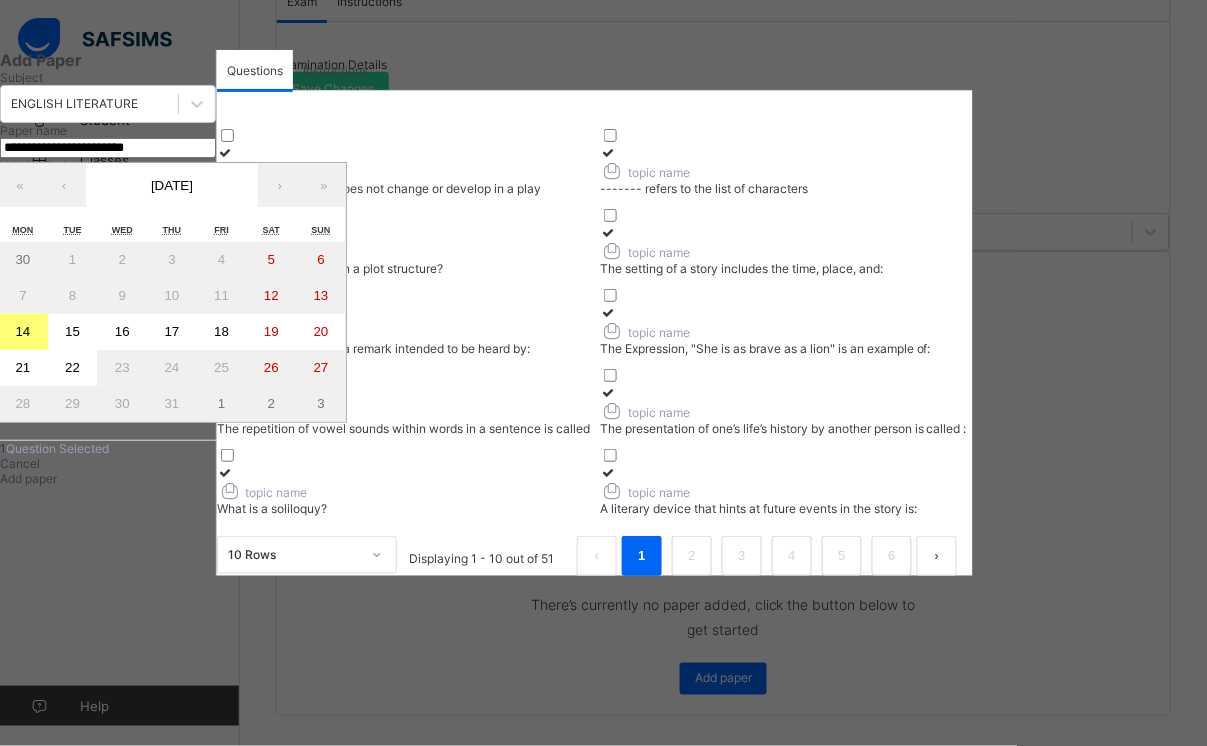 click on "21" at bounding box center [22, 367] 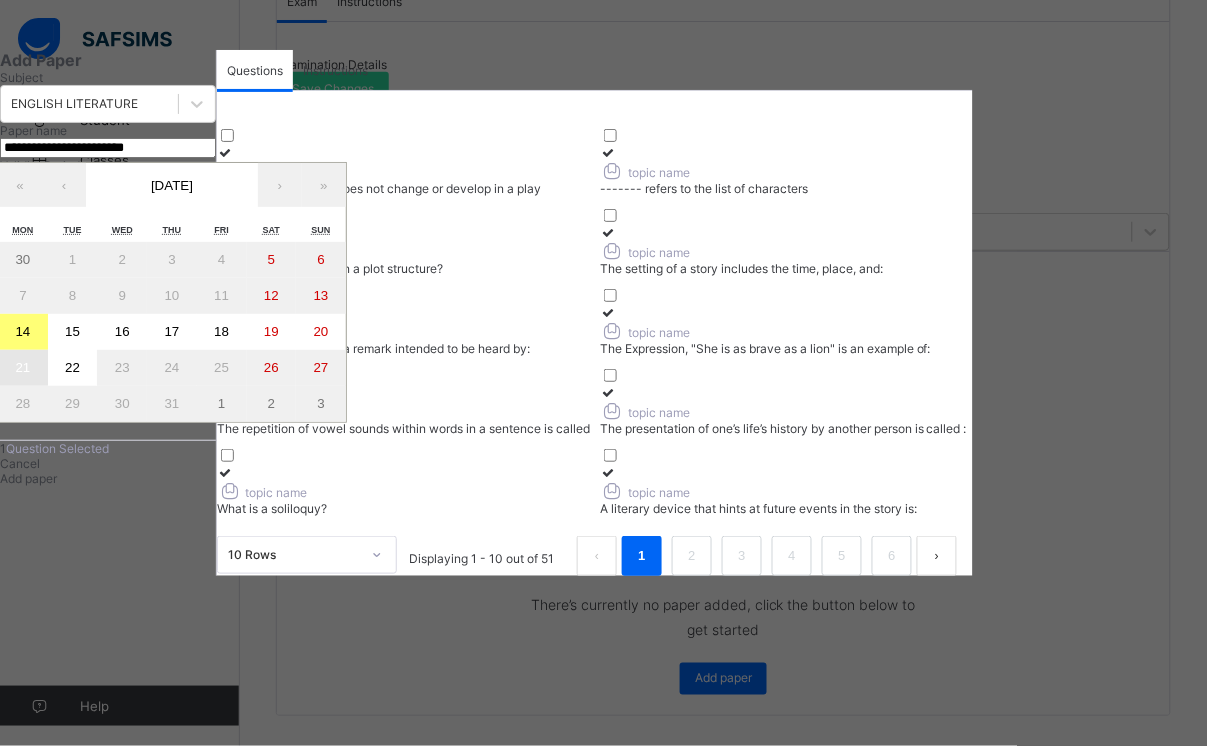 click on "21" at bounding box center (22, 367) 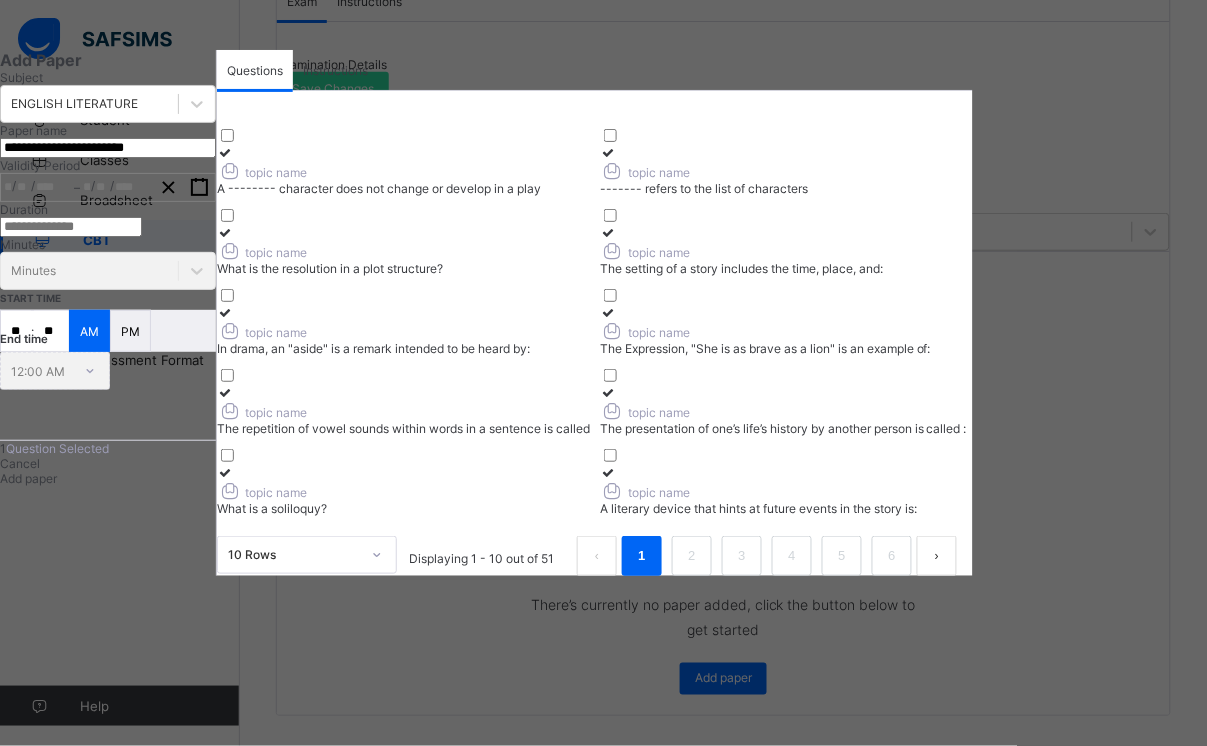 type on "**" 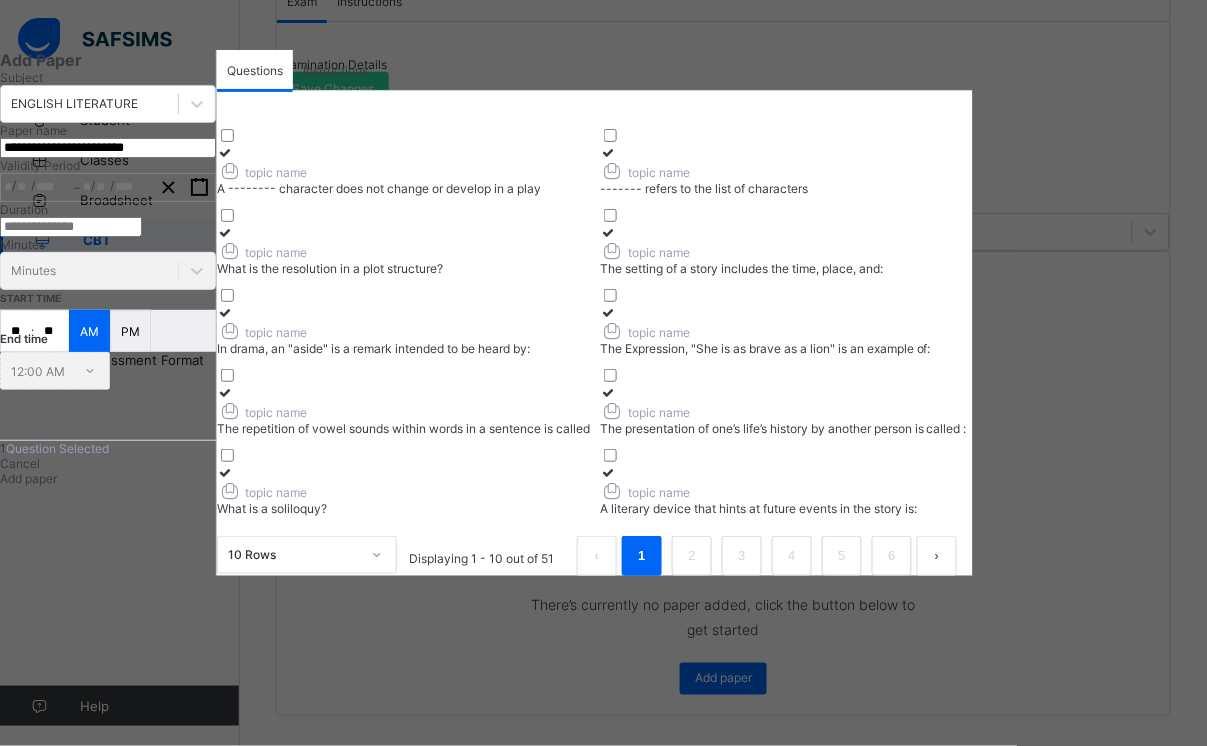 type on "**" 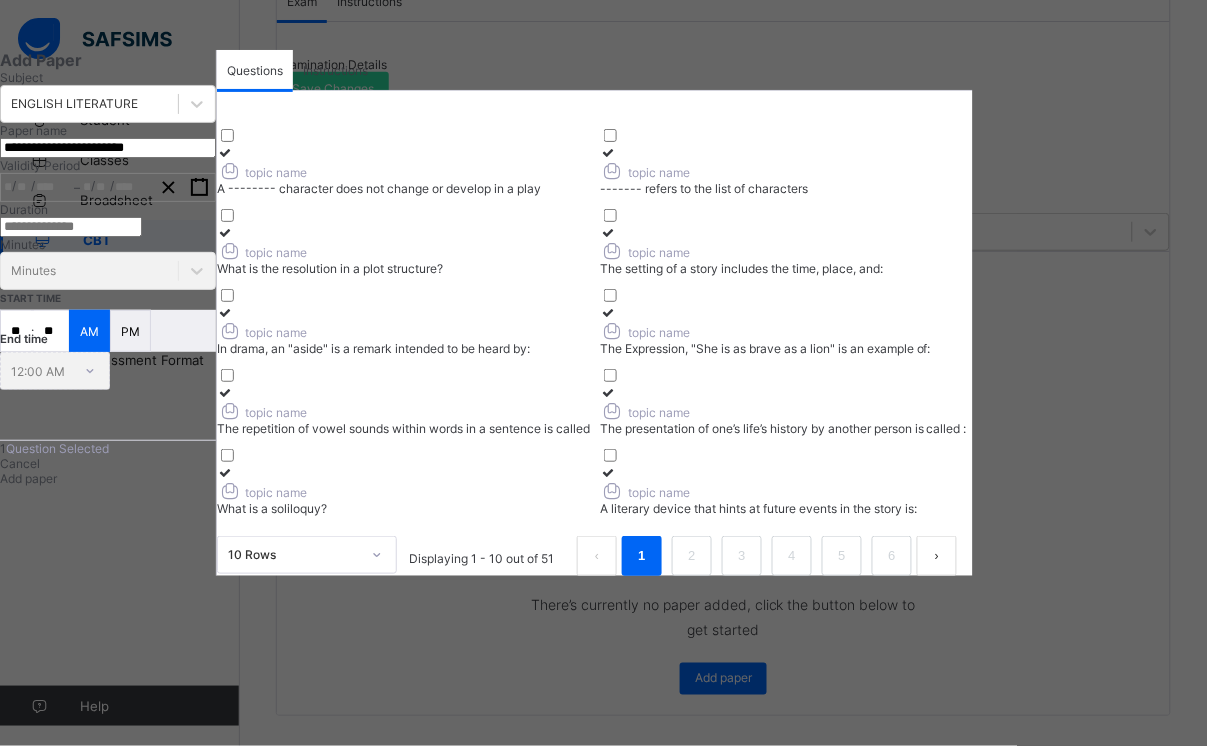 type on "**" 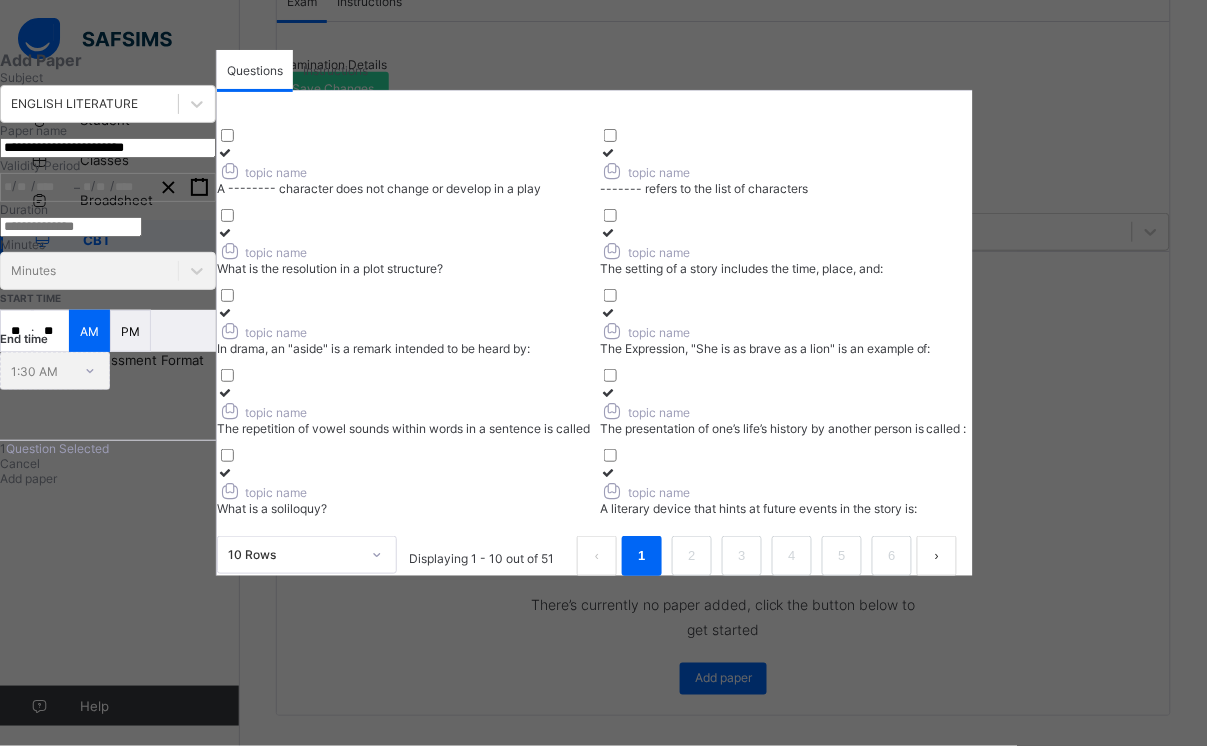 click on "**" at bounding box center [16, 331] 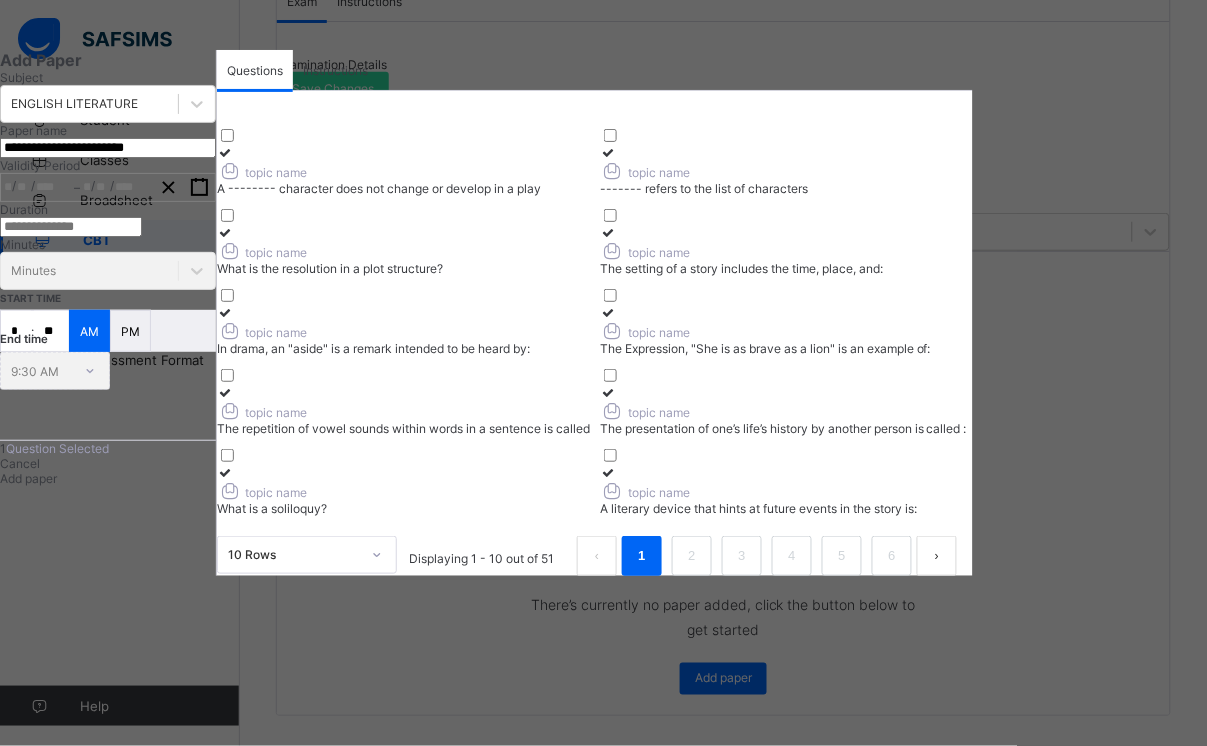type on "*" 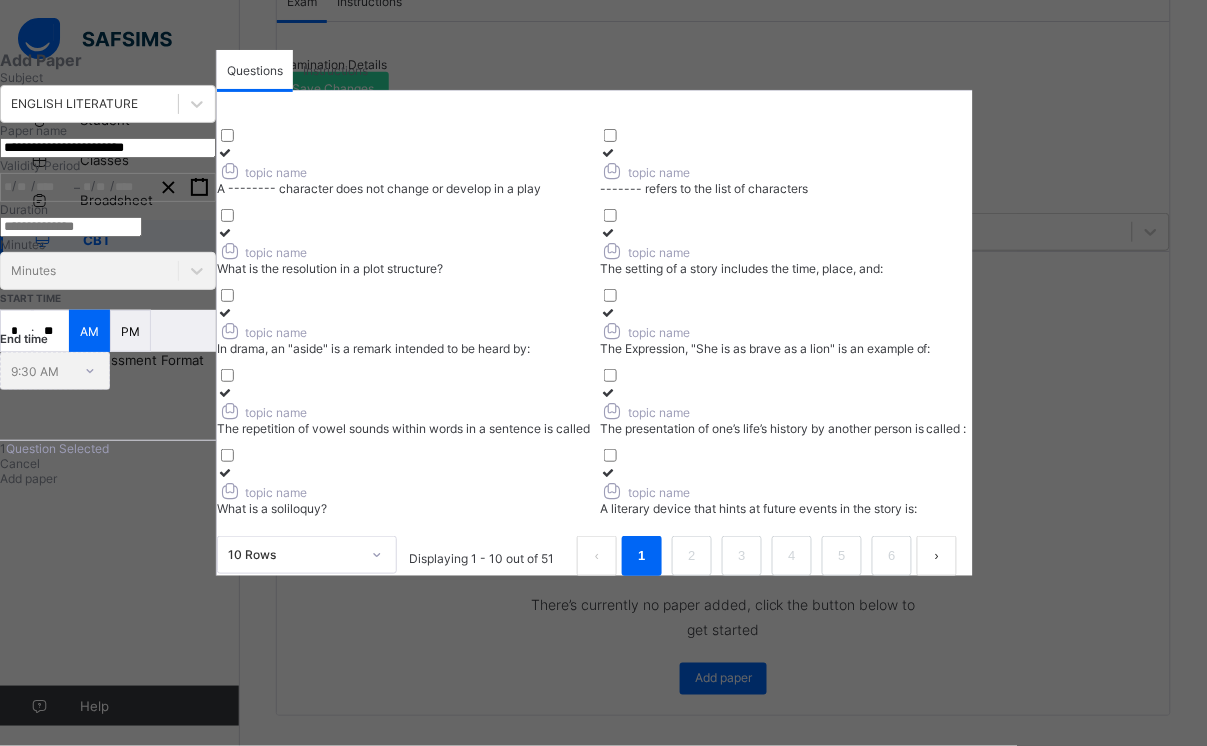 type on "**" 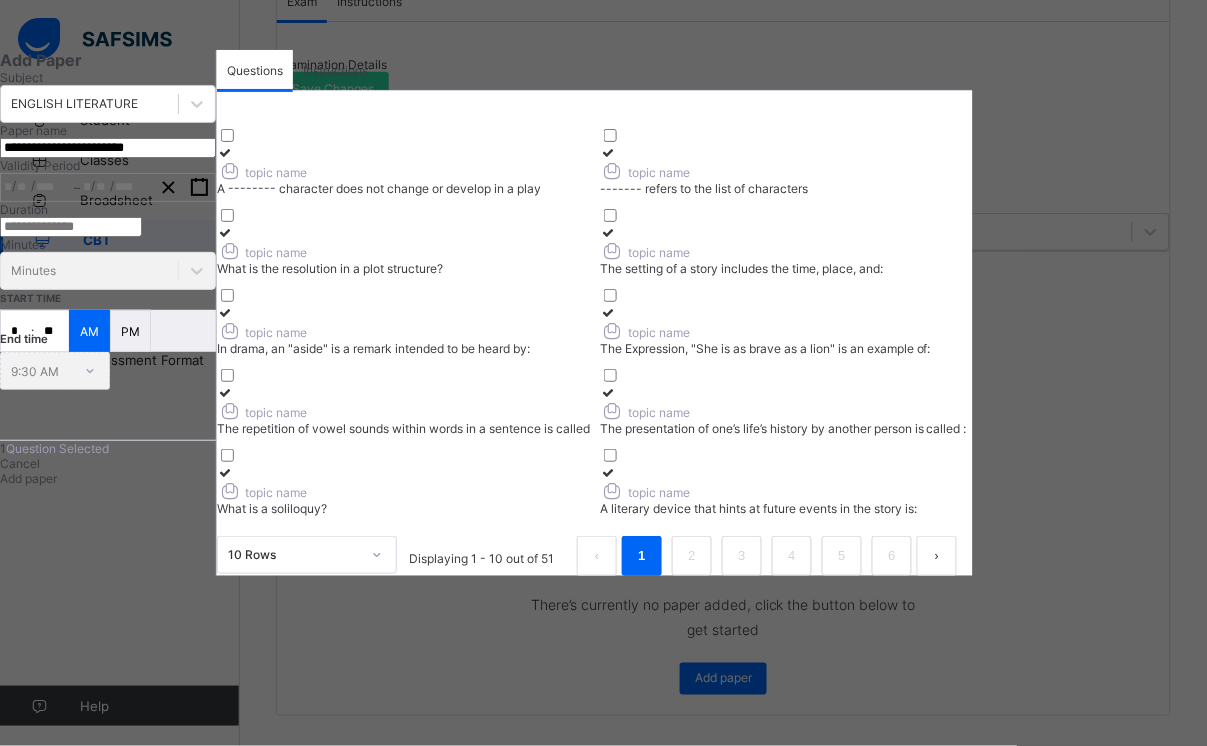 click on "*" at bounding box center (16, 331) 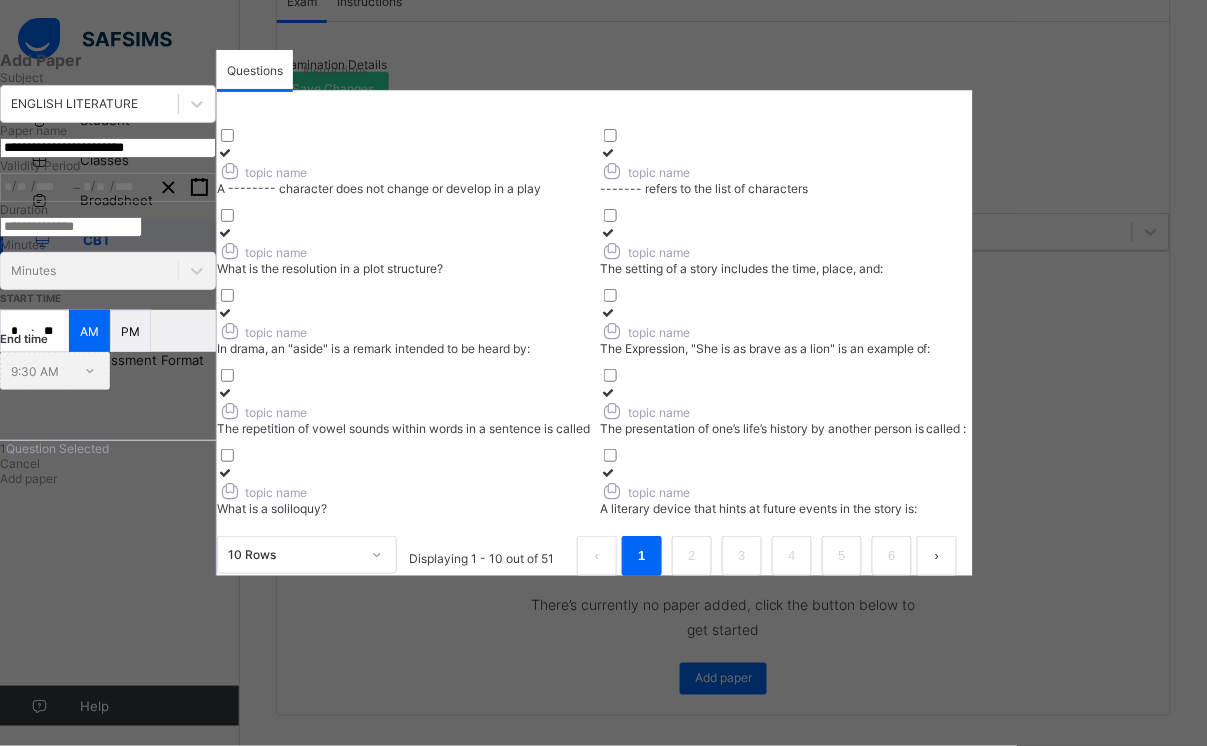 type on "**" 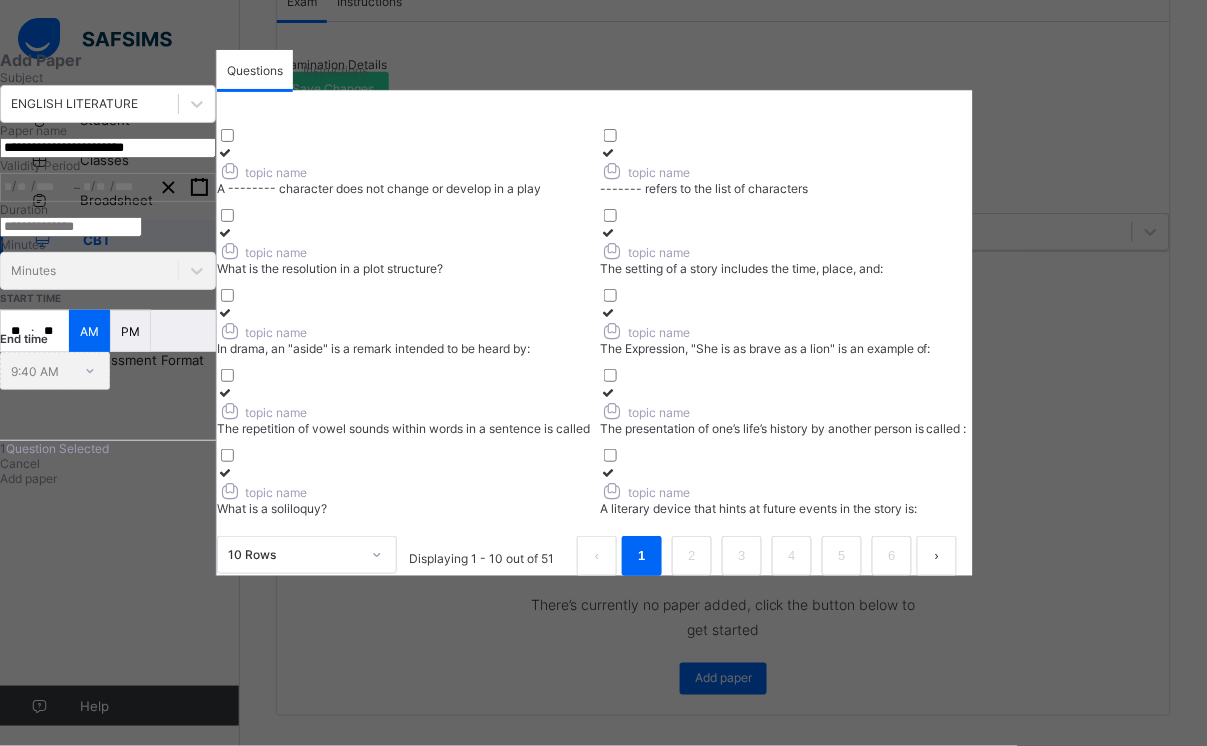 type on "**" 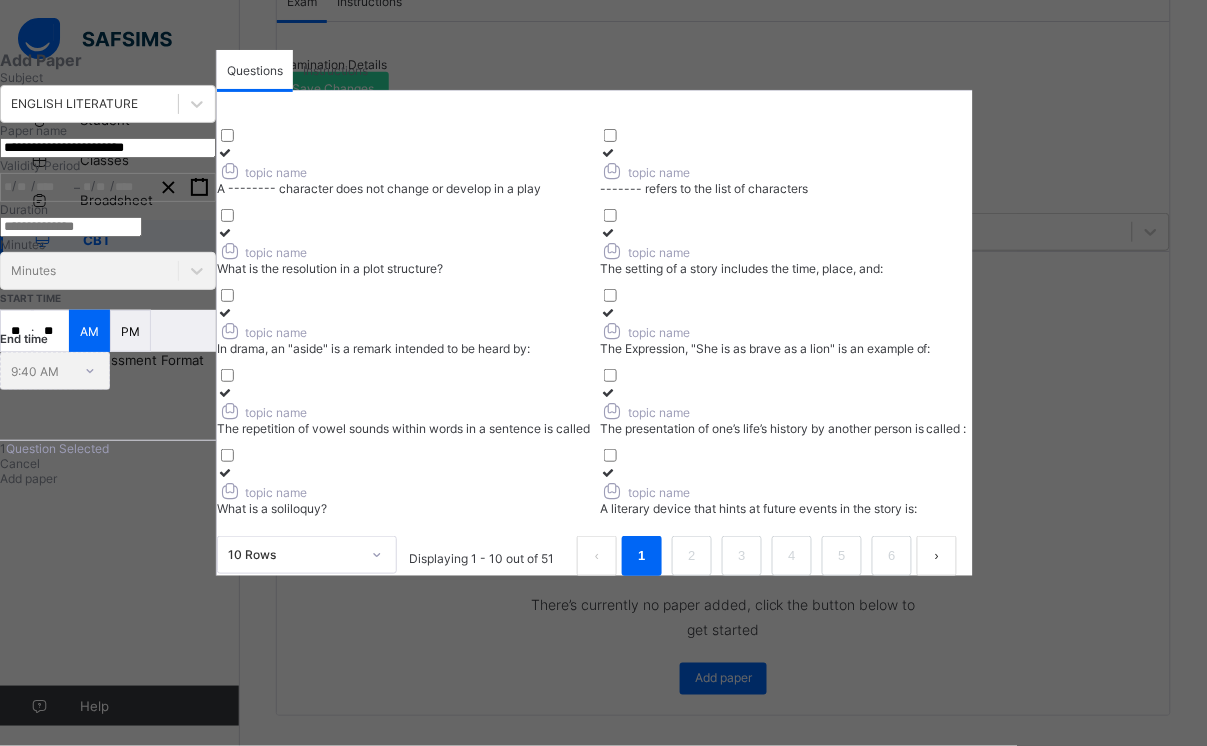 scroll, scrollTop: 0, scrollLeft: 0, axis: both 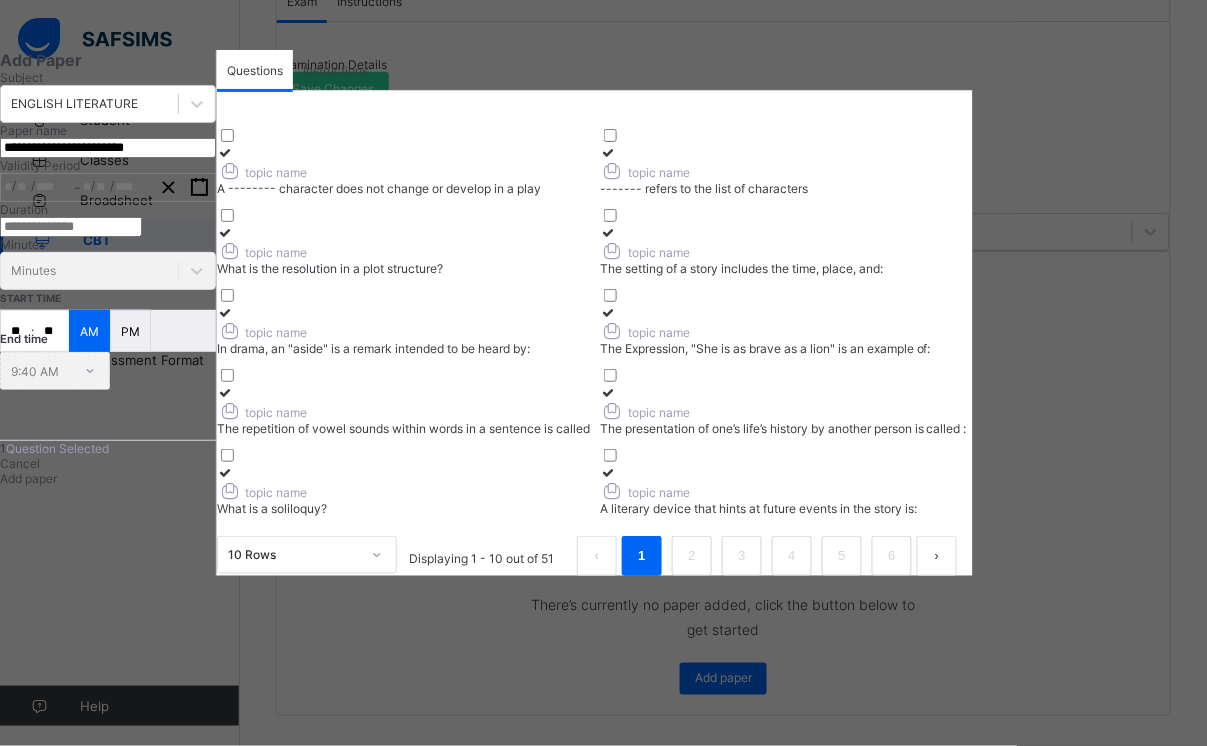 click at bounding box center (225, 232) 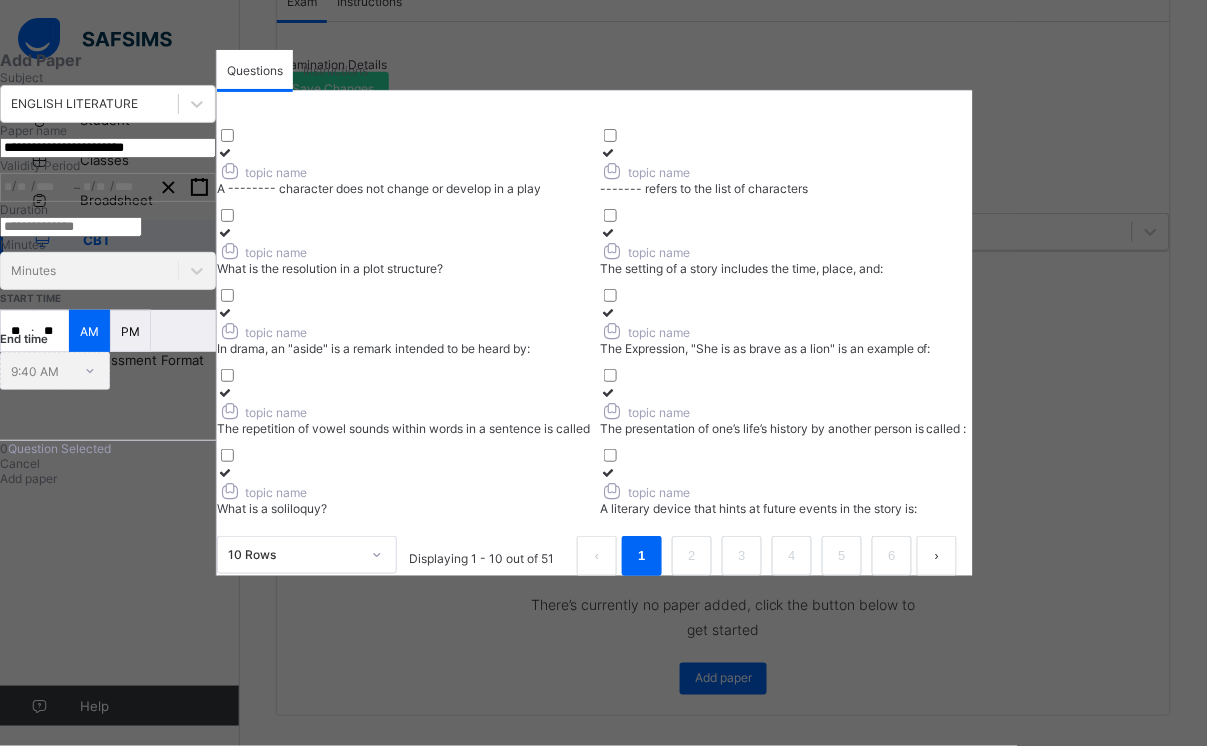 scroll, scrollTop: 290, scrollLeft: 0, axis: vertical 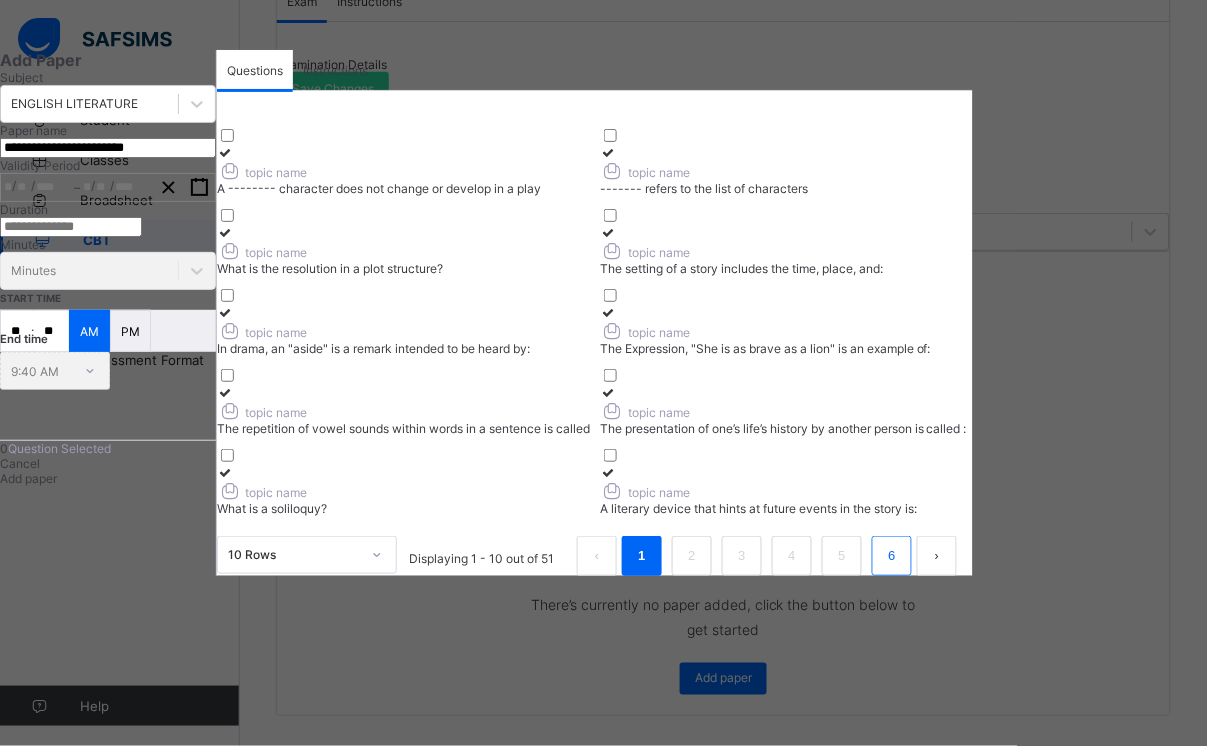 click on "6" at bounding box center [892, 556] 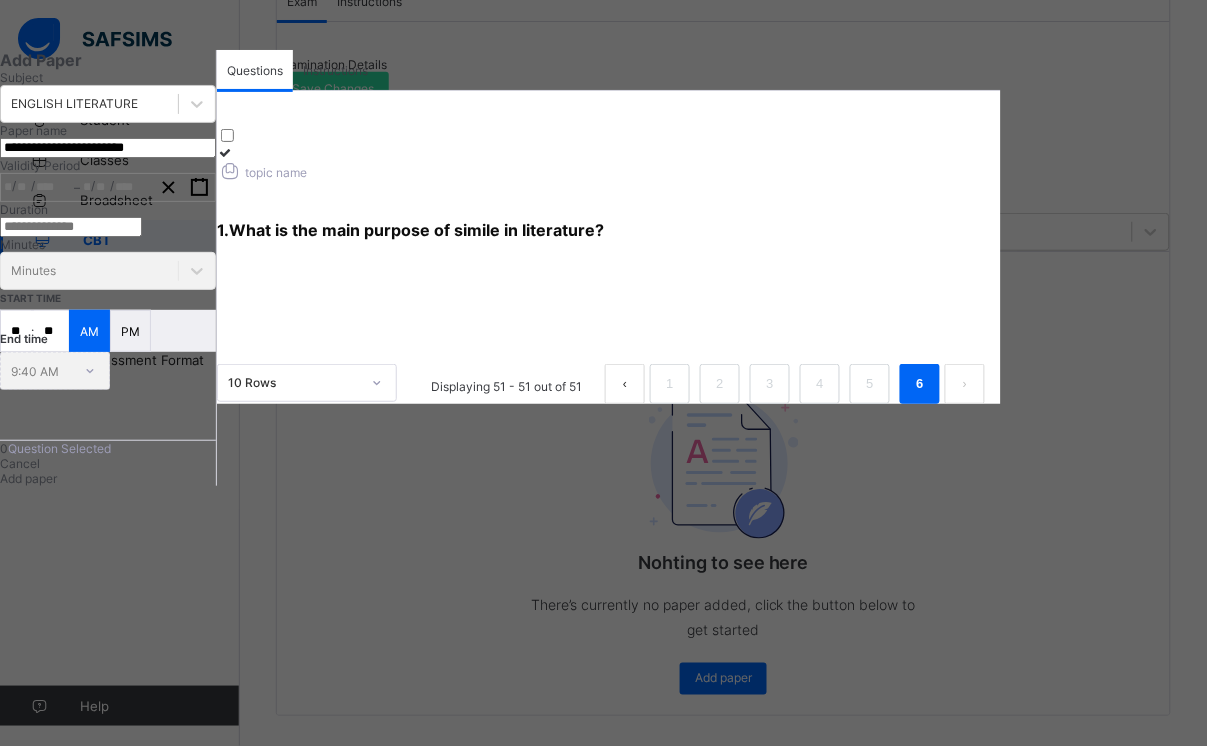 scroll, scrollTop: 0, scrollLeft: 0, axis: both 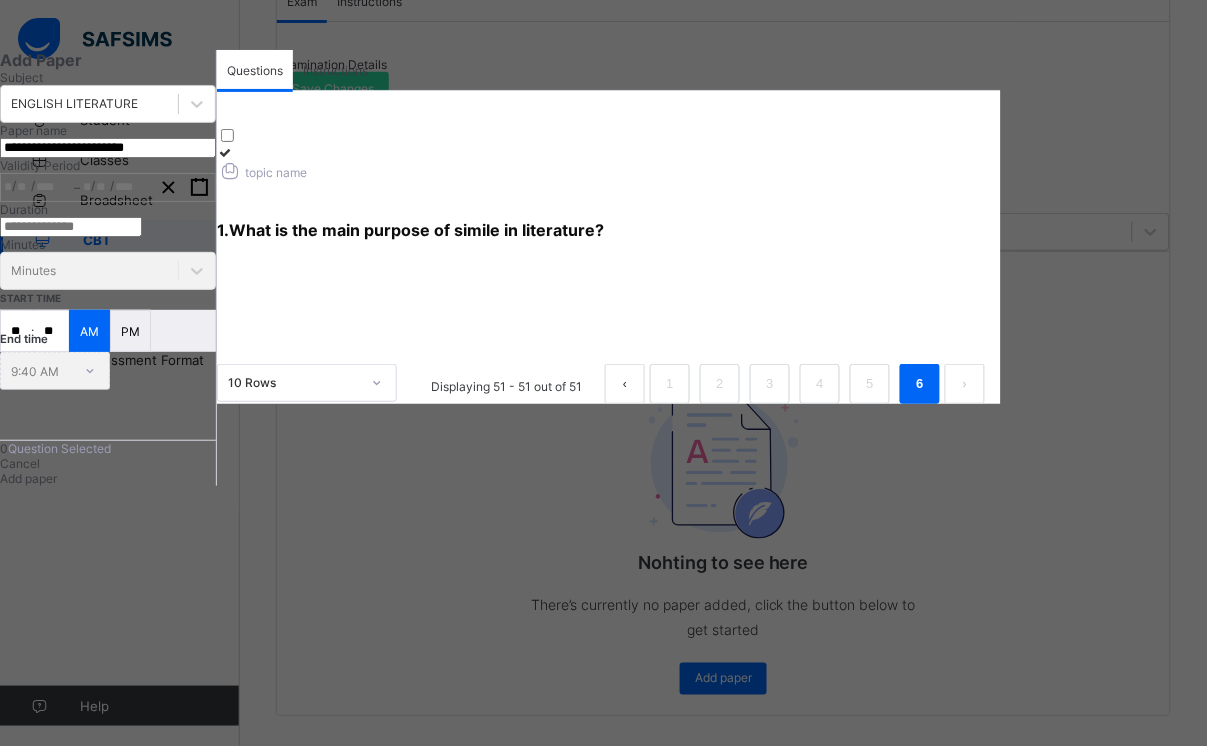 click at bounding box center [225, 152] 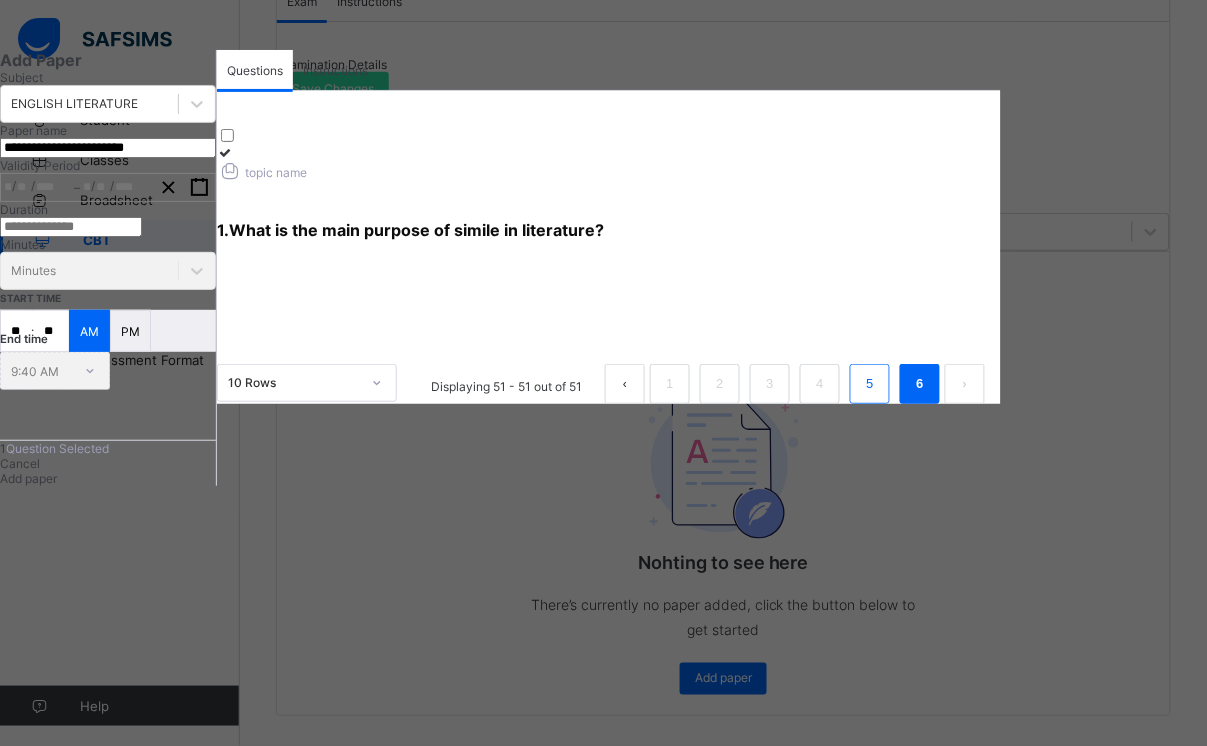 click on "5" at bounding box center [869, 384] 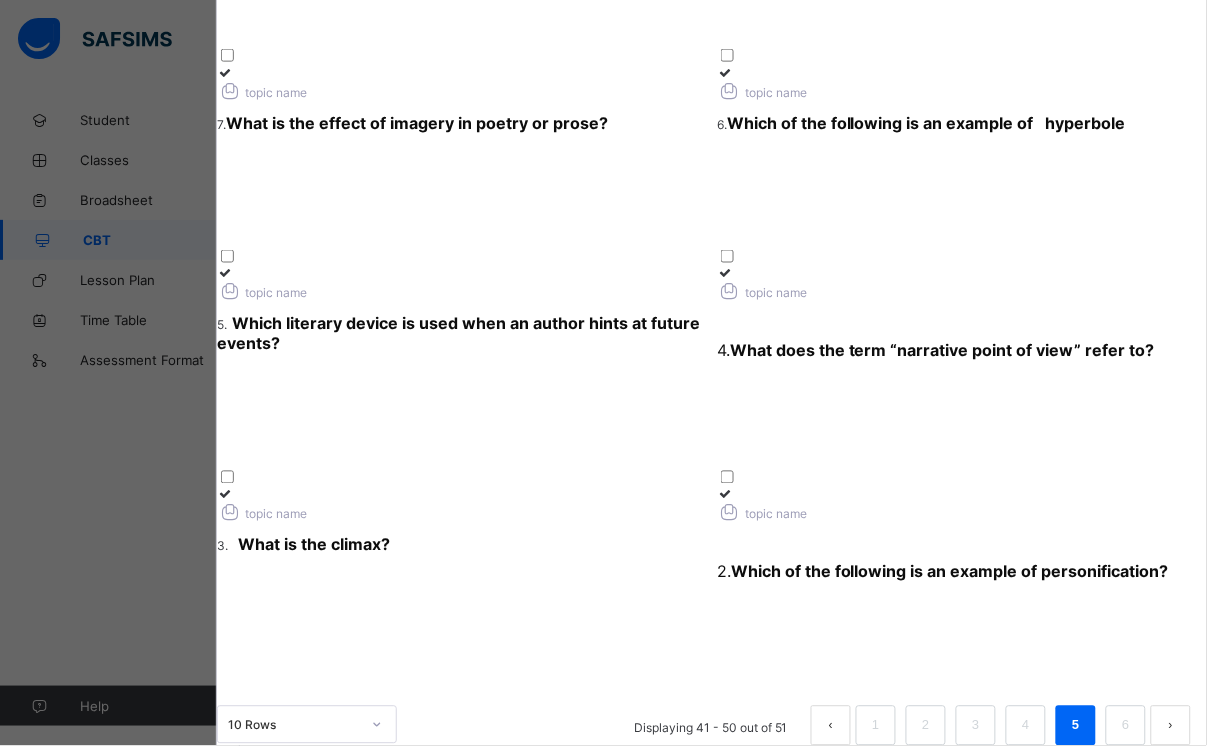 scroll, scrollTop: 785, scrollLeft: 0, axis: vertical 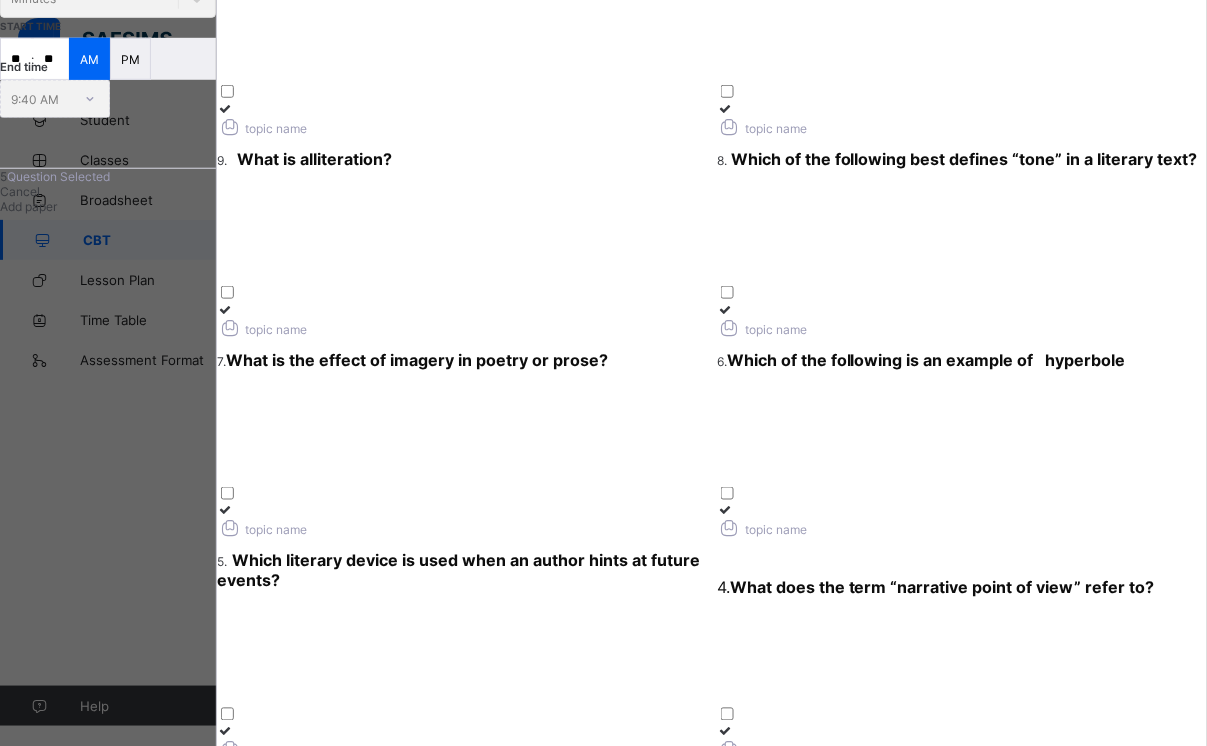 click at bounding box center [725, 309] 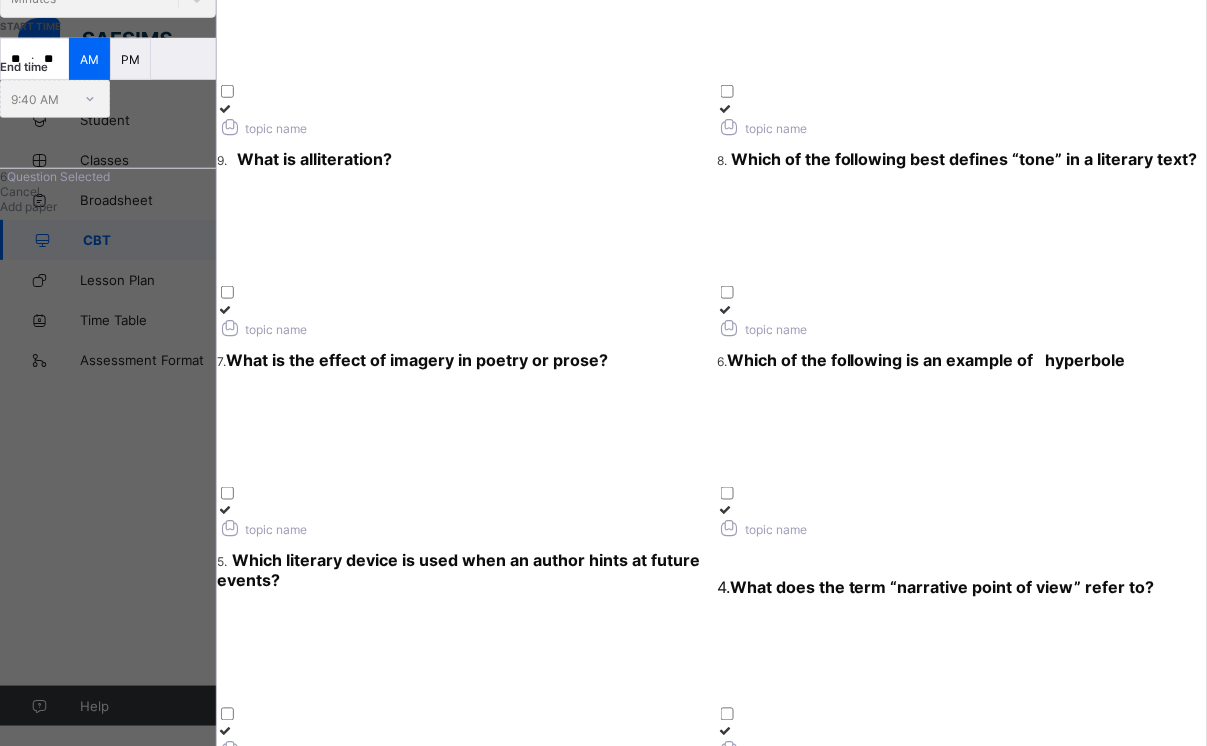 click at bounding box center (225, 309) 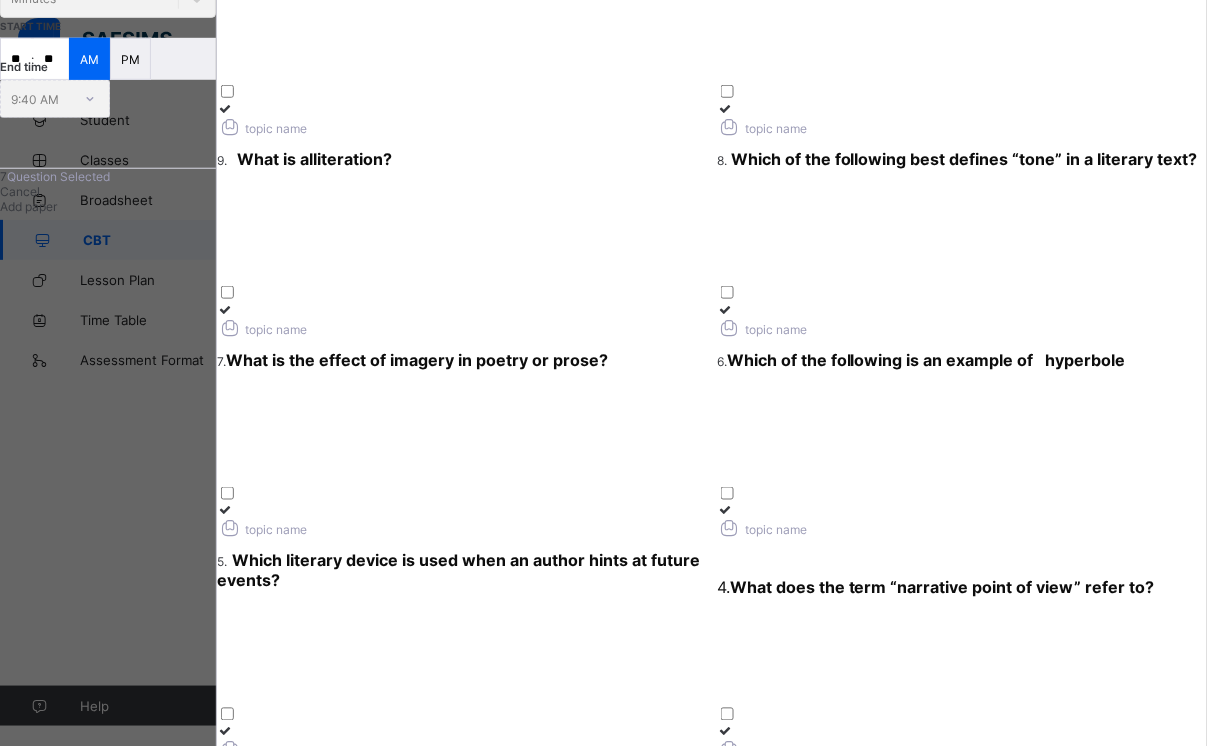 click at bounding box center (725, 108) 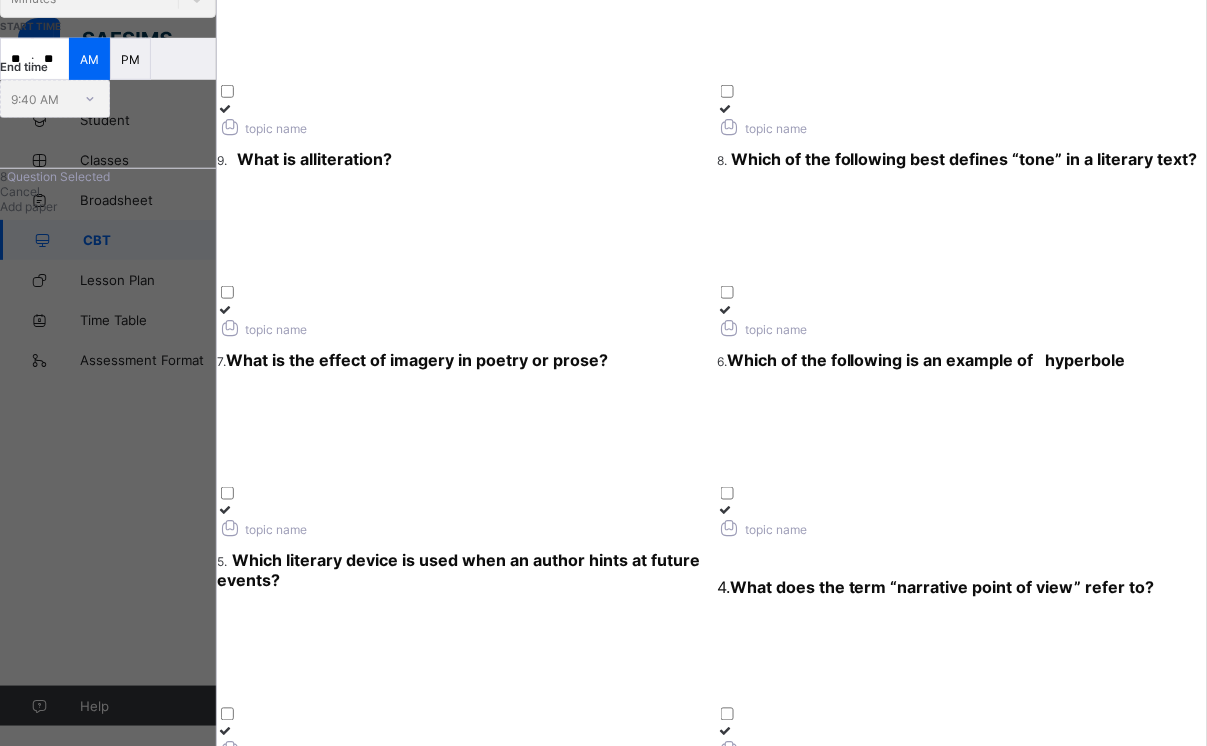 click at bounding box center (225, 108) 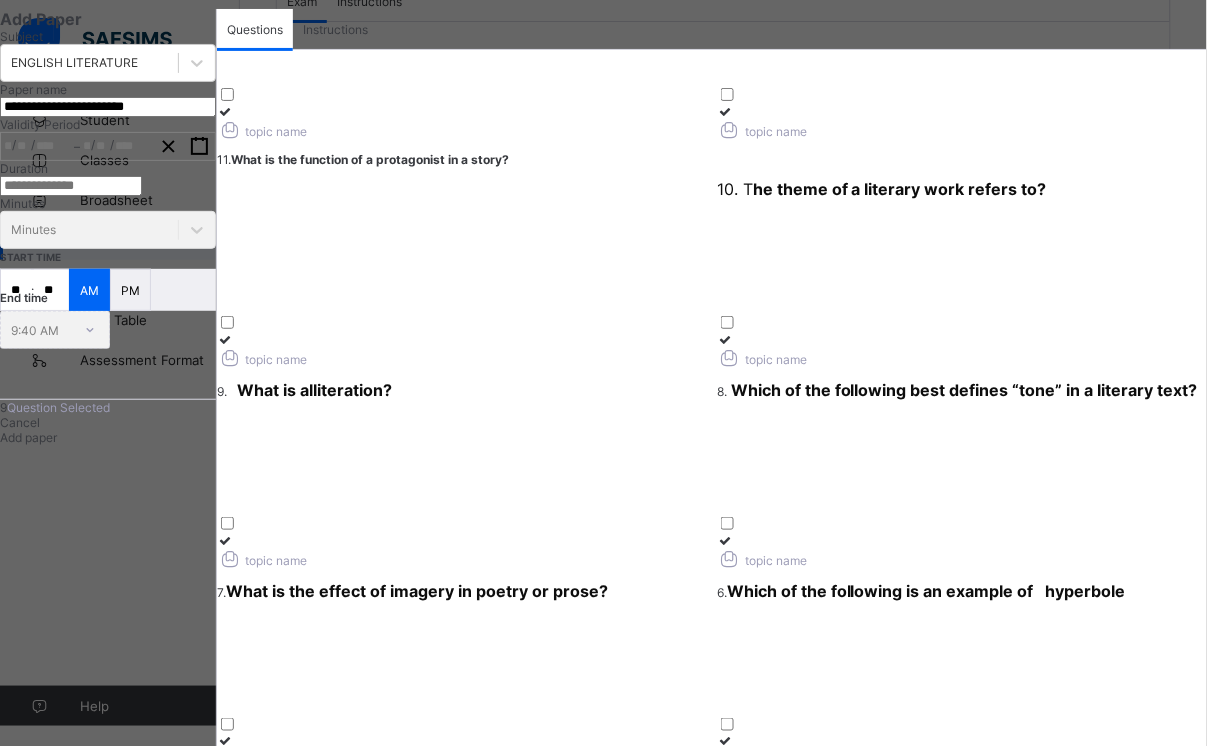 scroll, scrollTop: 27, scrollLeft: 0, axis: vertical 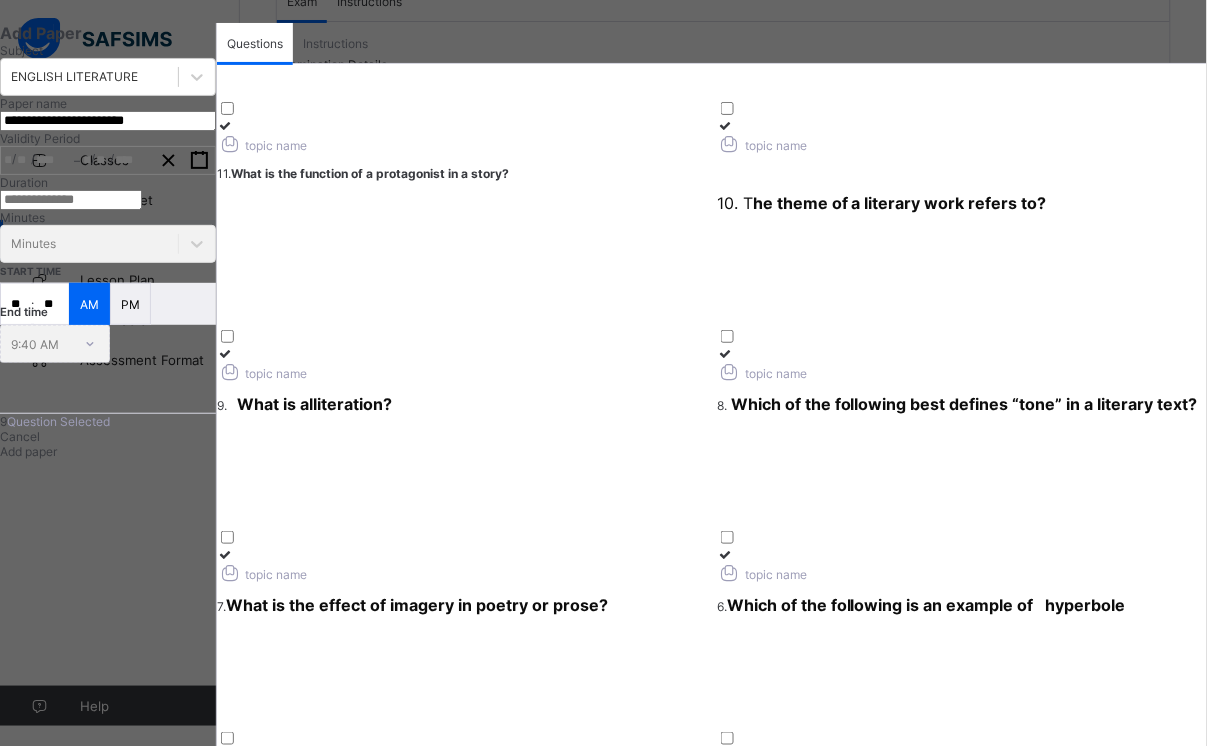 click at bounding box center (725, 125) 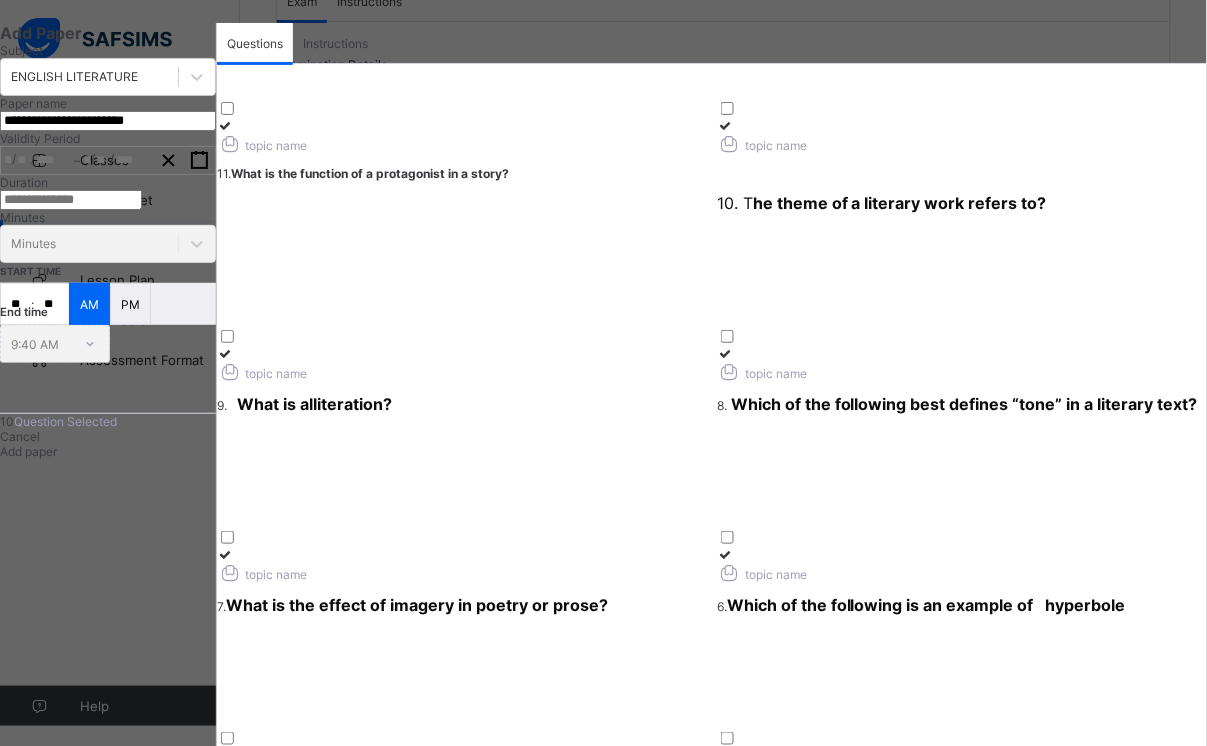 click at bounding box center (225, 125) 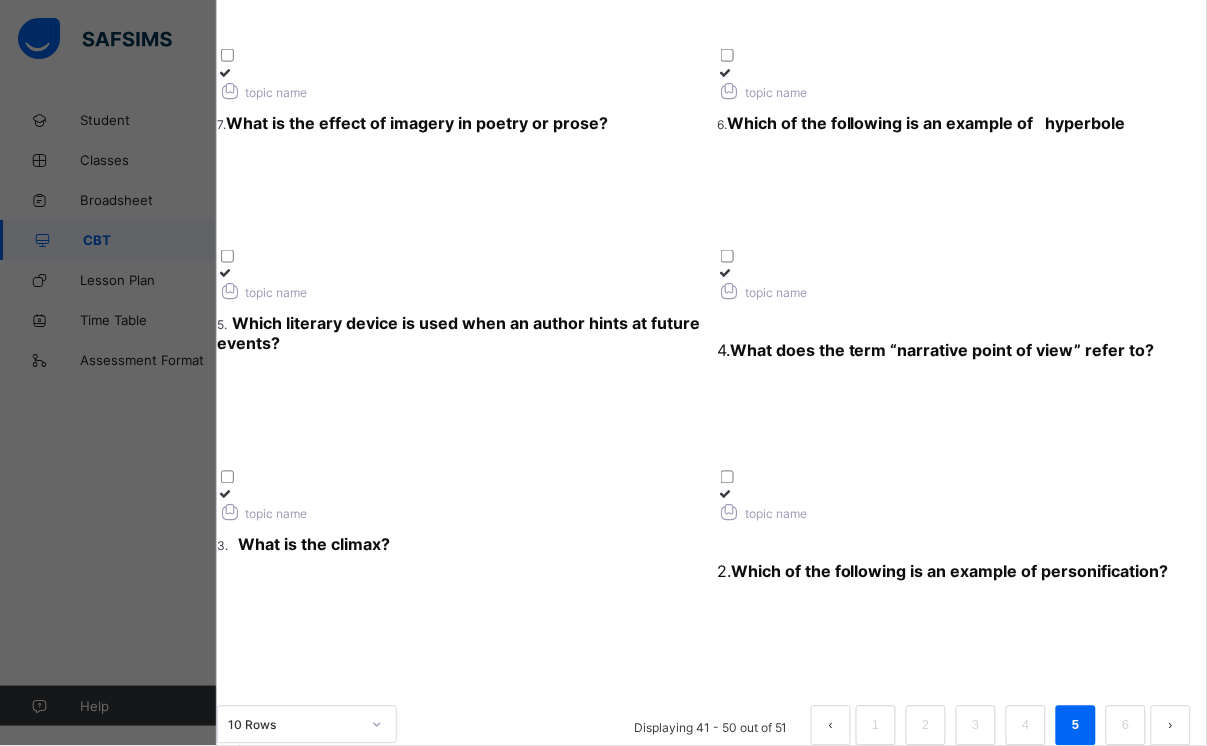 scroll, scrollTop: 802, scrollLeft: 0, axis: vertical 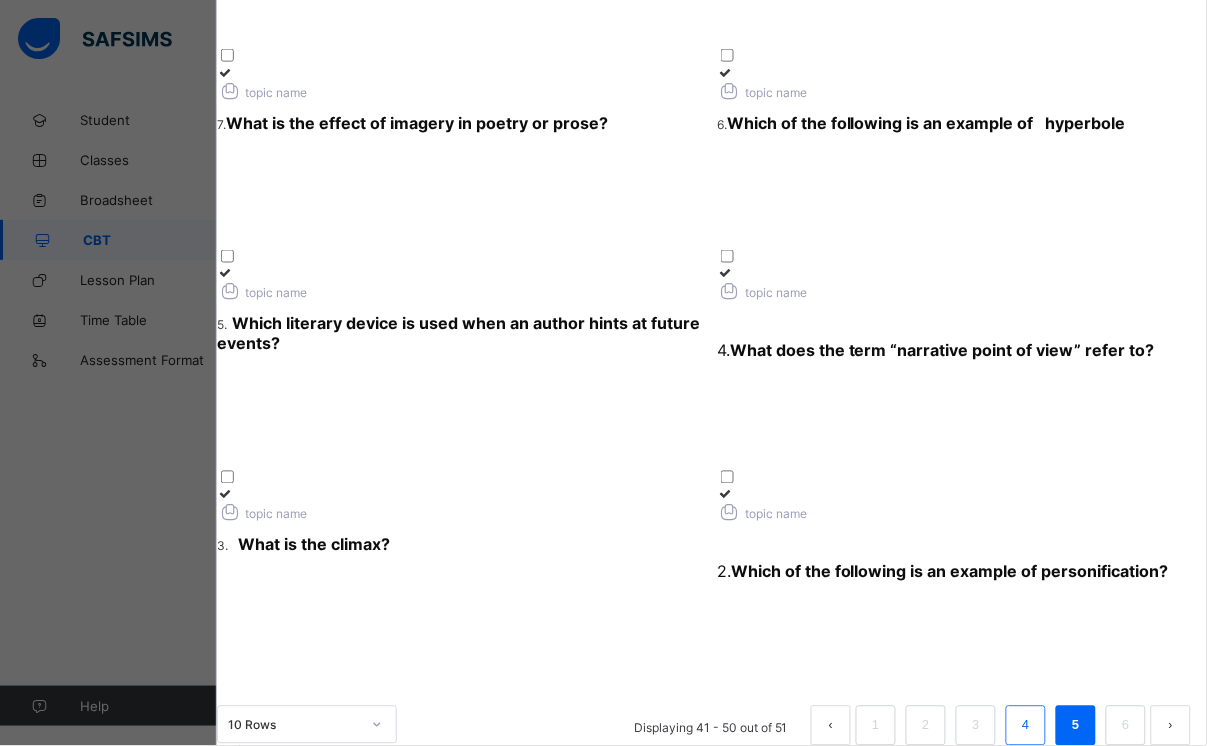 click on "4" at bounding box center (1025, 726) 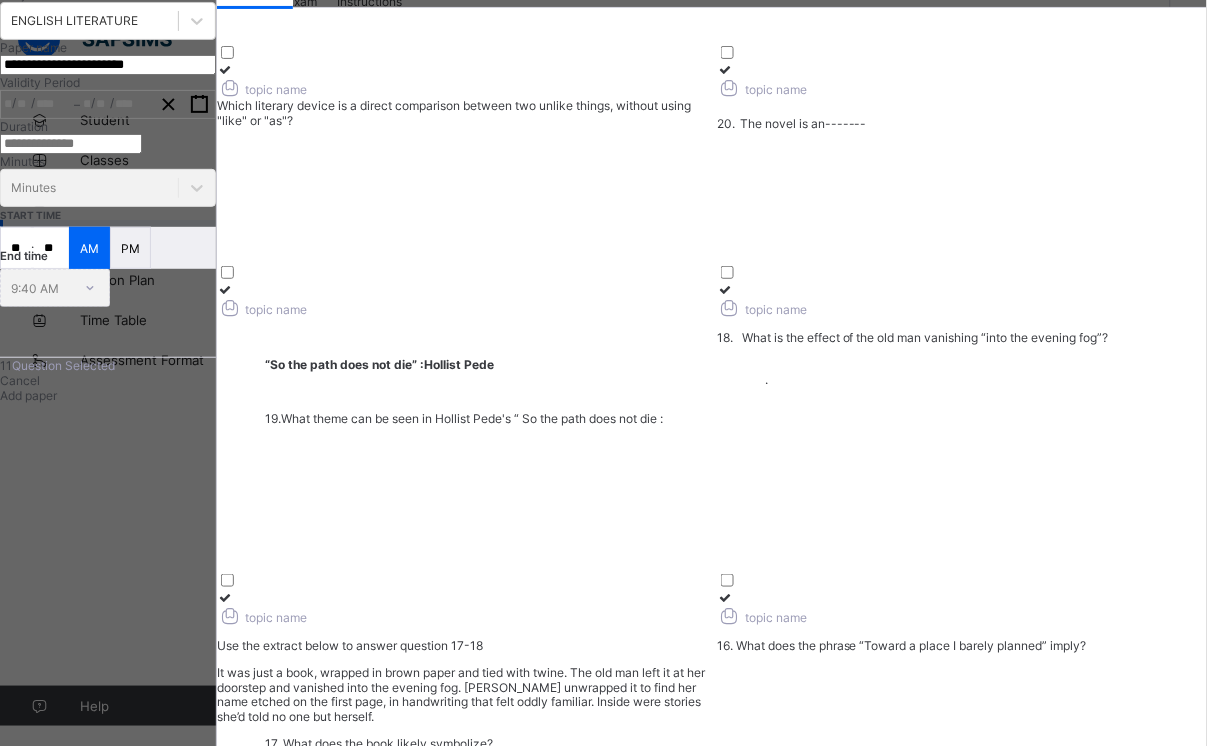 scroll, scrollTop: 0, scrollLeft: 0, axis: both 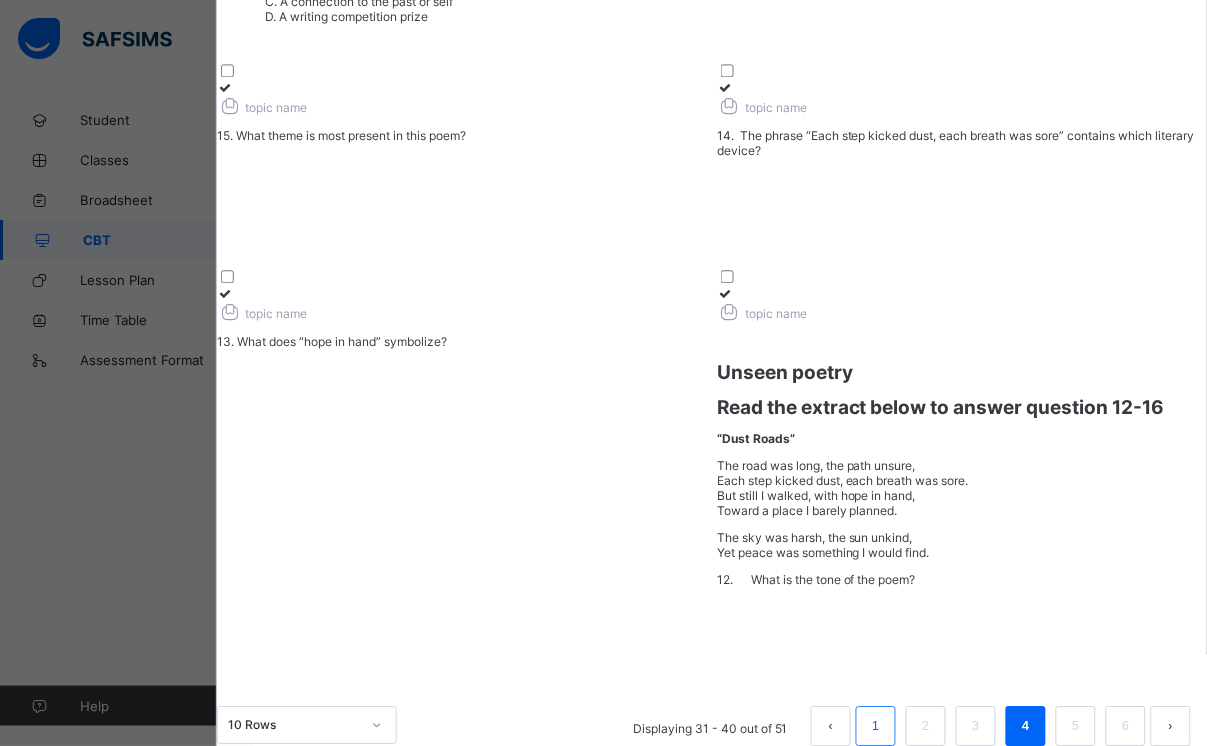 click on "1" at bounding box center [875, 726] 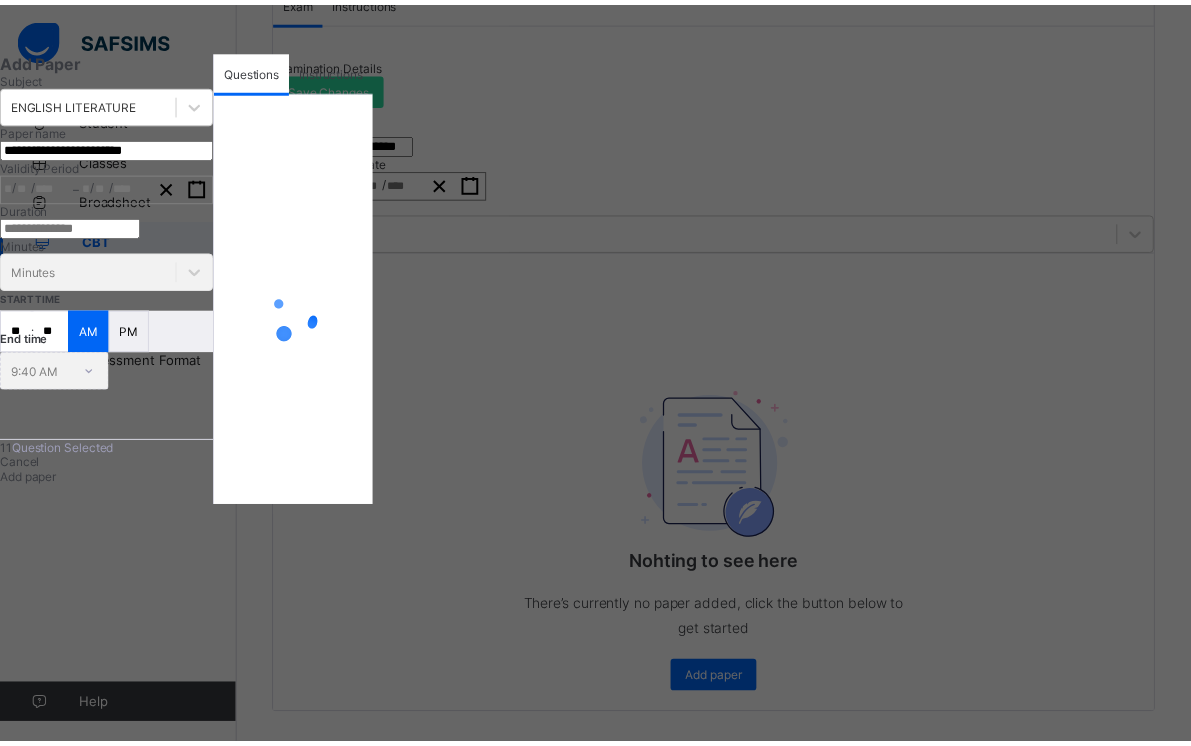 scroll, scrollTop: 290, scrollLeft: 0, axis: vertical 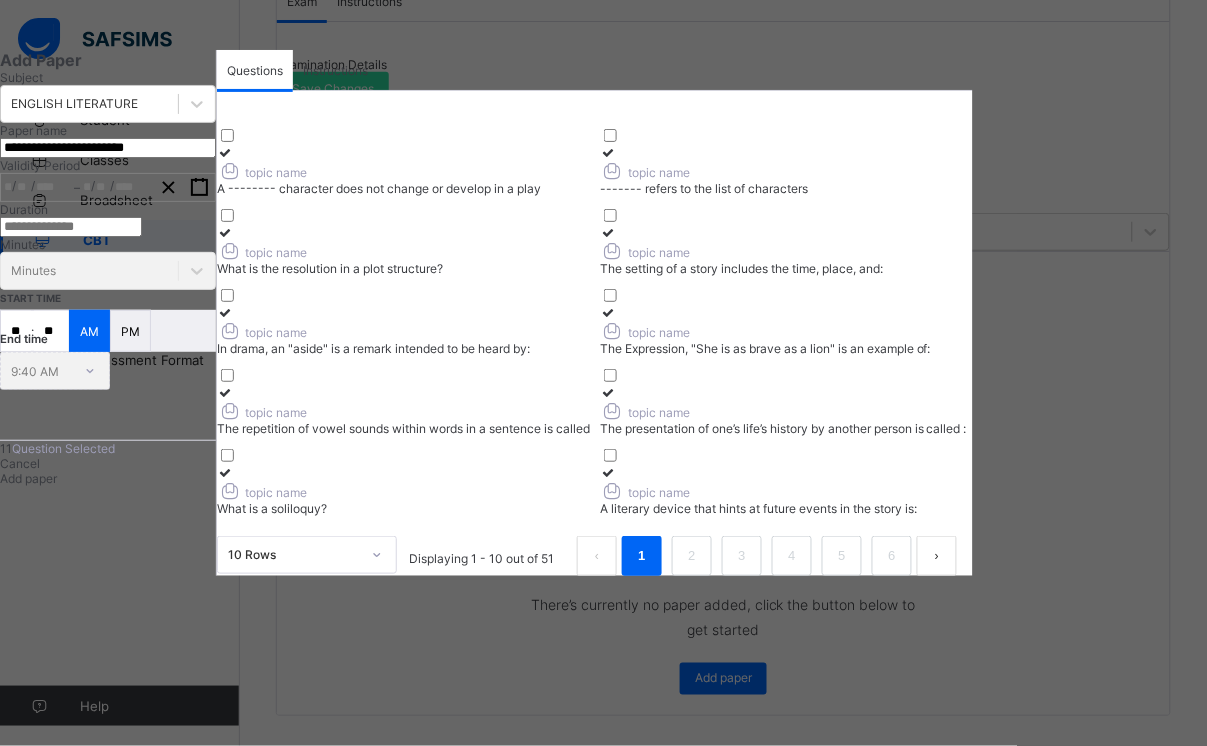 click on "Cancel" at bounding box center [108, 463] 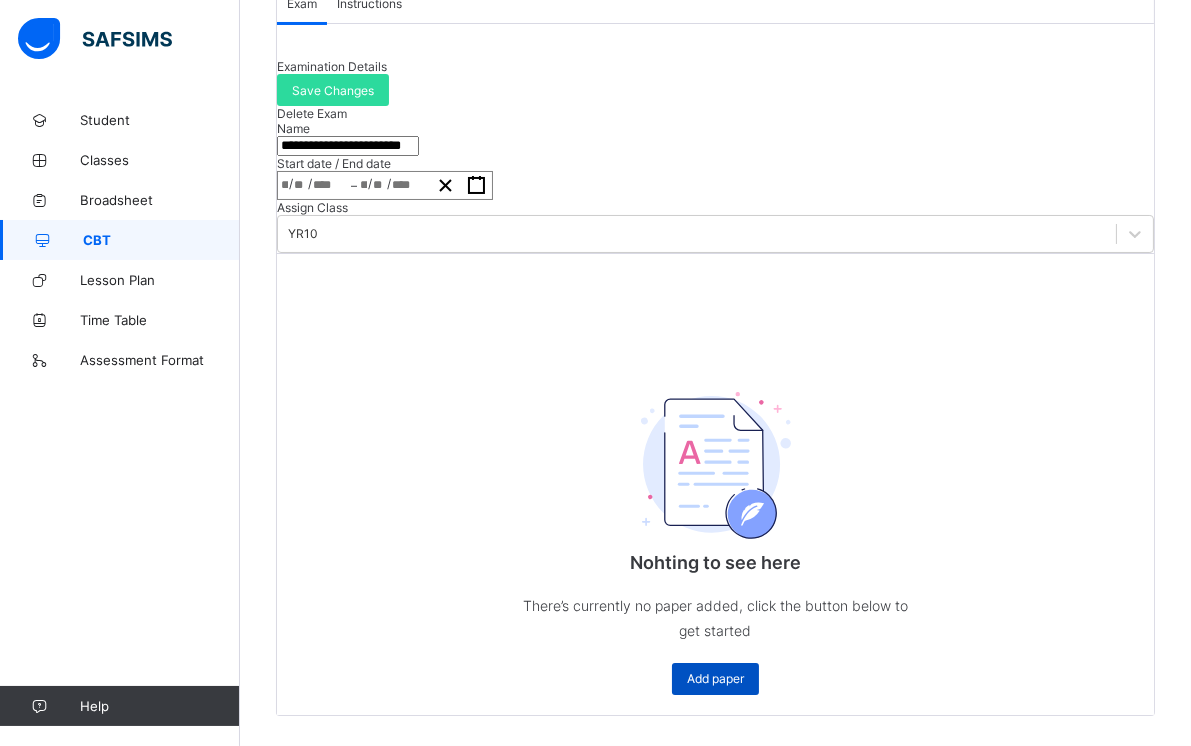 click on "Add paper" at bounding box center [715, 678] 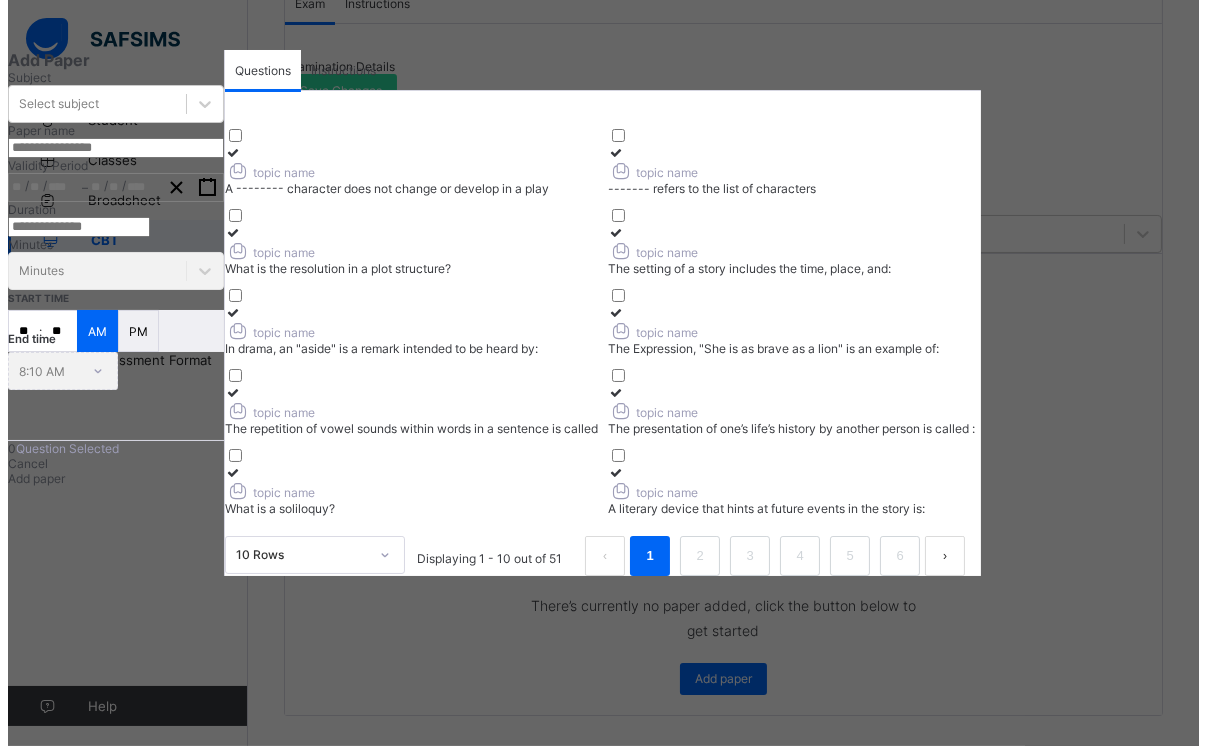 scroll, scrollTop: 0, scrollLeft: 0, axis: both 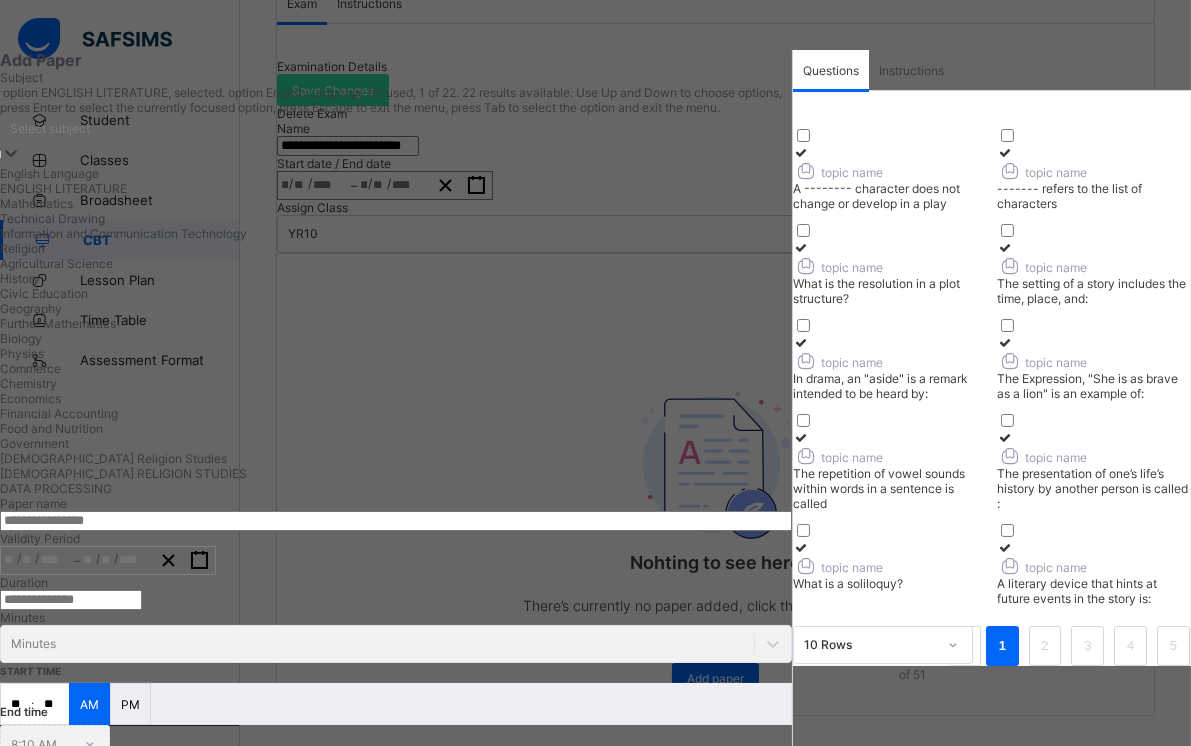 click 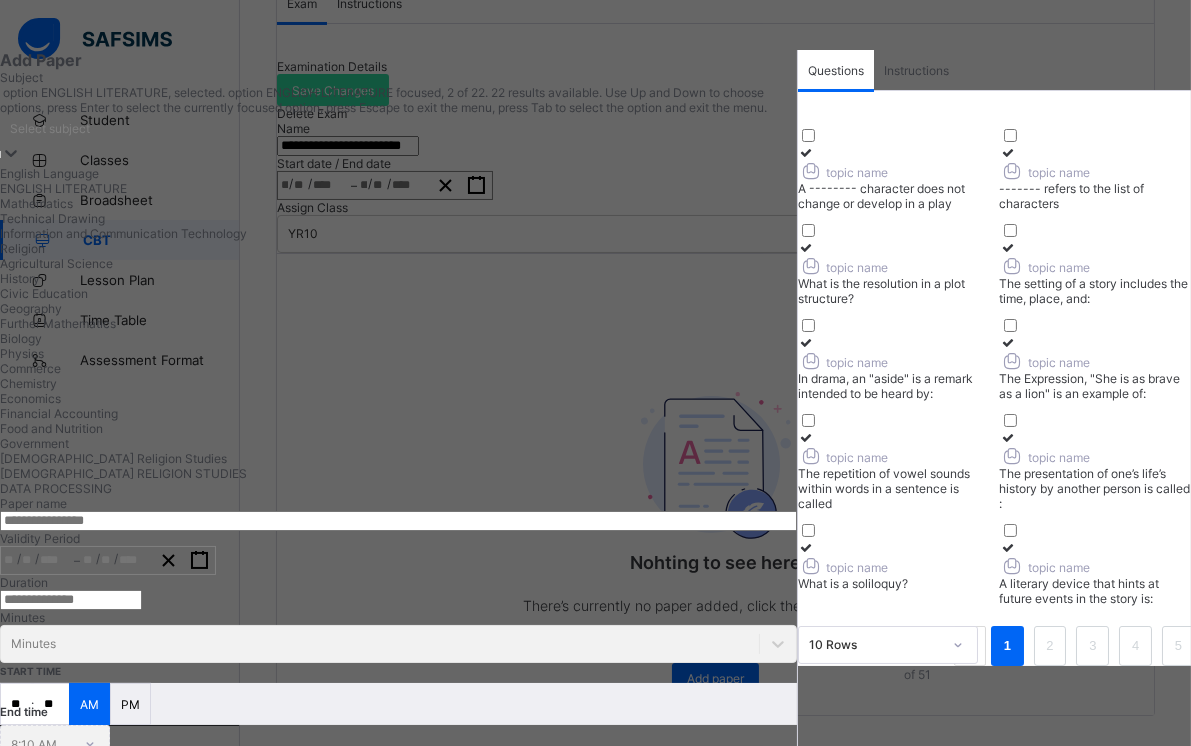 click on "ENGLISH LITERATURE" at bounding box center (398, 188) 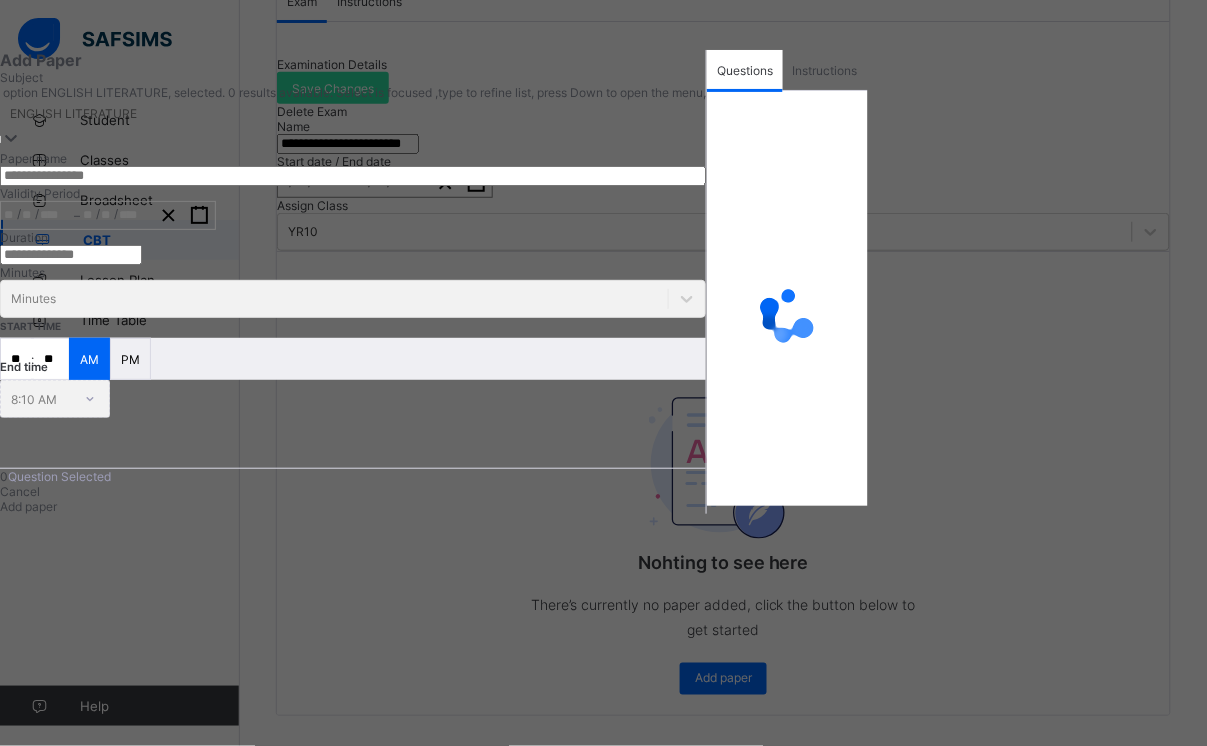 click at bounding box center [353, 176] 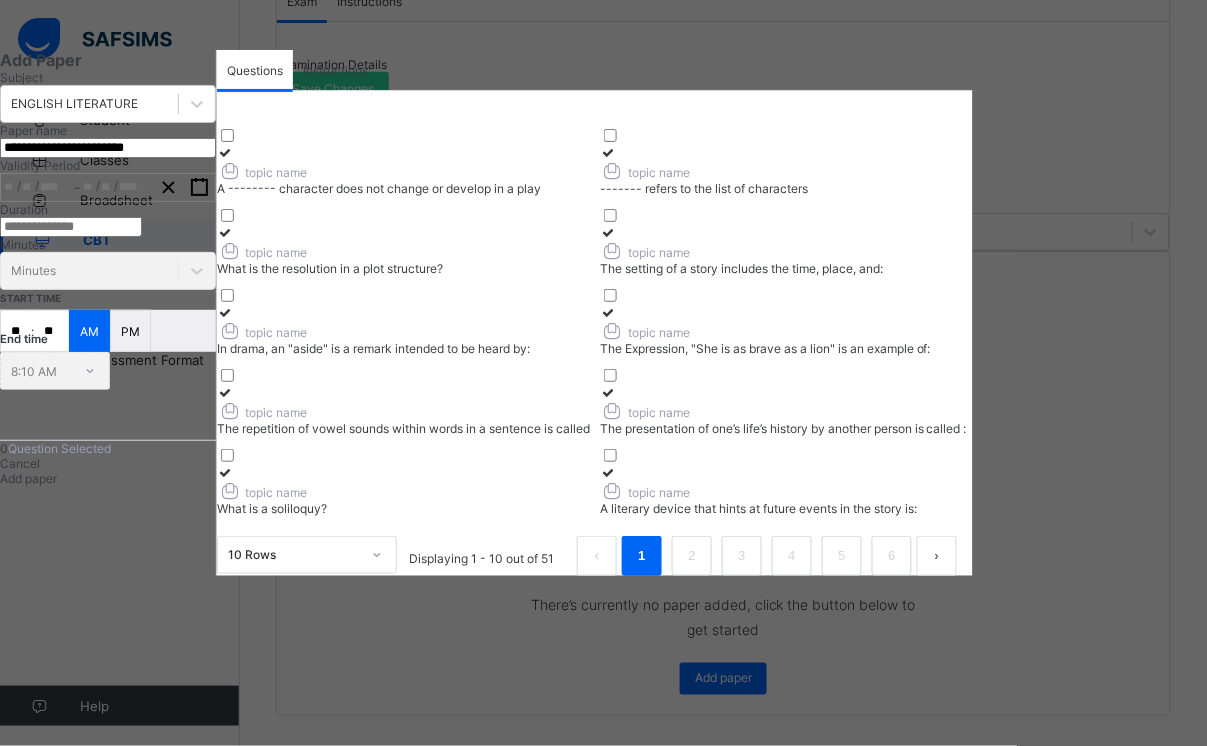 type on "**********" 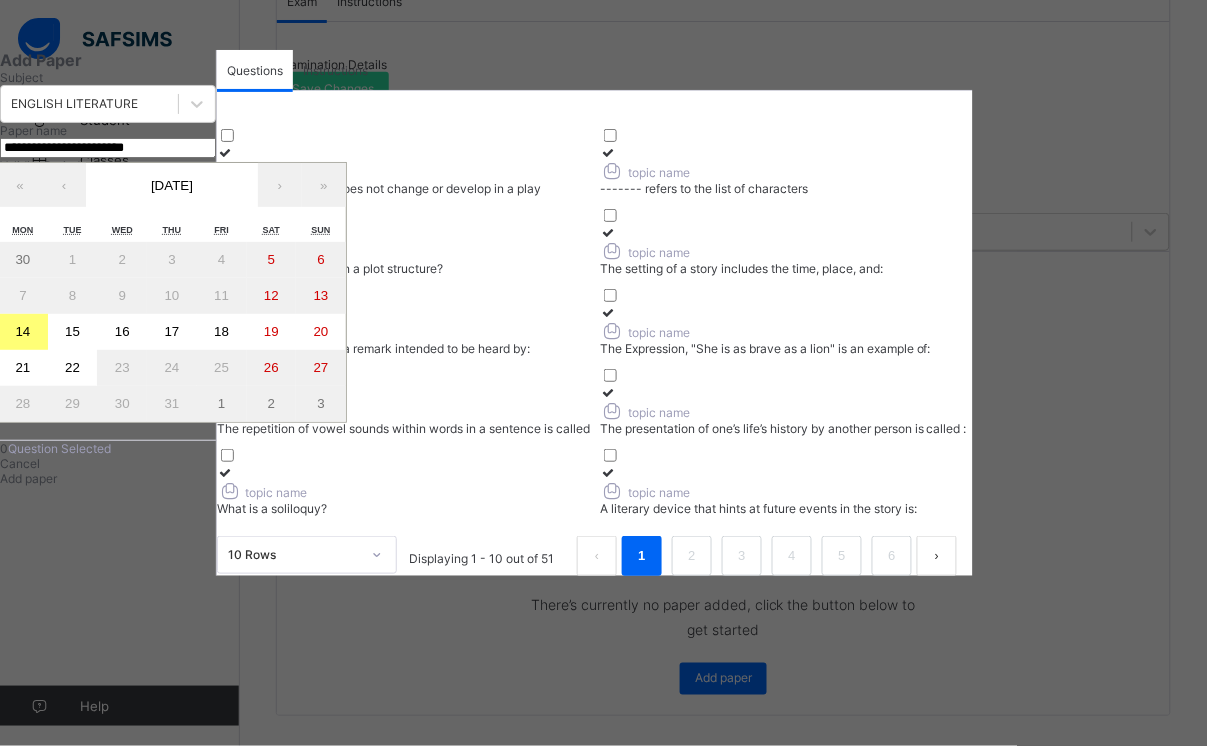 click on "/ / – / / « ‹ [DATE] › » Mon Tue Wed Thu Fri Sat Sun 30 1 2 3 4 5 6 7 8 9 10 11 12 13 14 15 16 17 18 19 20 21 22 23 24 25 26 27 28 29 30 31 1 2 3" at bounding box center [108, 187] 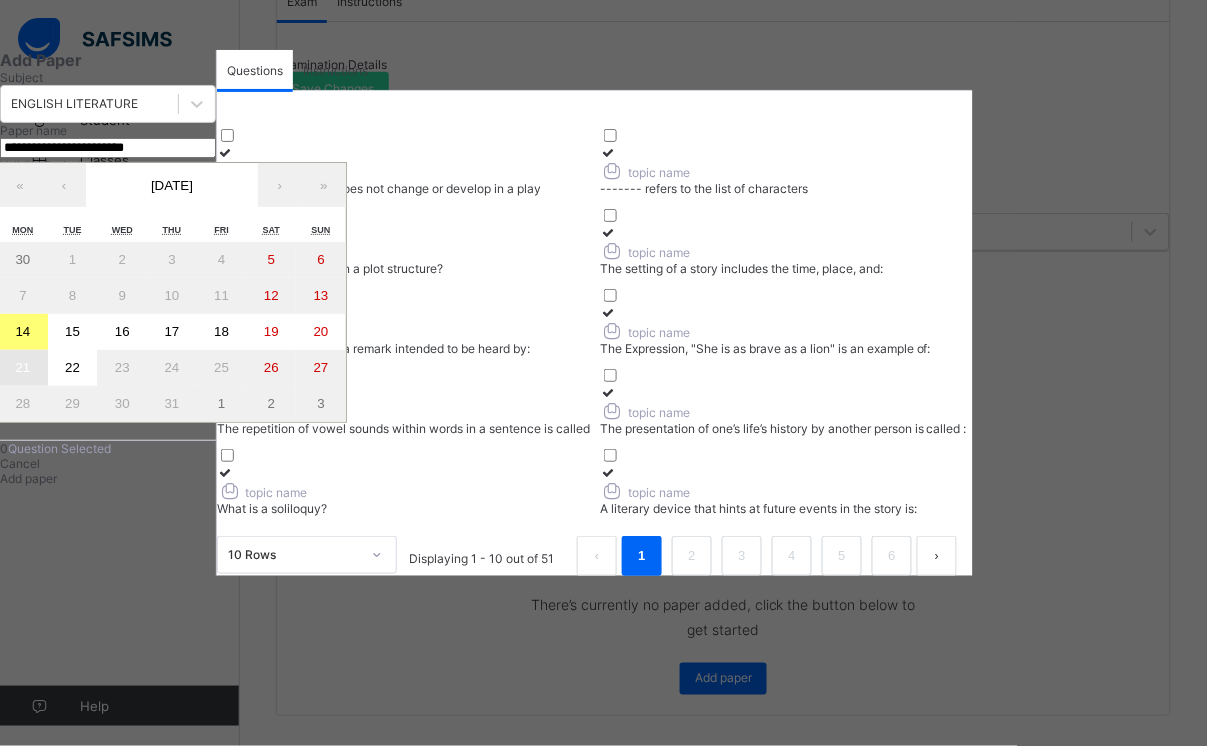 click on "21" at bounding box center (23, 368) 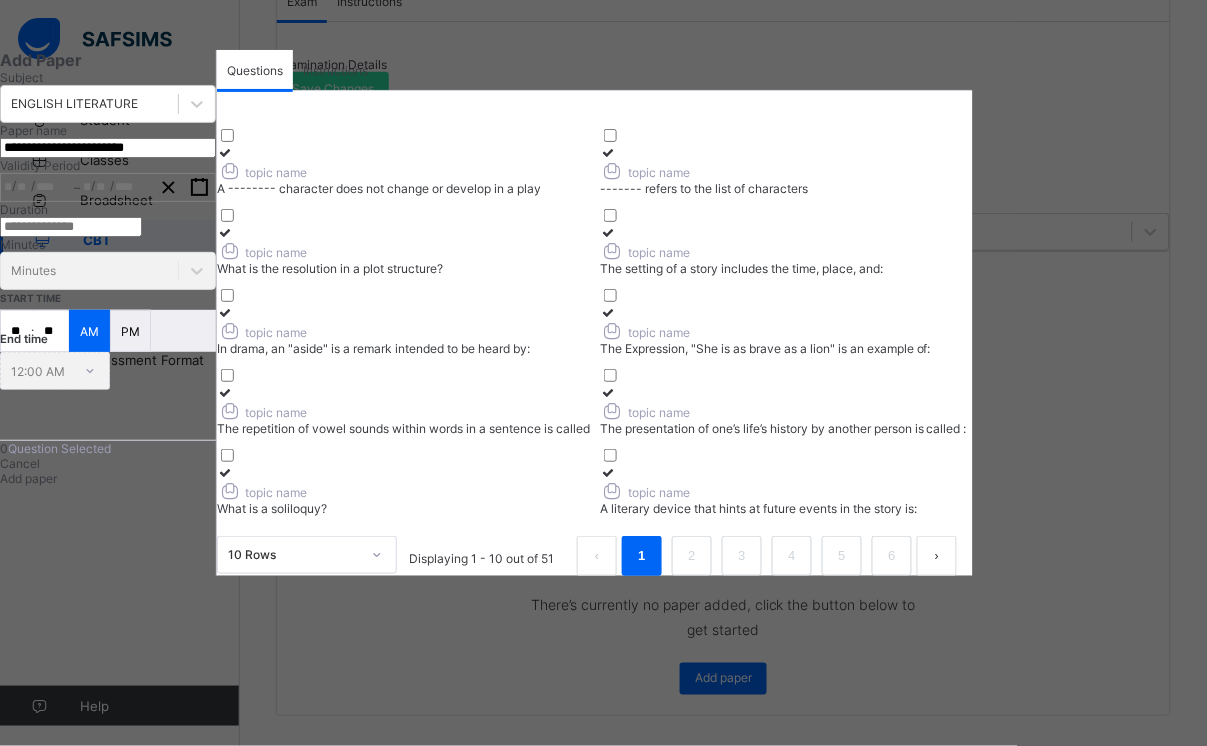 click at bounding box center [71, 227] 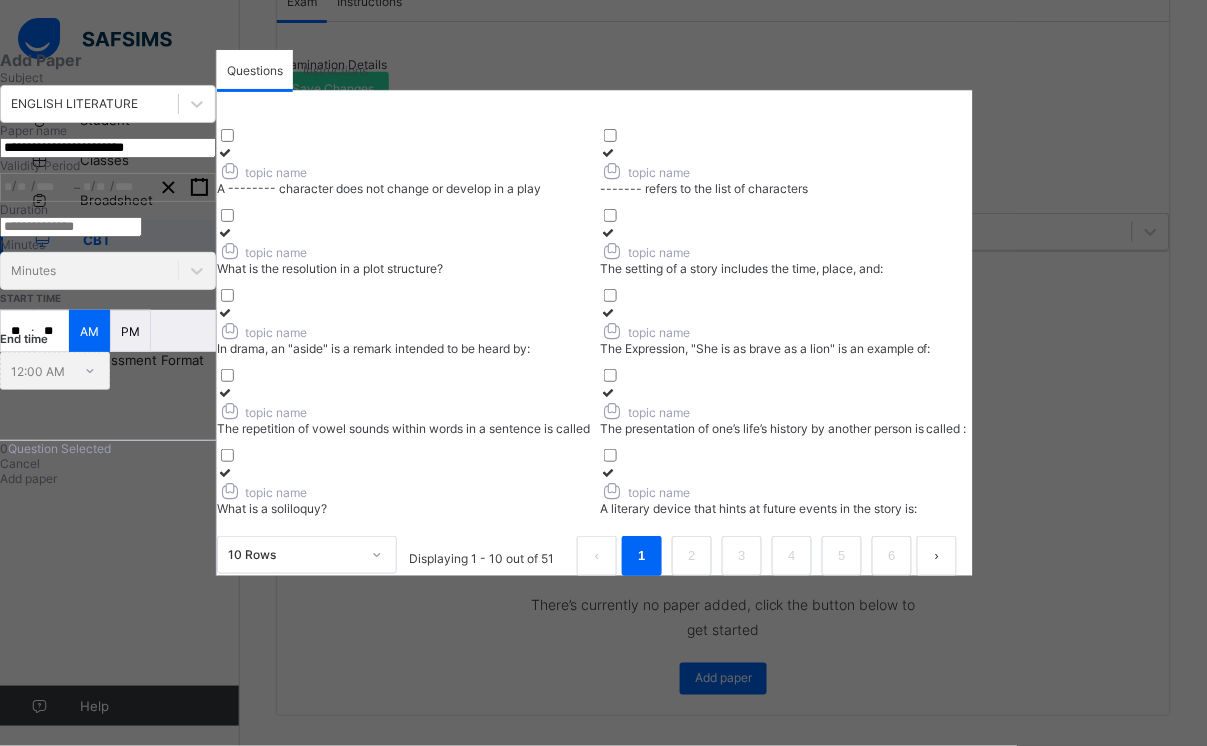 type on "**" 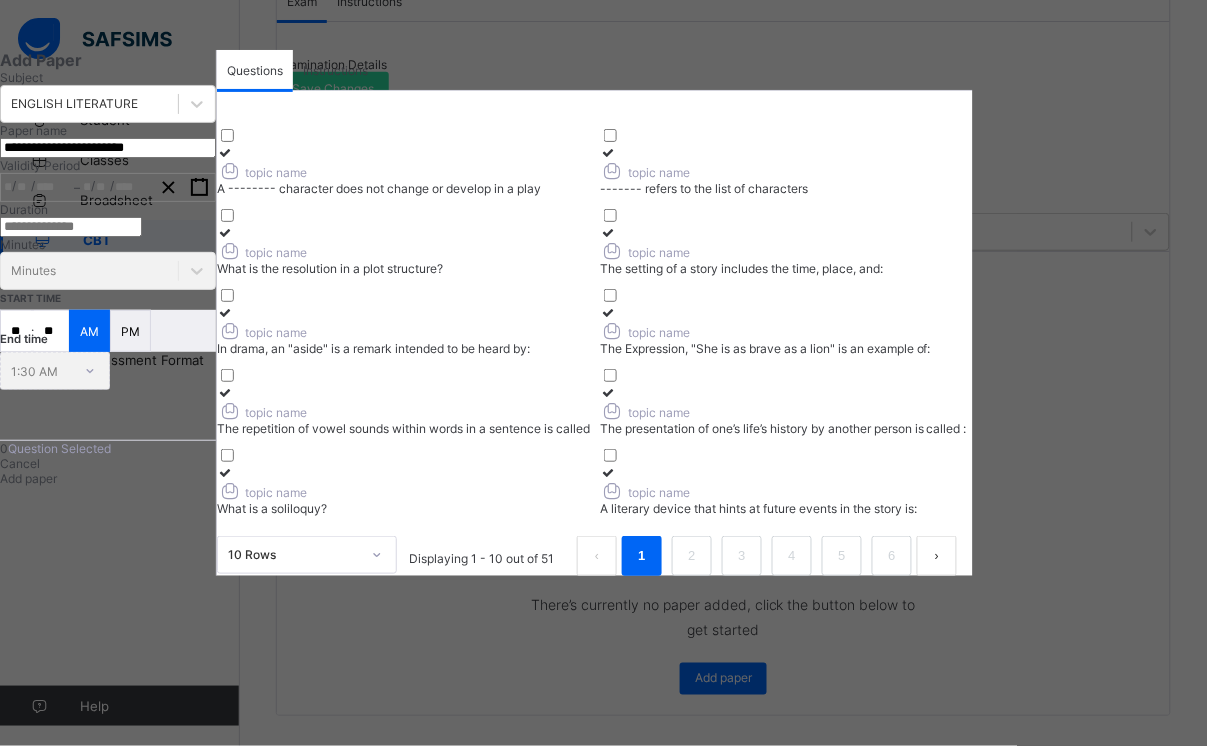 click on "**" at bounding box center (16, 331) 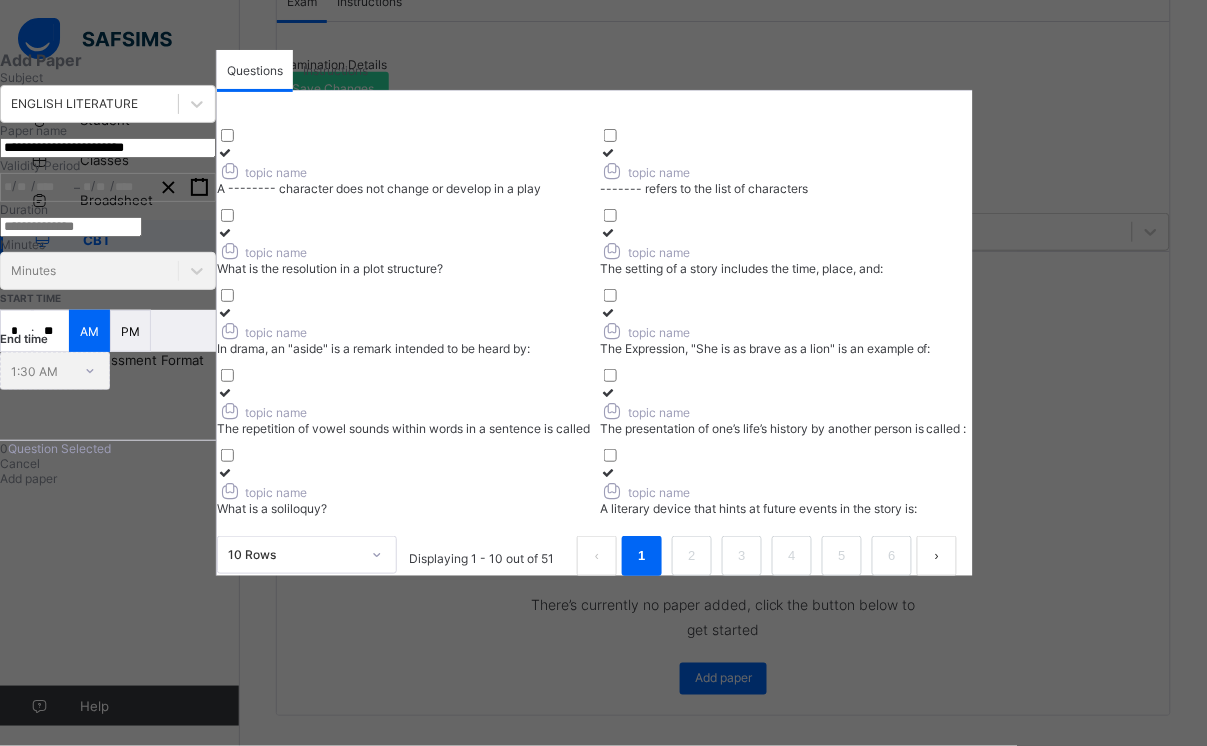 type on "*" 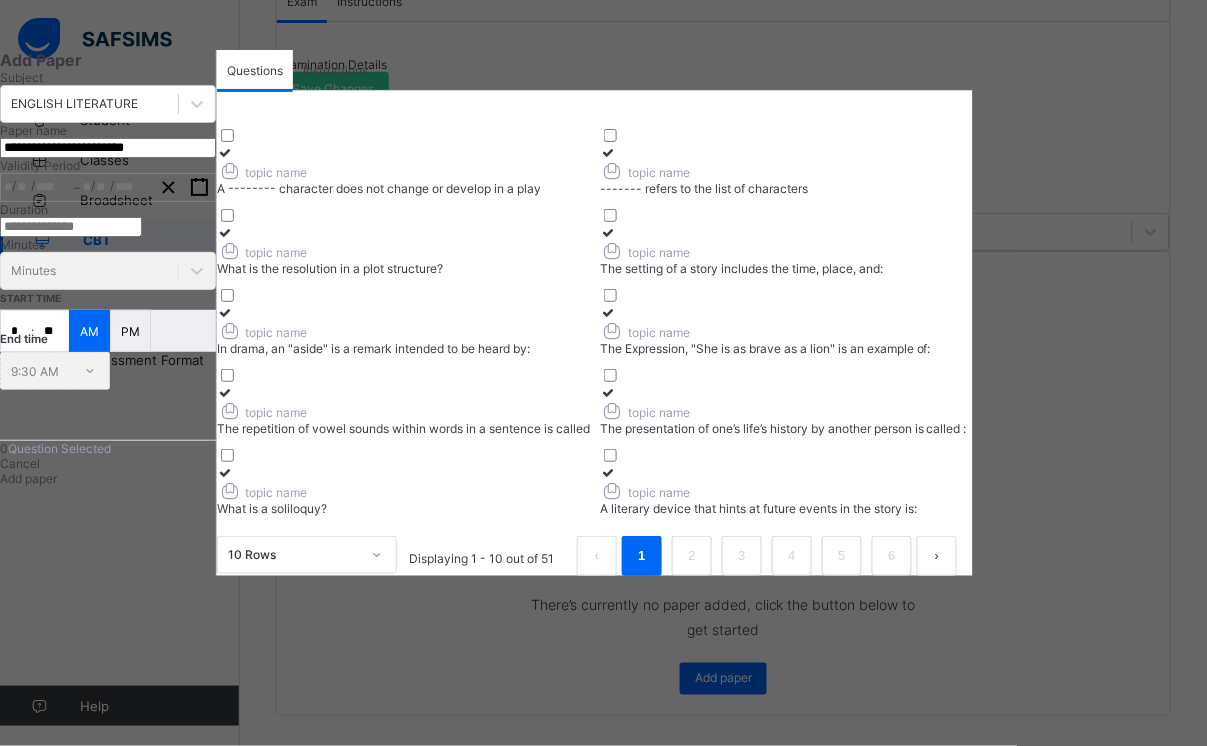 click on "*" at bounding box center [16, 331] 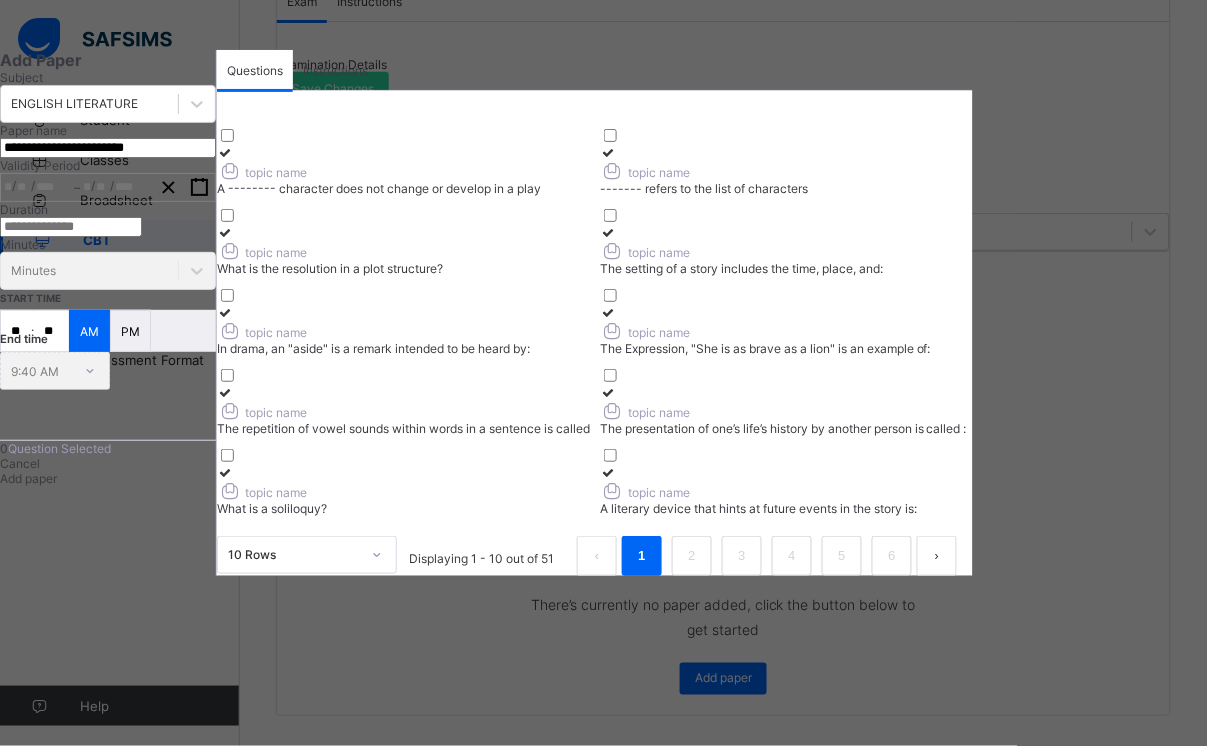 scroll, scrollTop: 0, scrollLeft: 0, axis: both 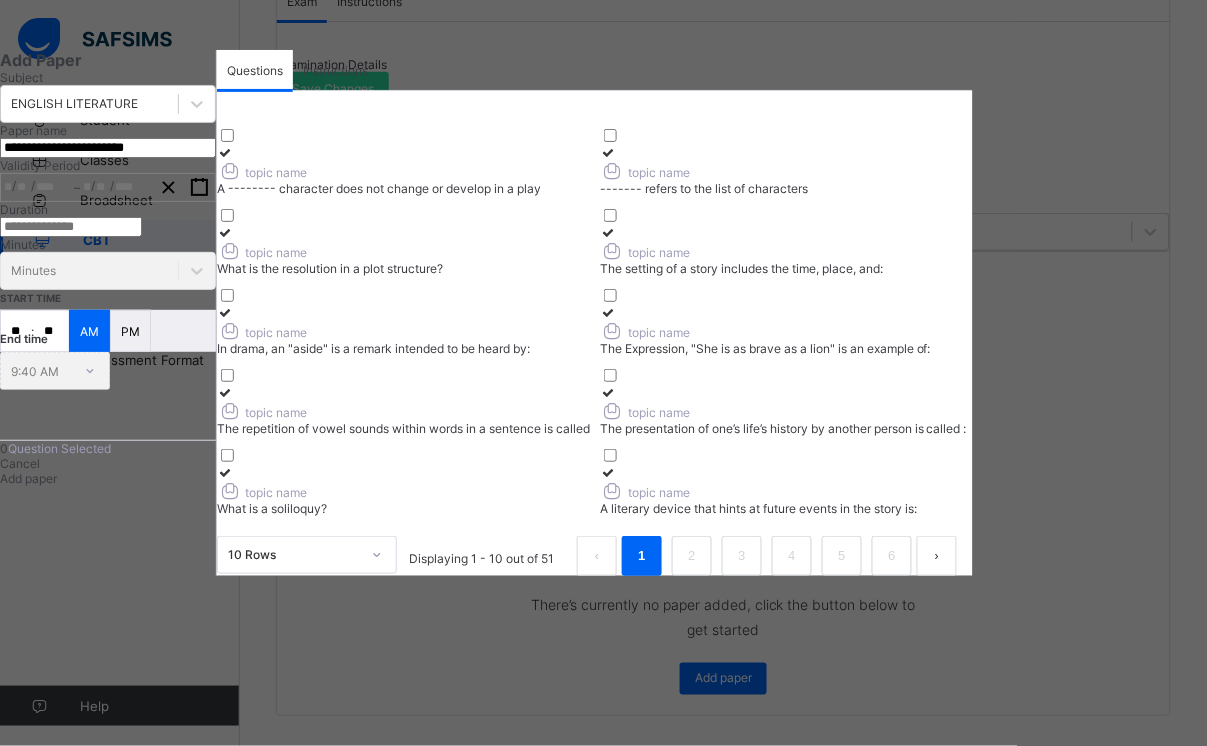 type on "**" 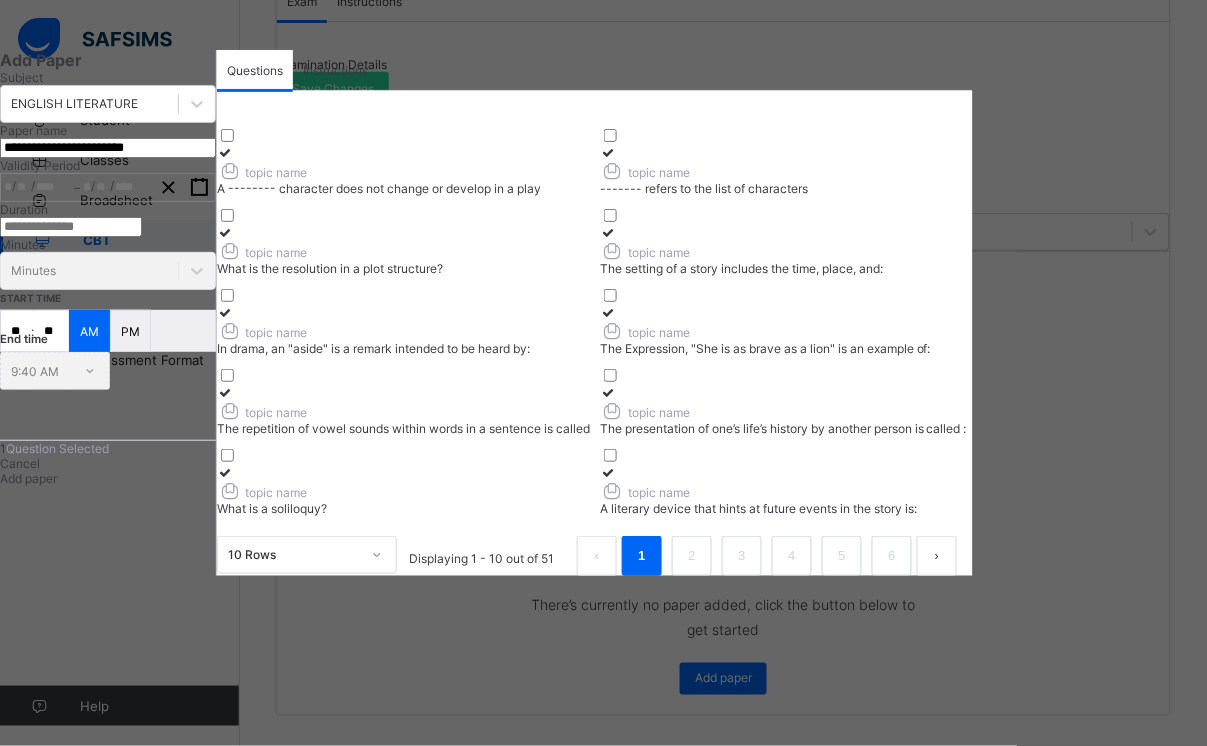 click at bounding box center (608, 152) 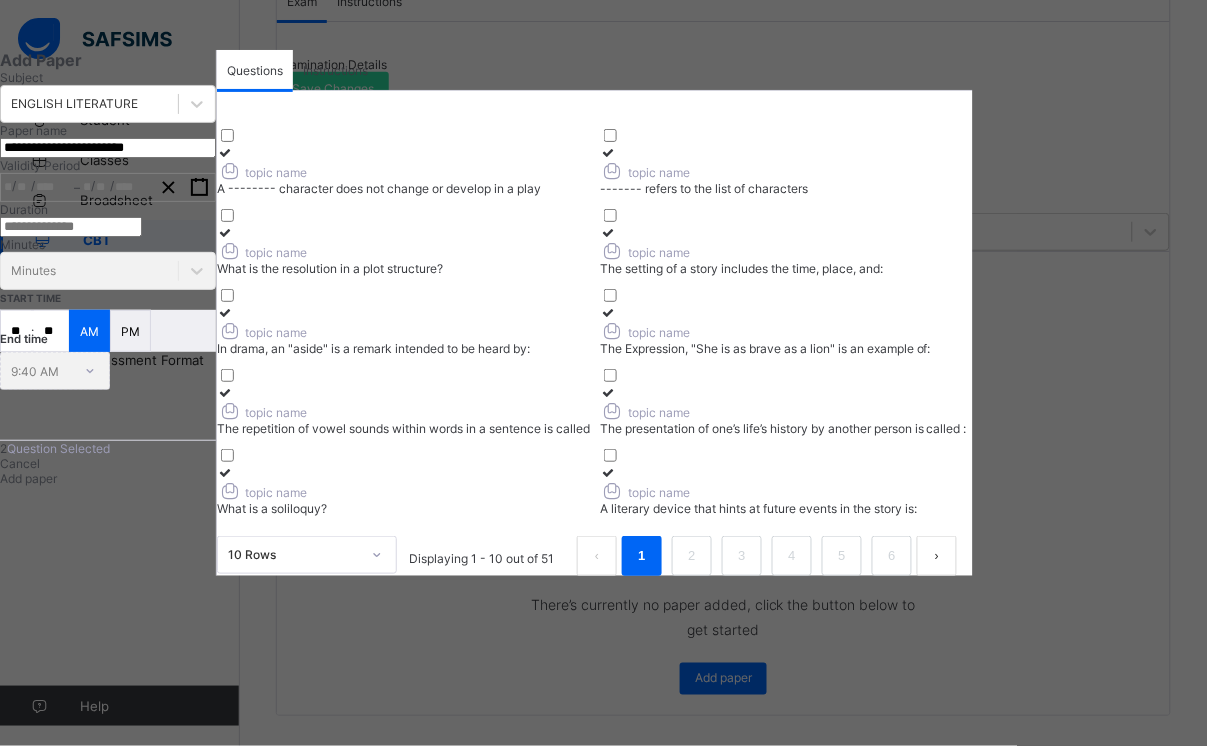 drag, startPoint x: 346, startPoint y: 405, endPoint x: 347, endPoint y: 393, distance: 12.0415945 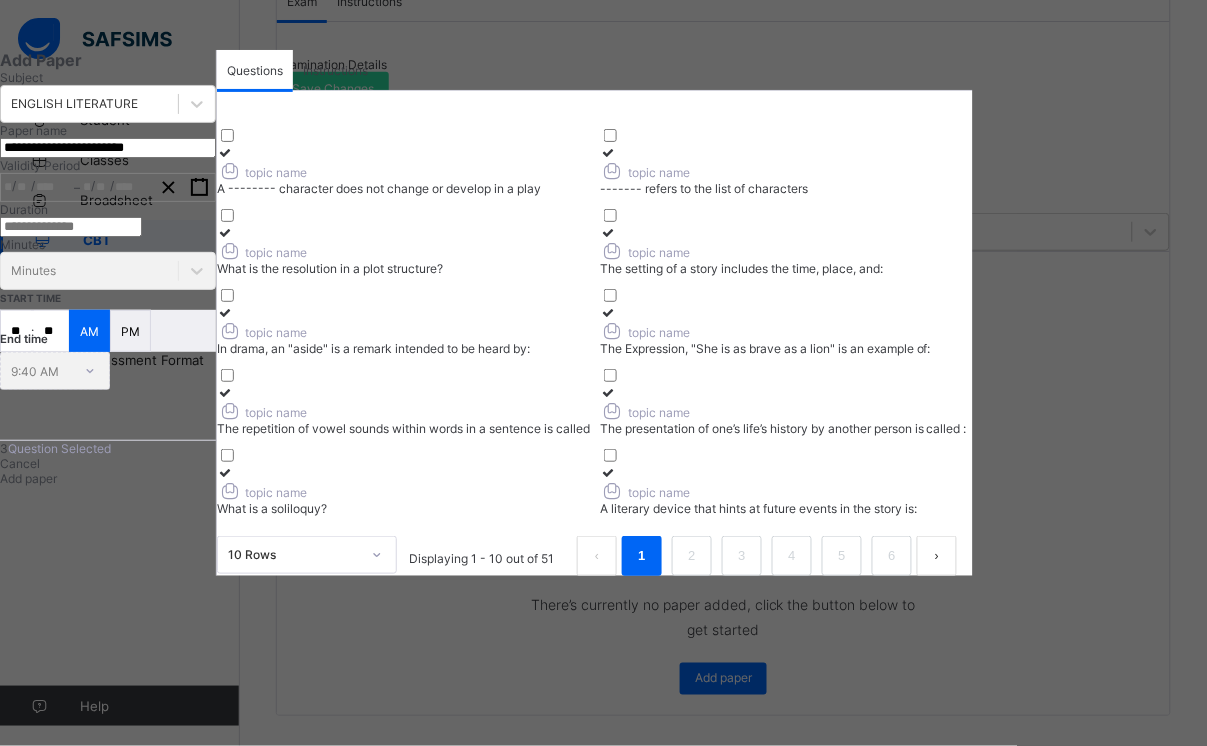 drag, startPoint x: 352, startPoint y: 406, endPoint x: 352, endPoint y: 381, distance: 25 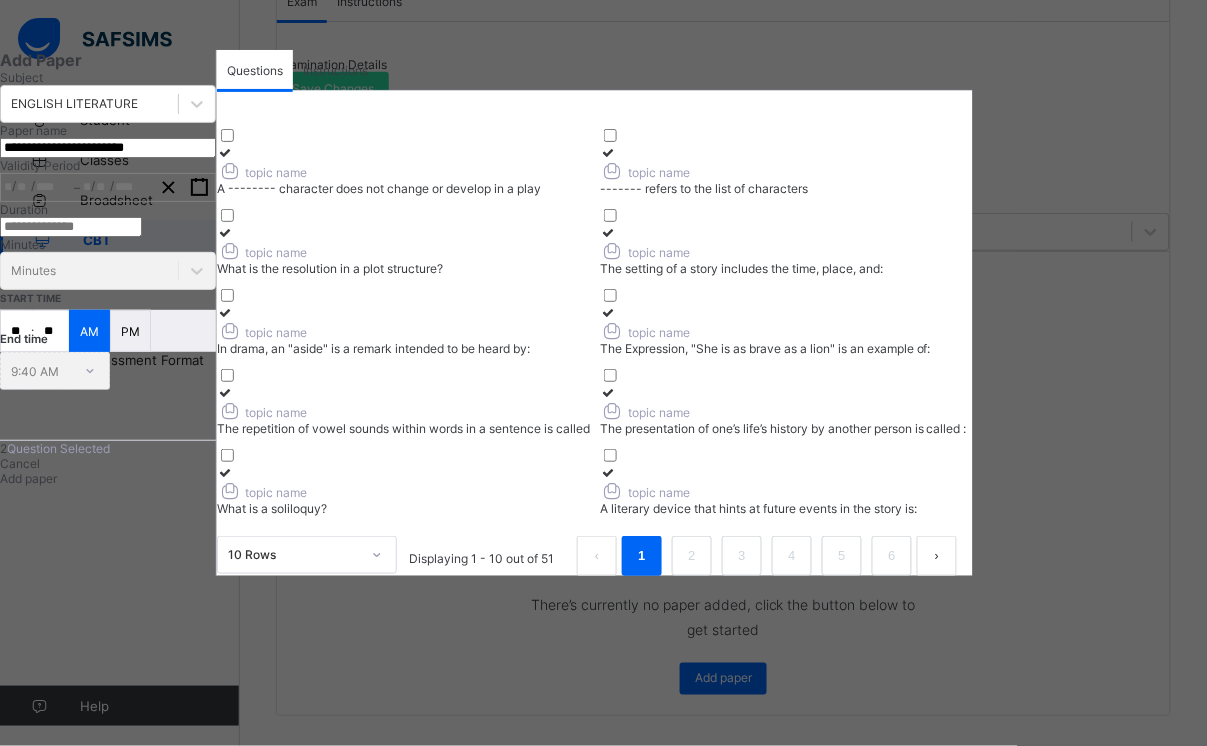 click at bounding box center (225, 232) 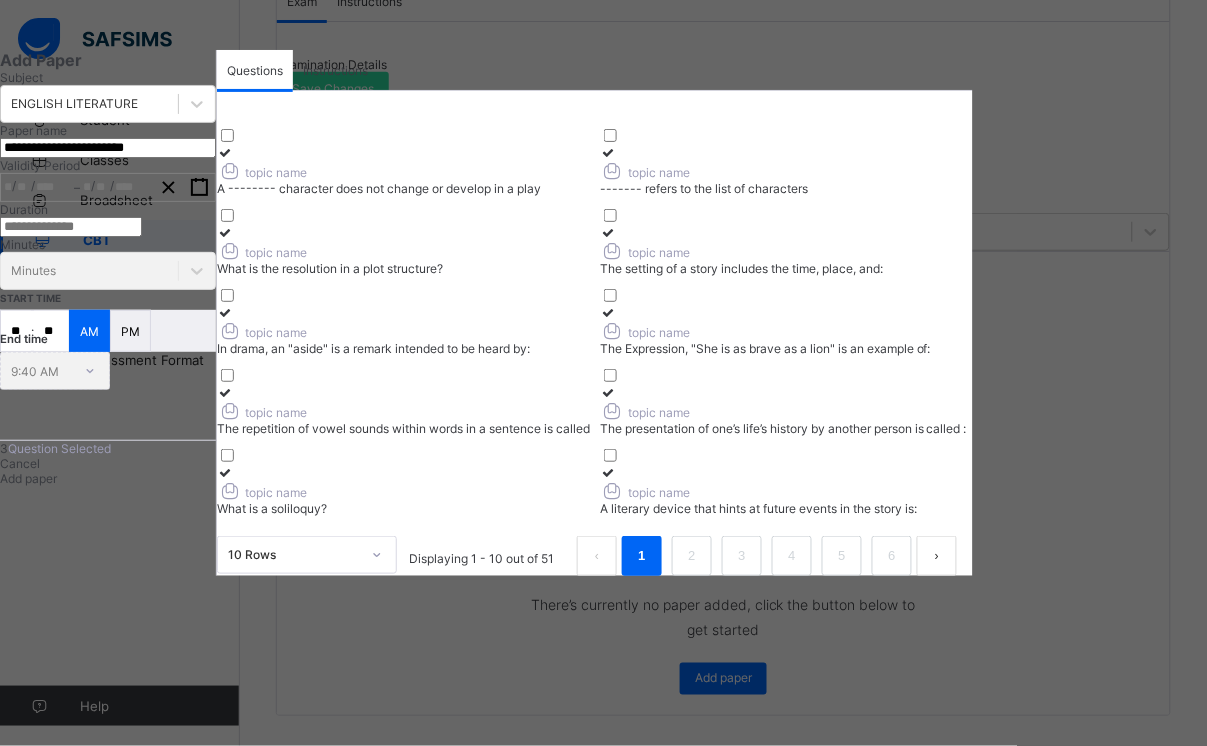 click at bounding box center [786, 232] 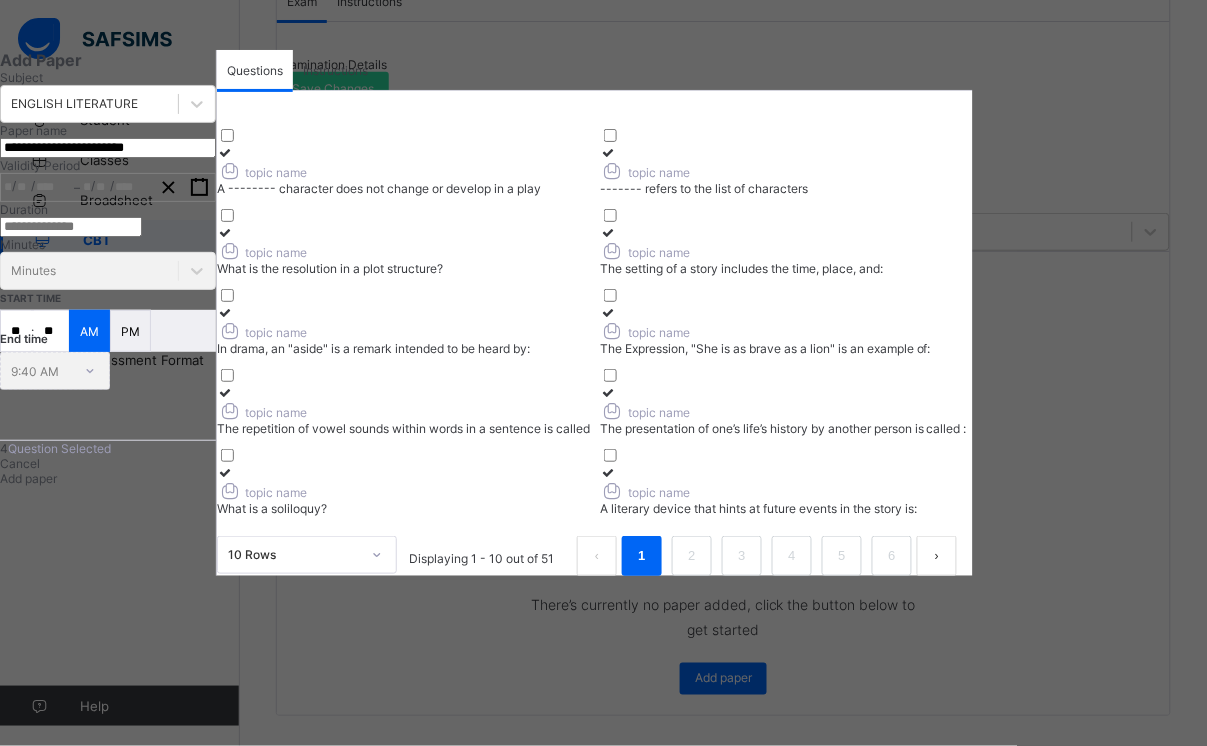 click at bounding box center (225, 312) 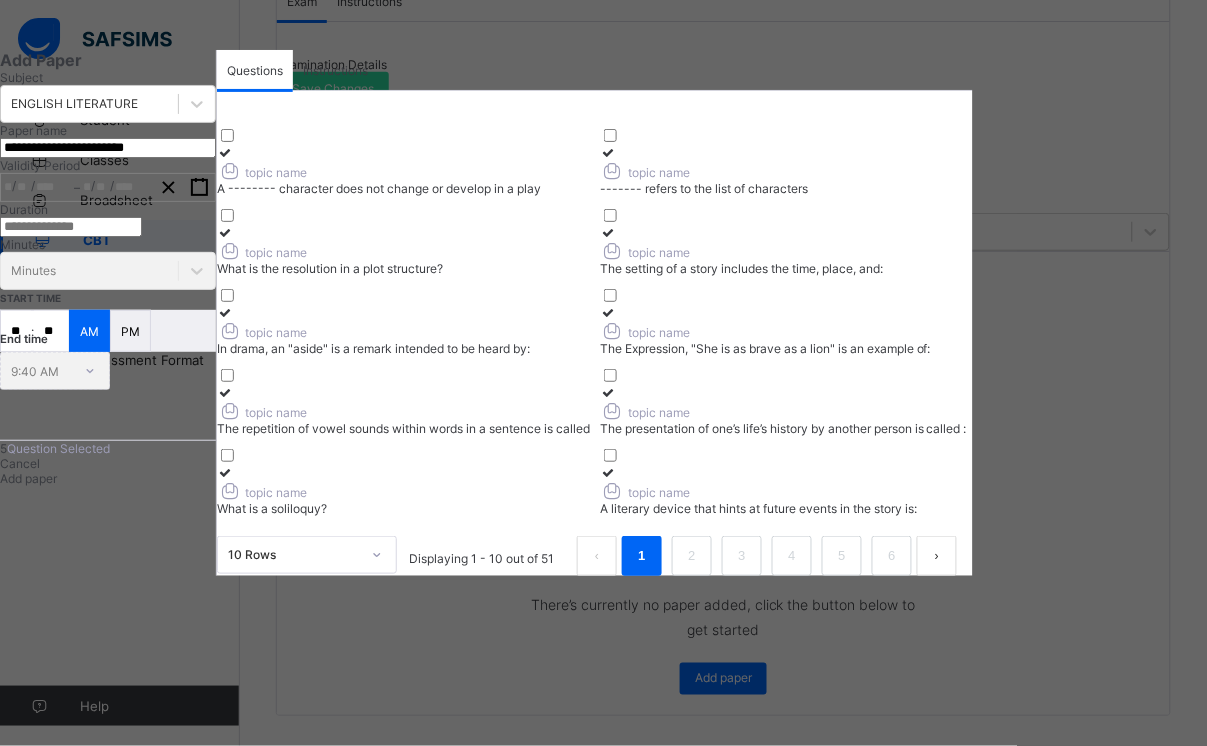click at bounding box center [608, 312] 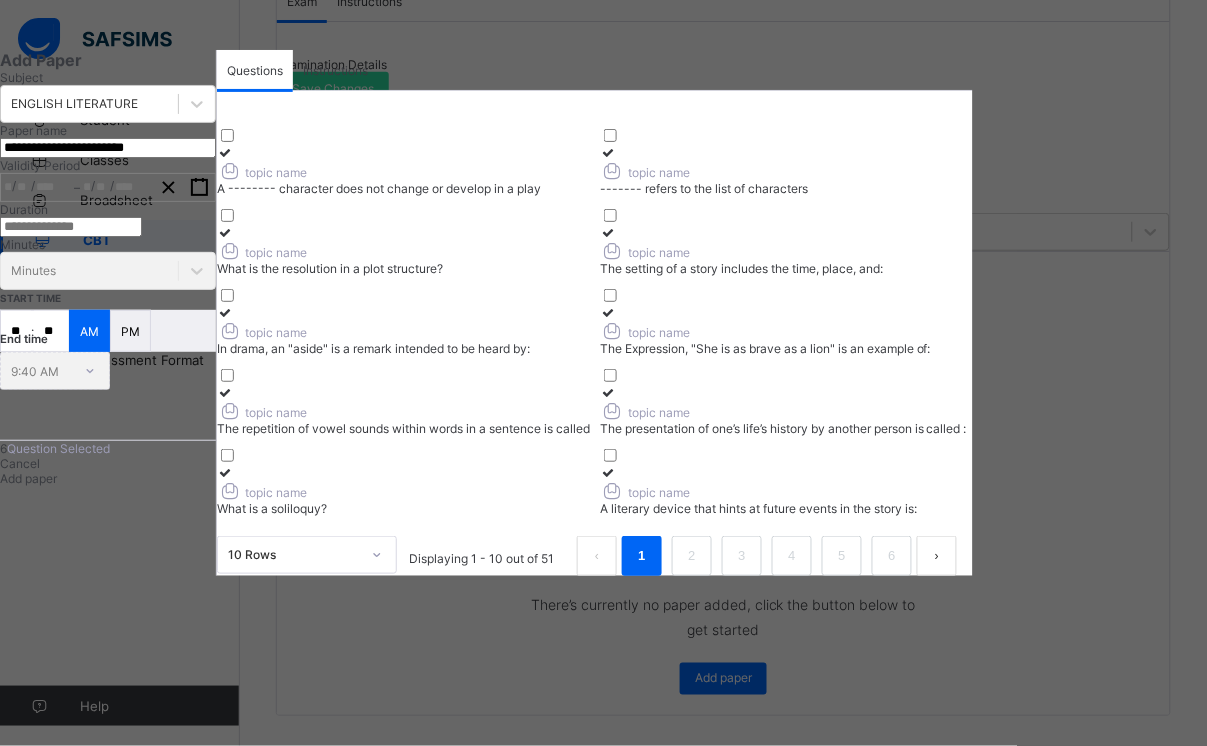 click at bounding box center (225, 392) 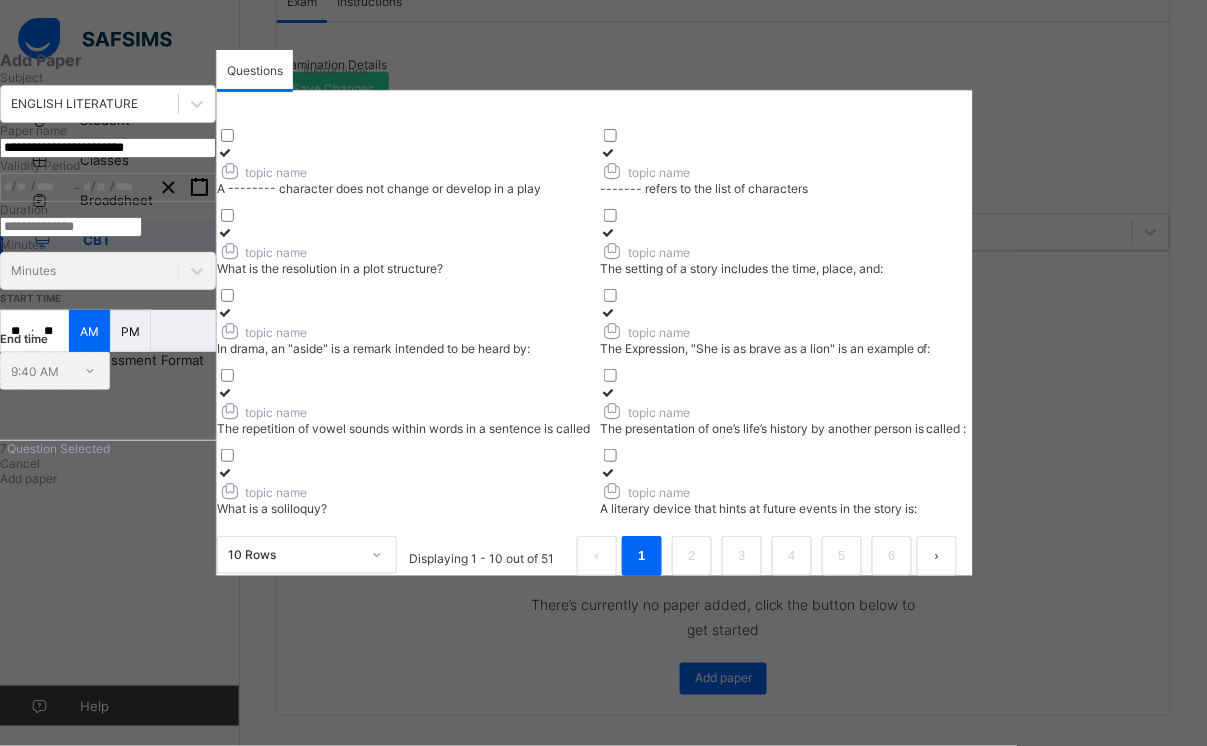 click at bounding box center (608, 392) 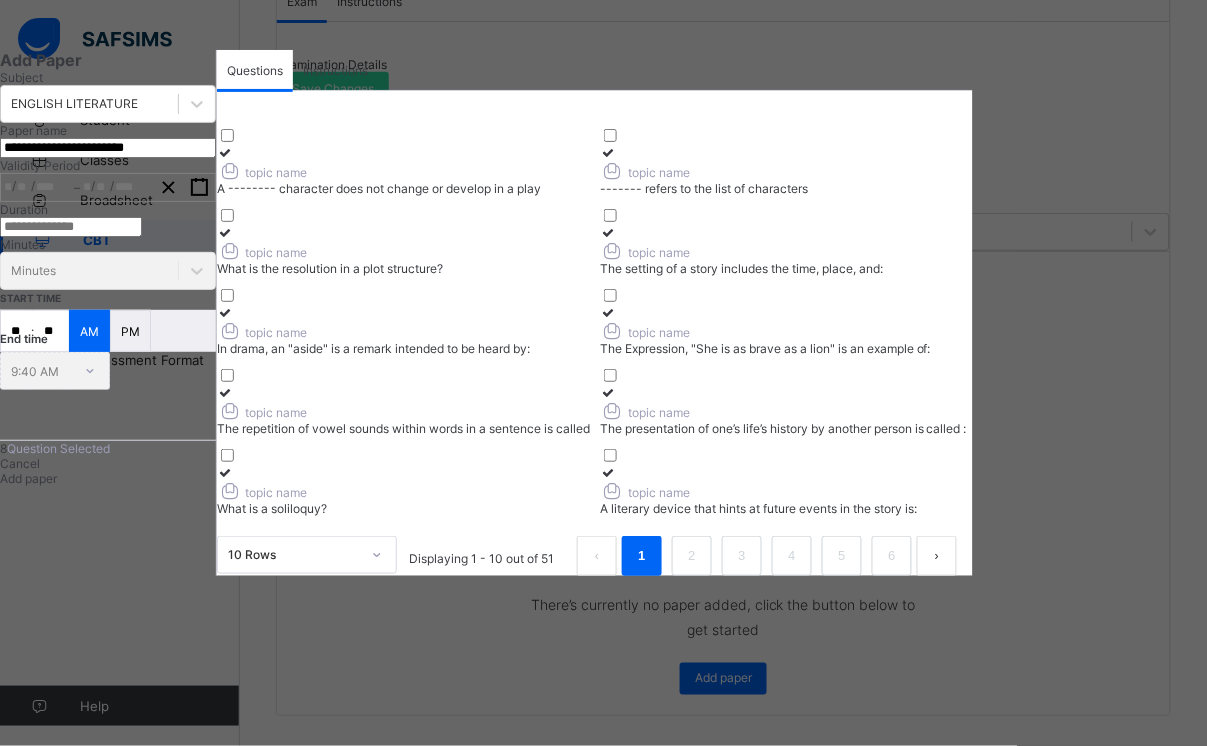click at bounding box center [225, 472] 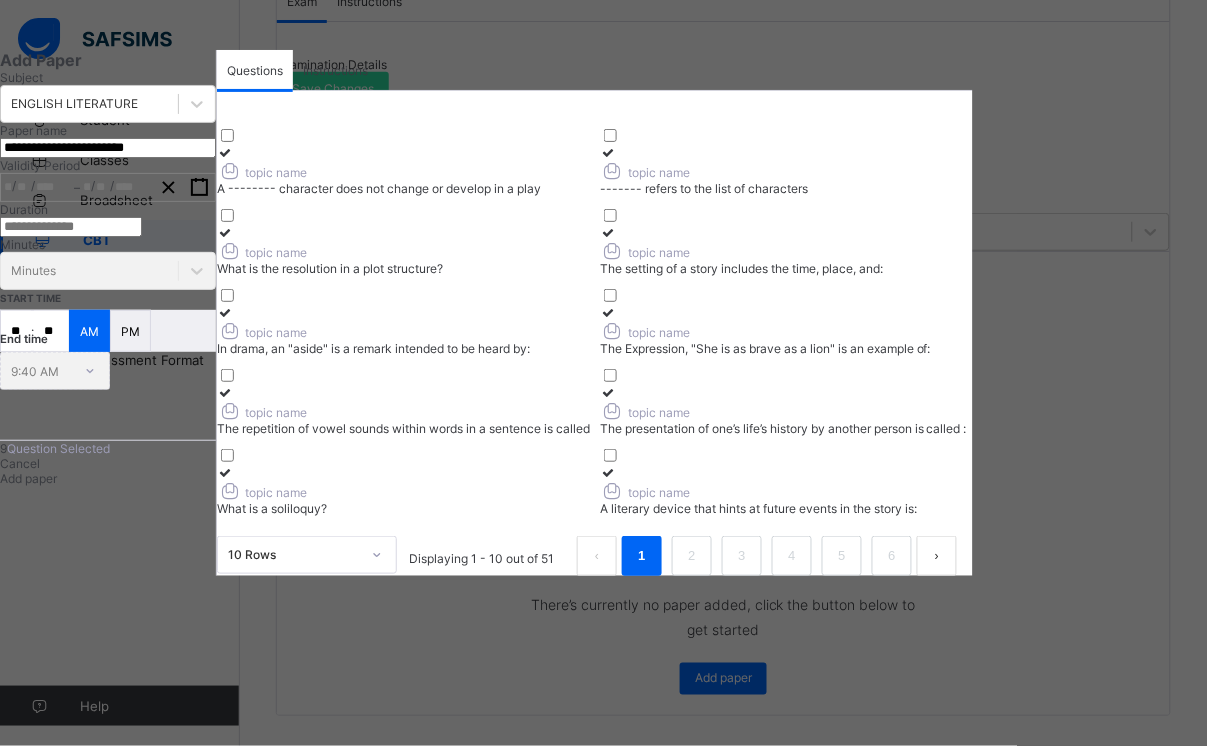 click at bounding box center (608, 472) 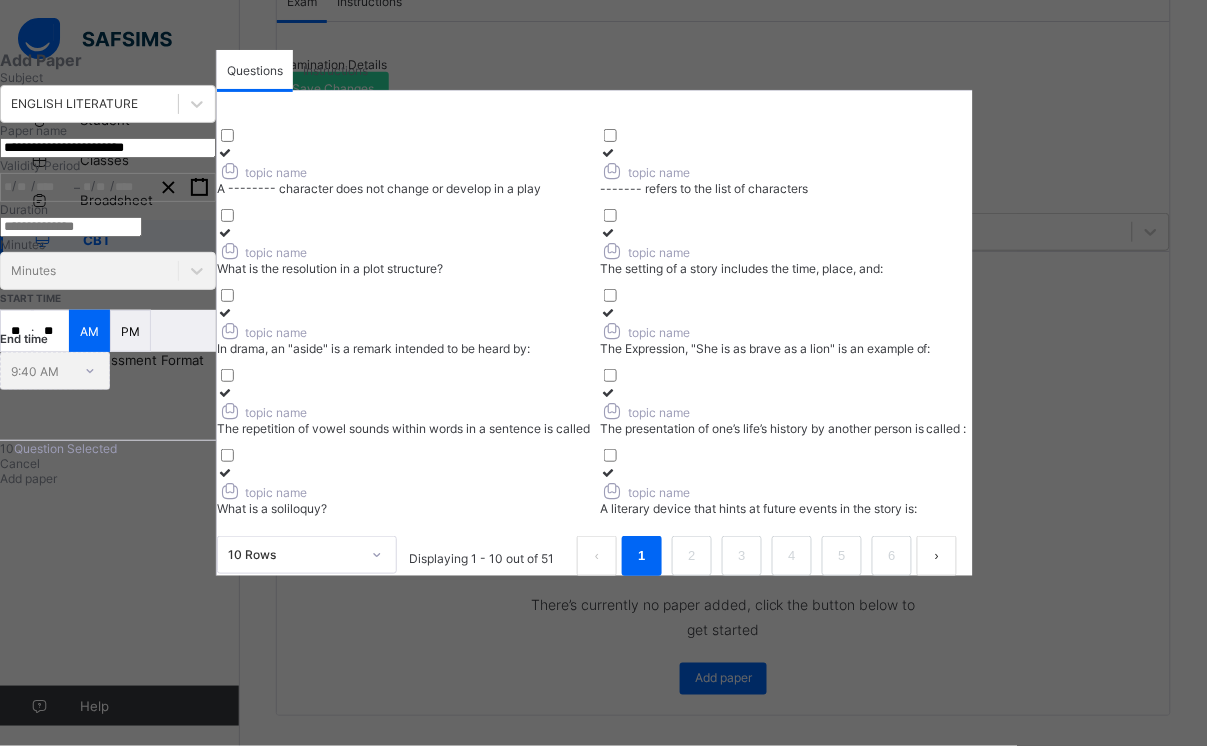 scroll, scrollTop: 200, scrollLeft: 0, axis: vertical 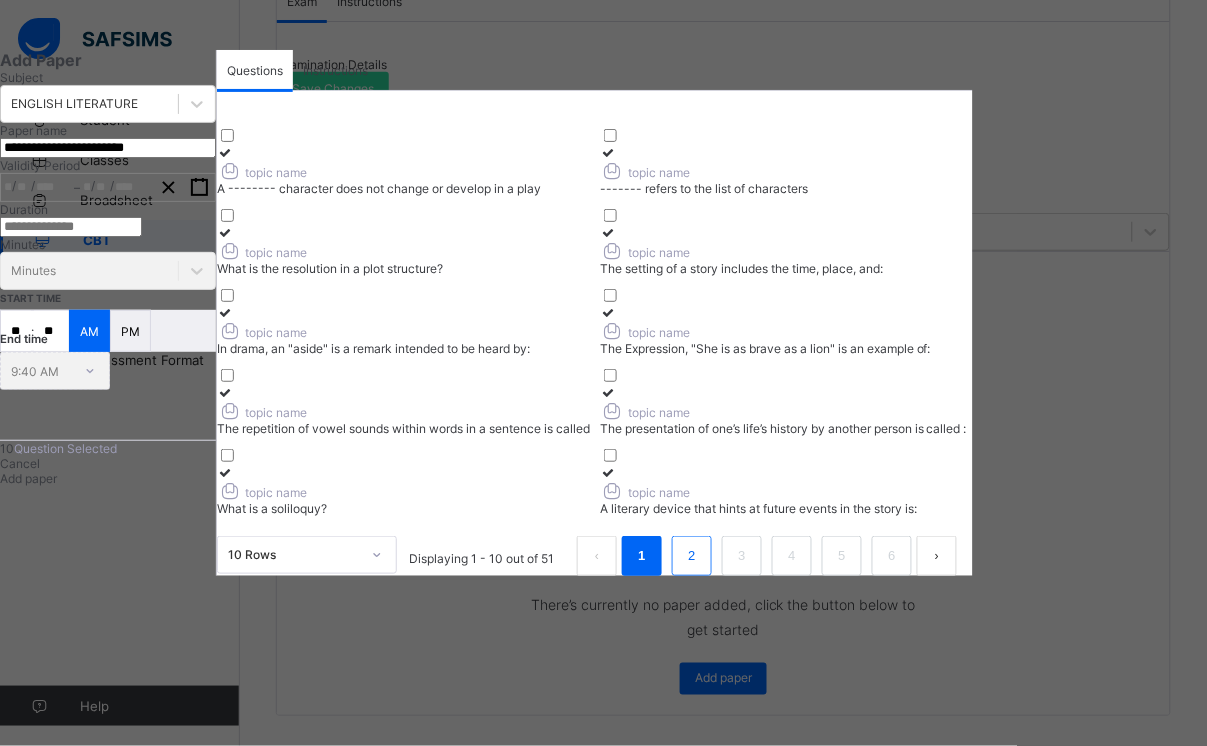 click on "2" at bounding box center (691, 556) 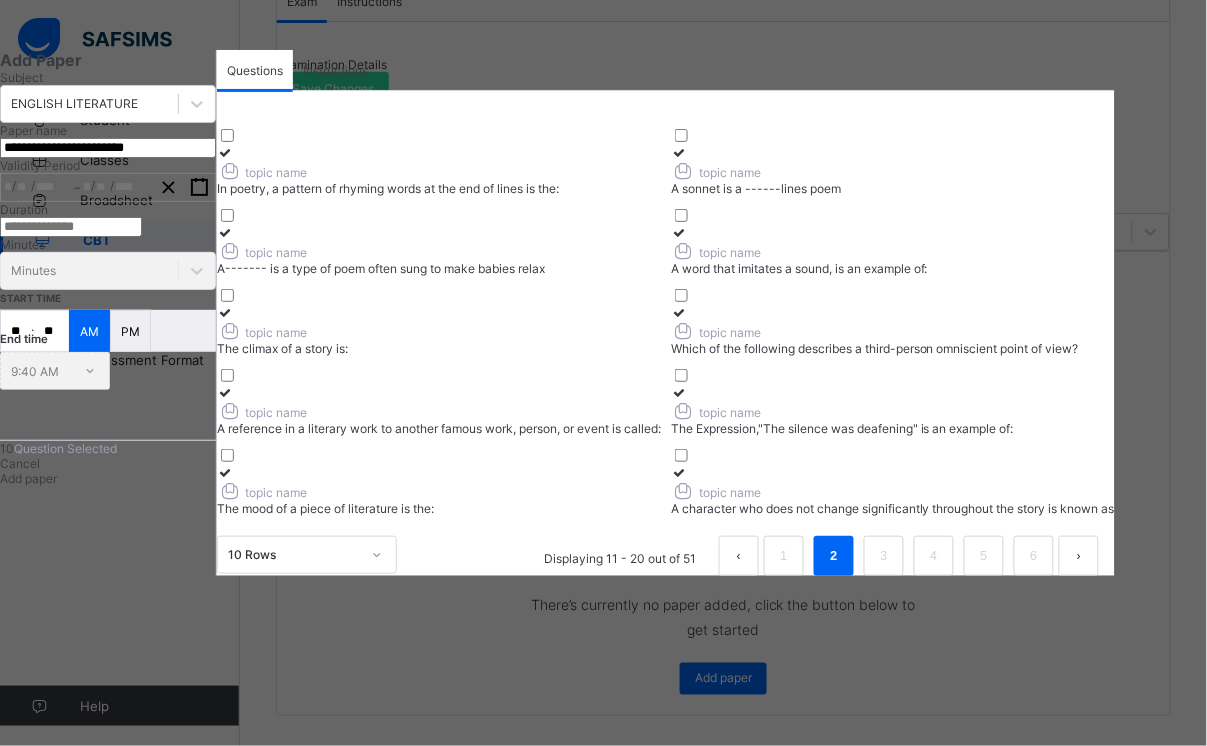 scroll, scrollTop: 10, scrollLeft: 0, axis: vertical 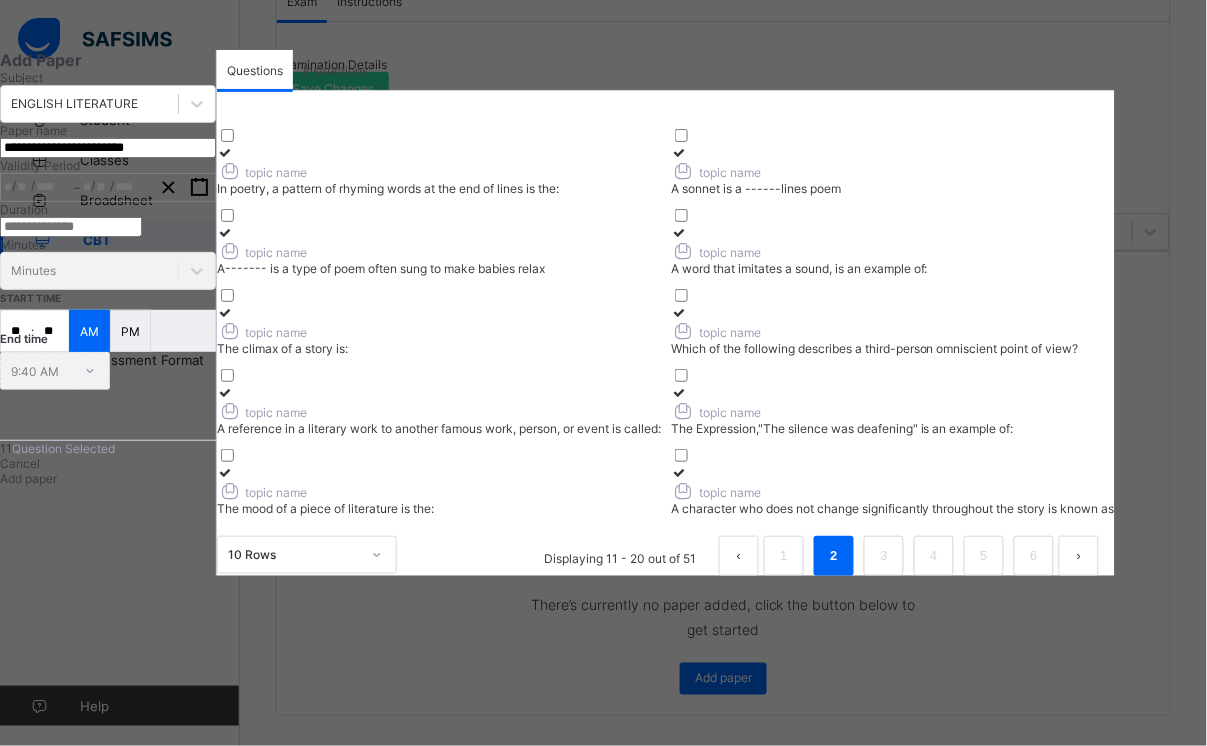 click at bounding box center (679, 152) 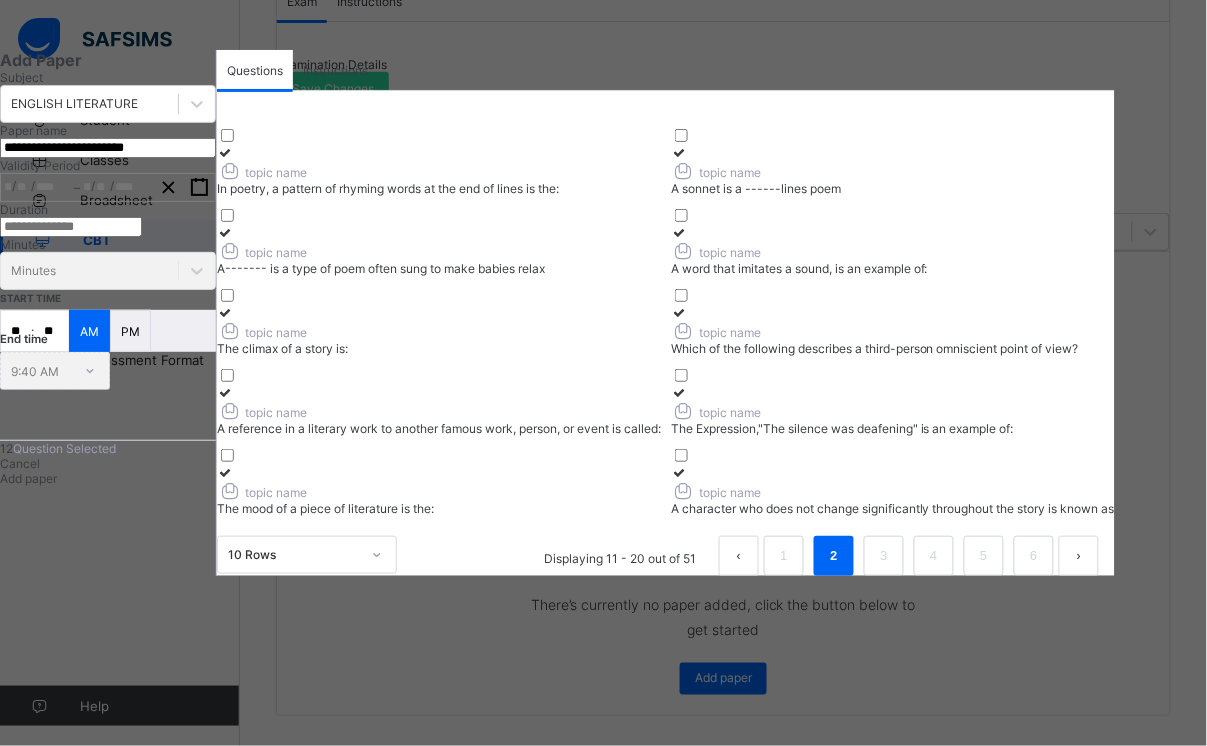 click at bounding box center [225, 232] 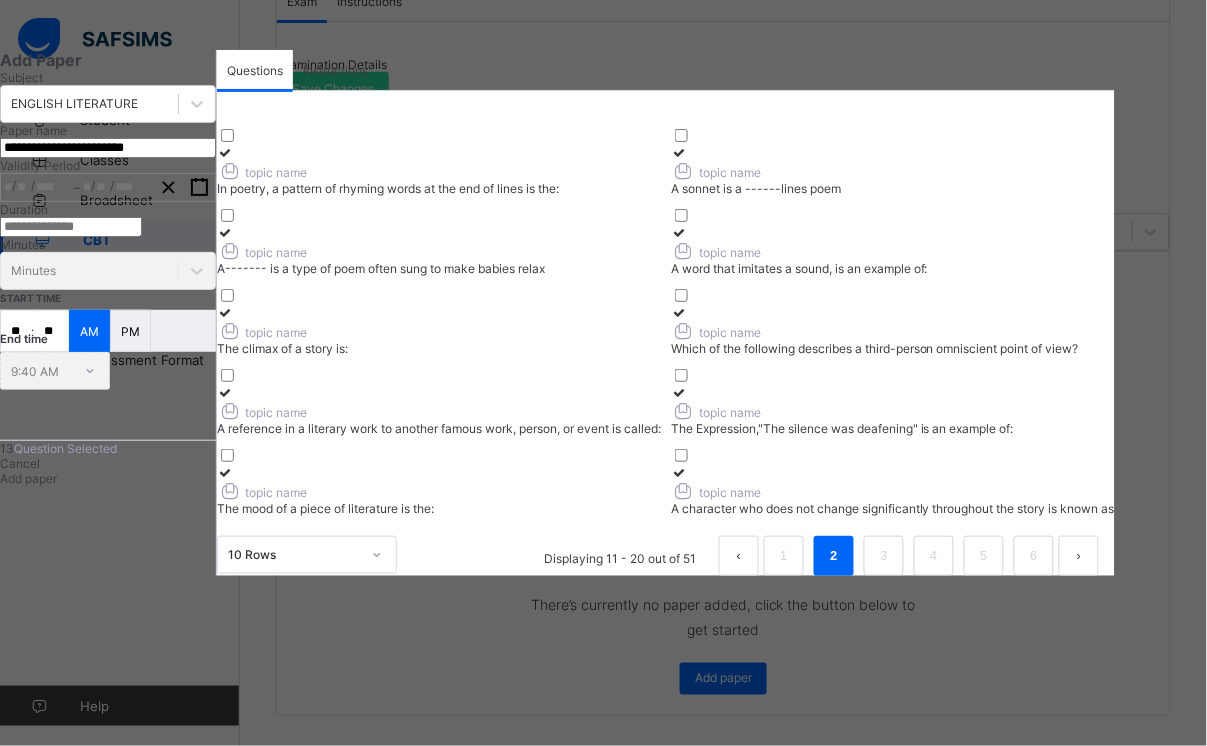 click at bounding box center [679, 232] 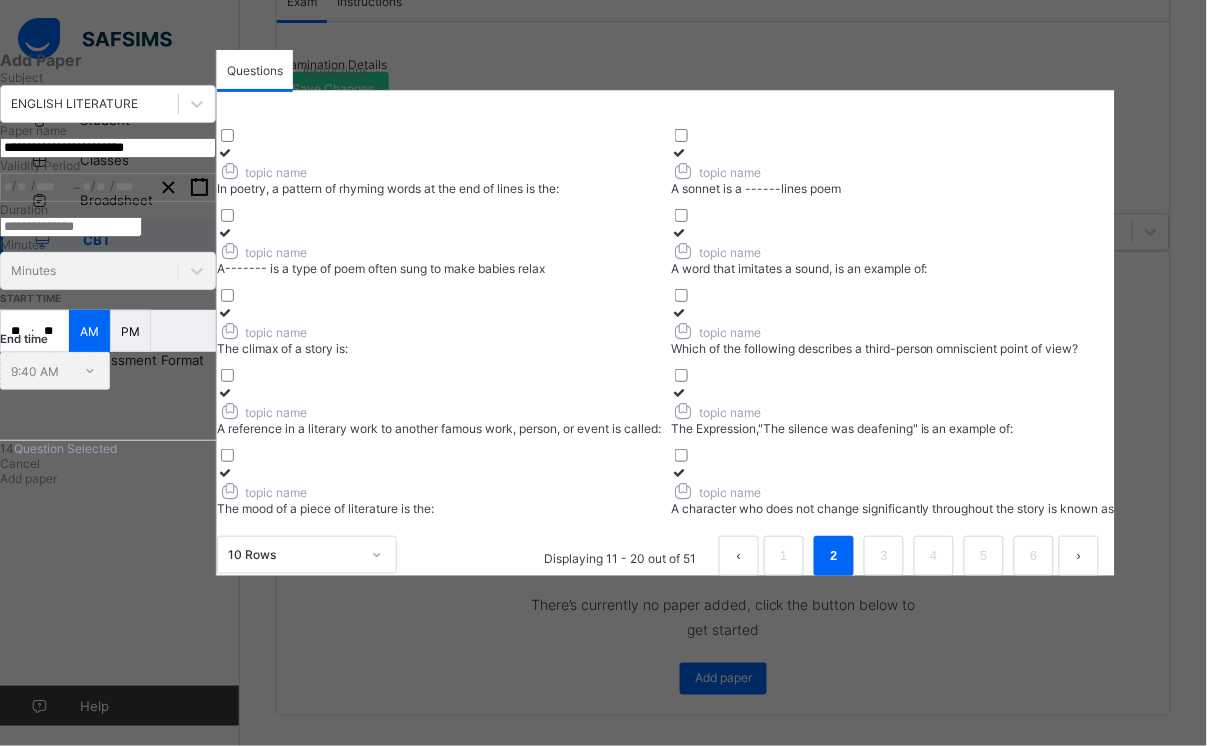 click at bounding box center (225, 312) 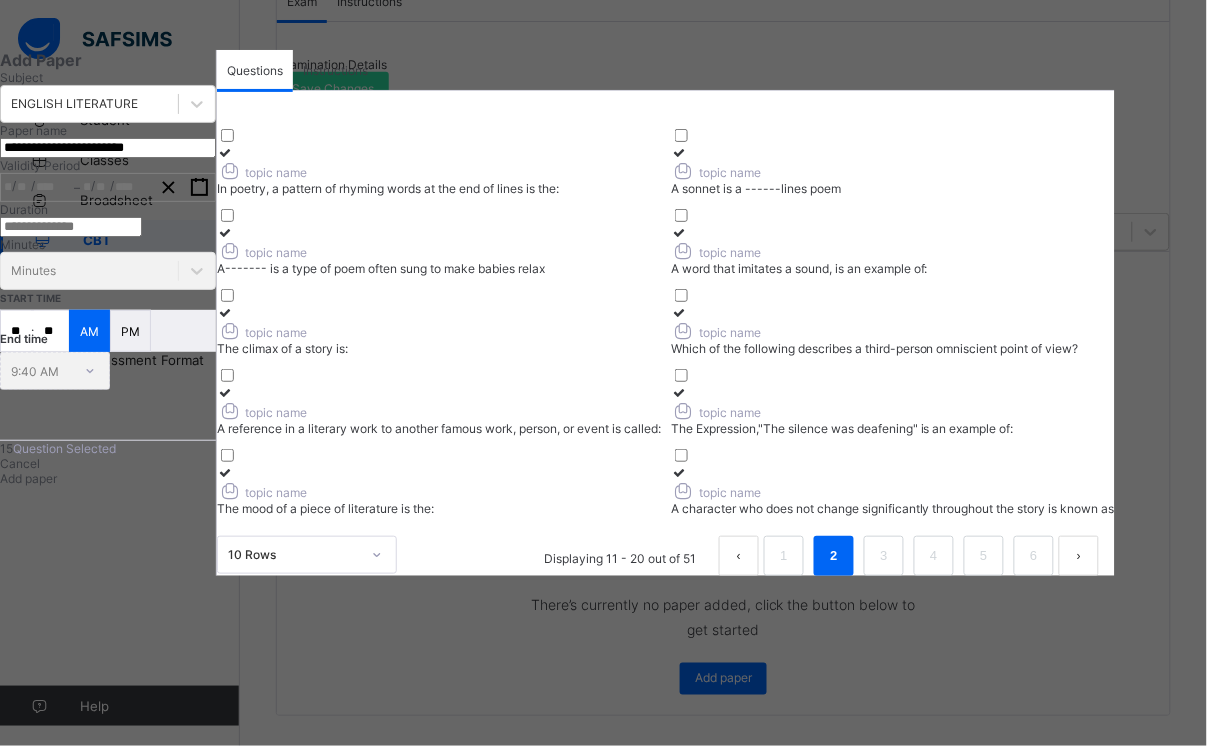 click at bounding box center (679, 312) 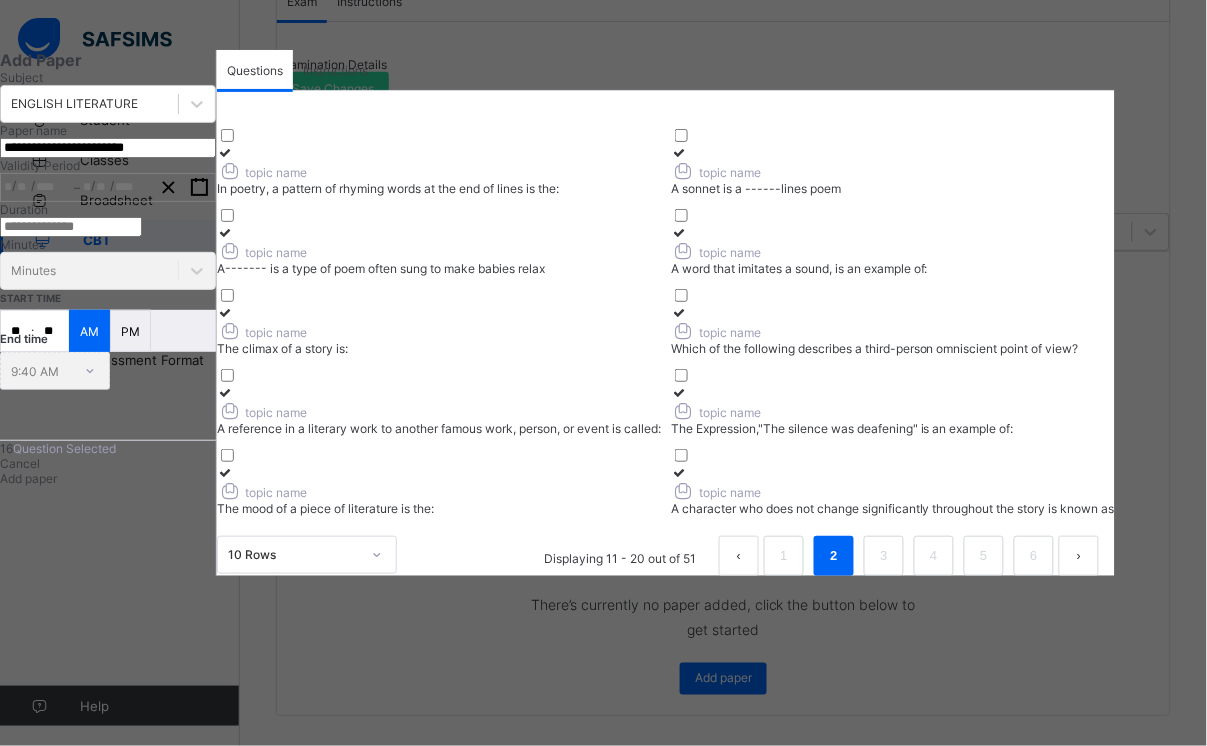 click at bounding box center [225, 392] 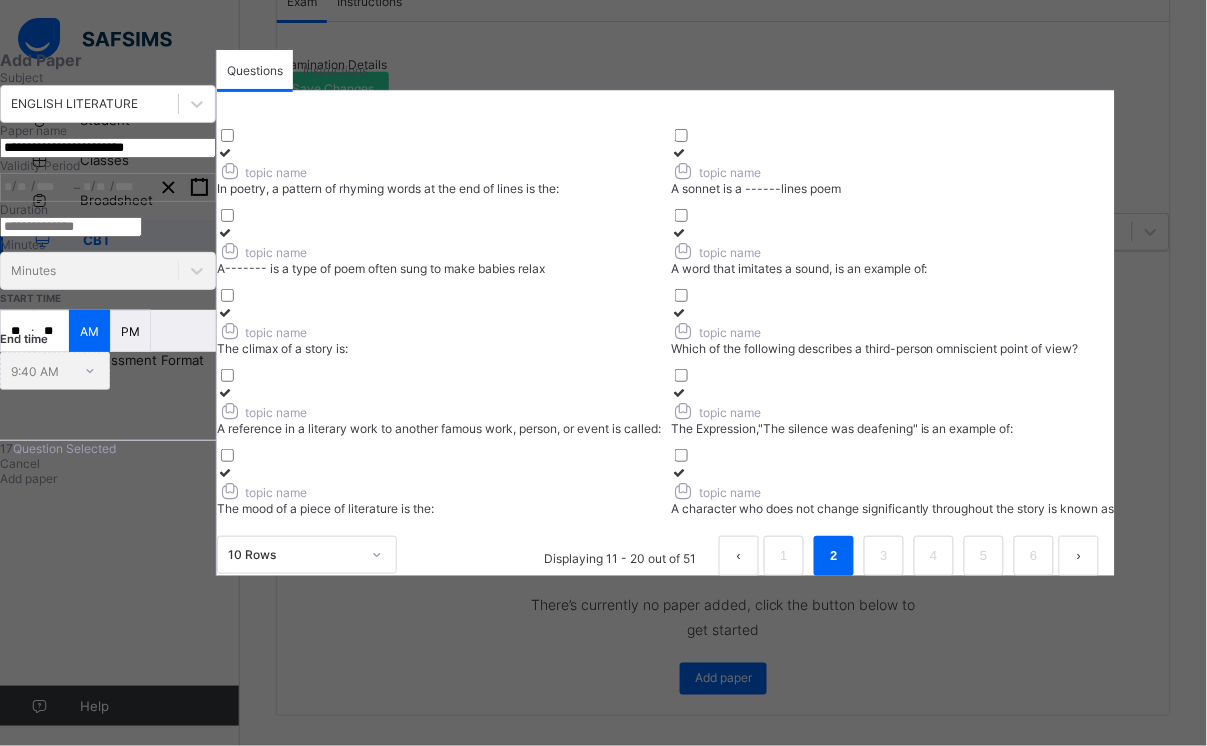 click at bounding box center [679, 392] 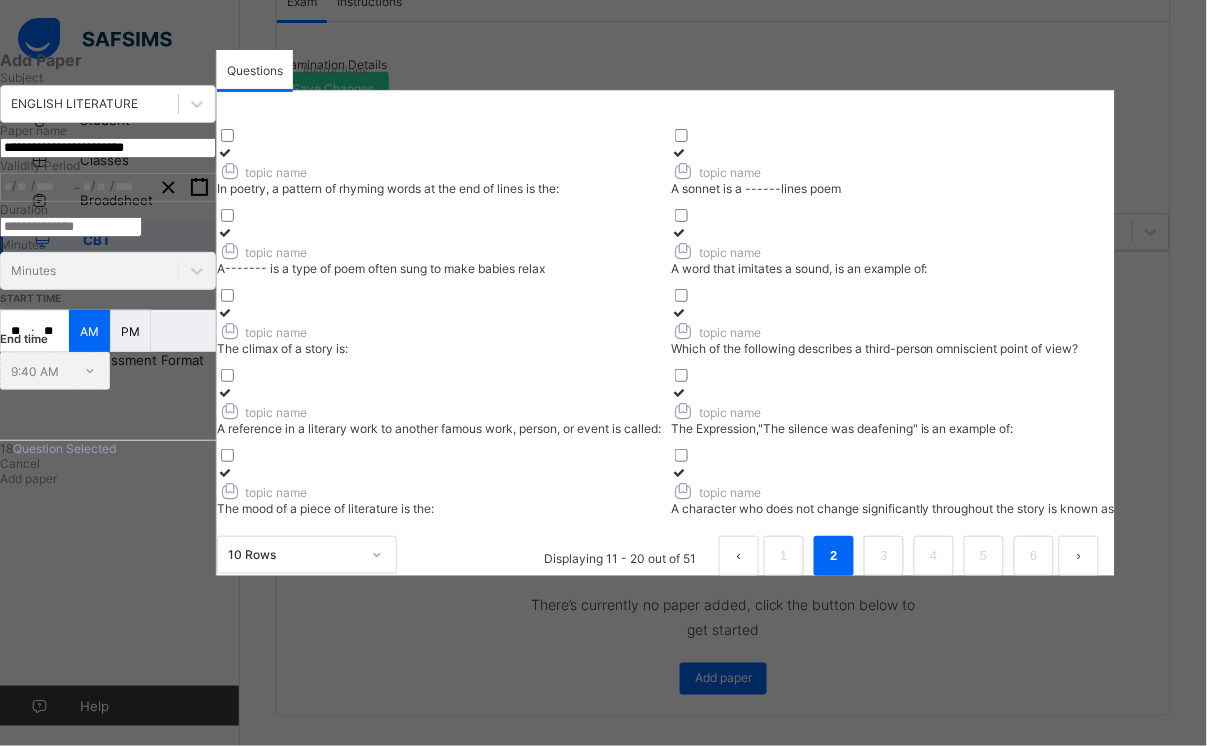 click at bounding box center [225, 472] 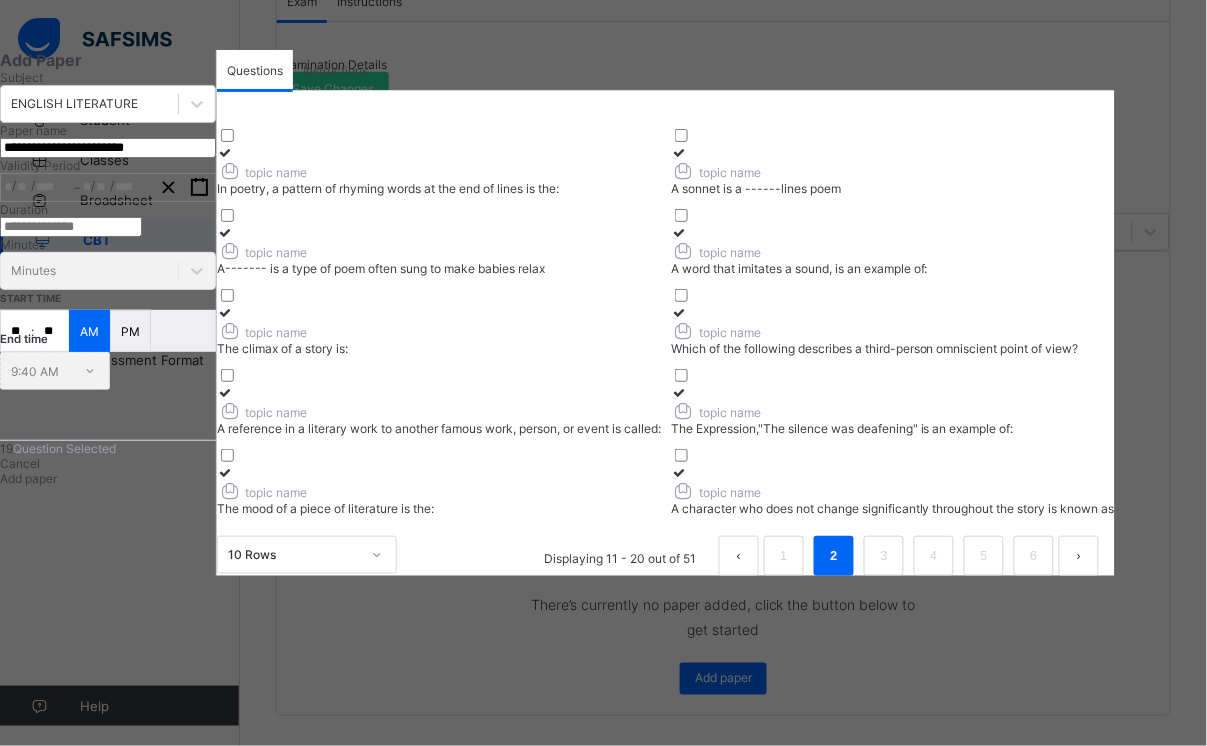 click at bounding box center [679, 472] 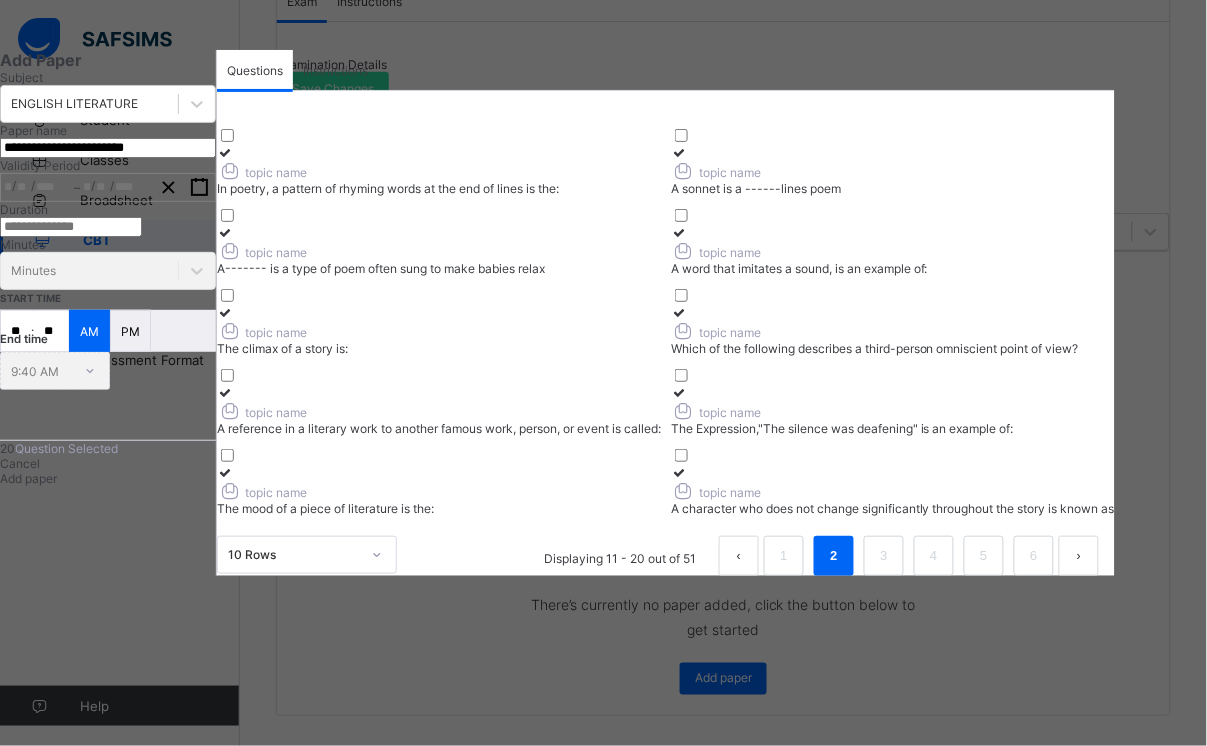 scroll, scrollTop: 182, scrollLeft: 0, axis: vertical 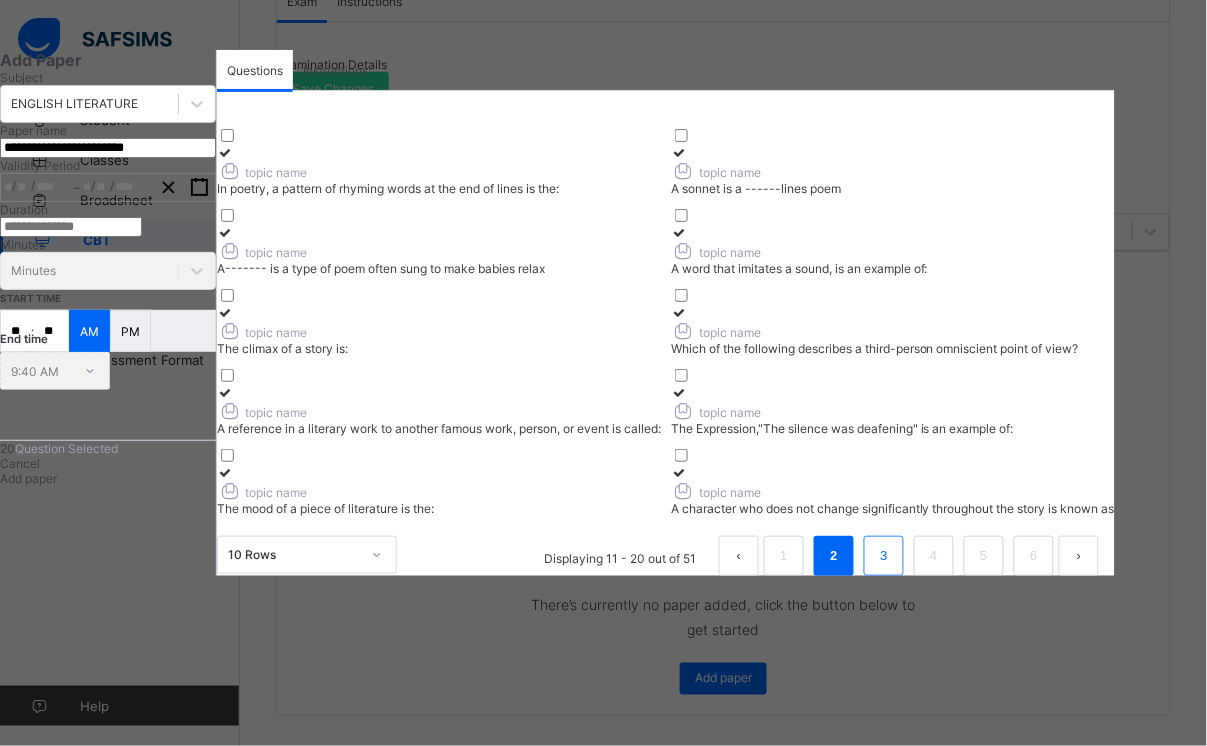 click on "3" at bounding box center [883, 556] 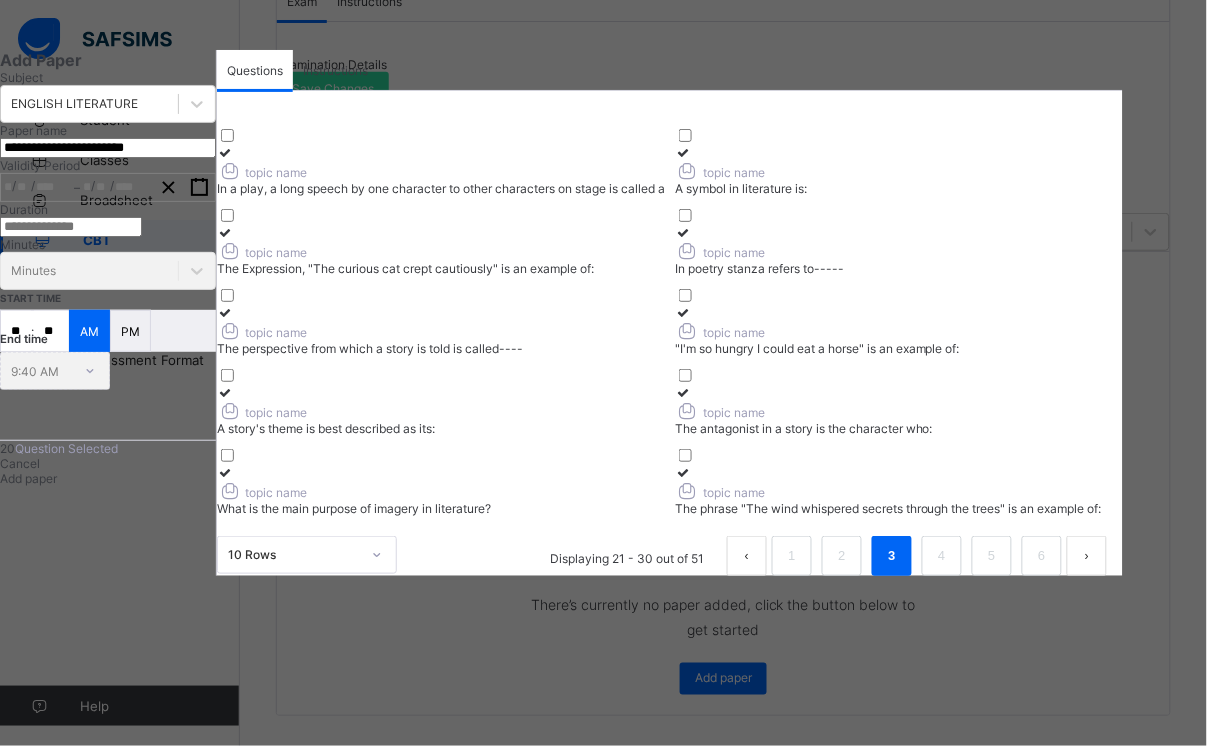scroll, scrollTop: 4, scrollLeft: 0, axis: vertical 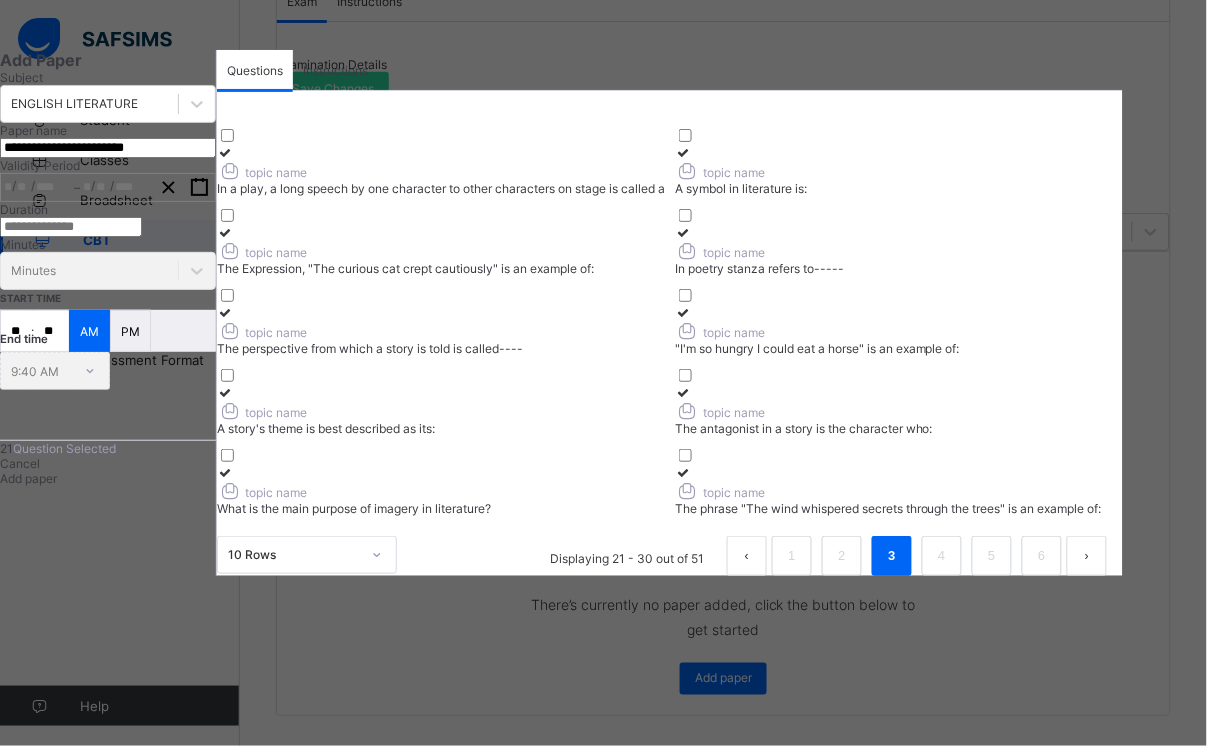 click at bounding box center (683, 152) 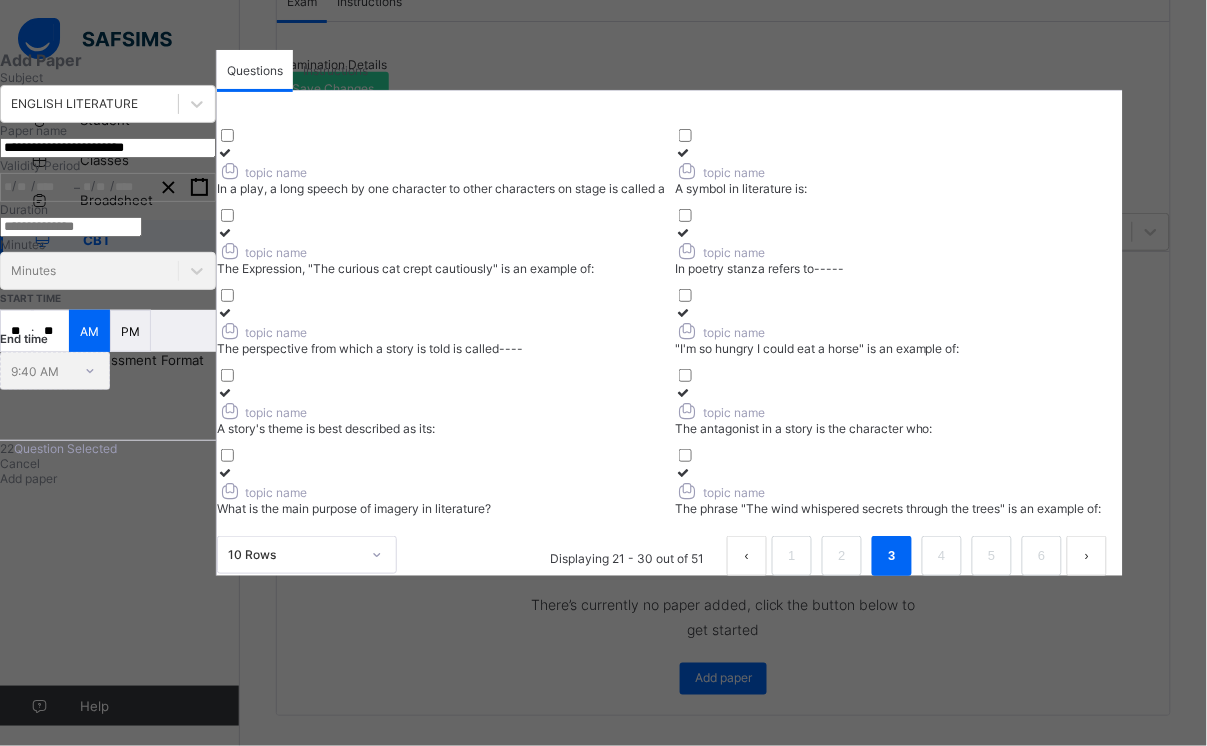 click at bounding box center [225, 232] 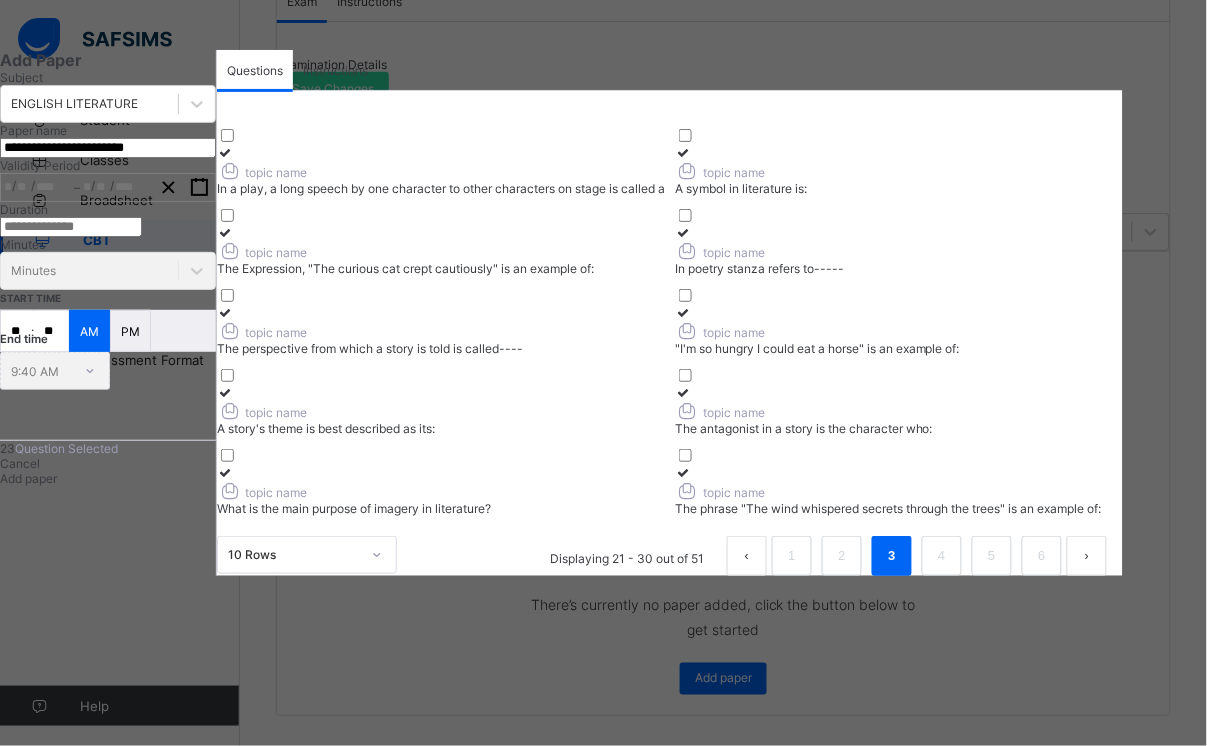click at bounding box center (683, 232) 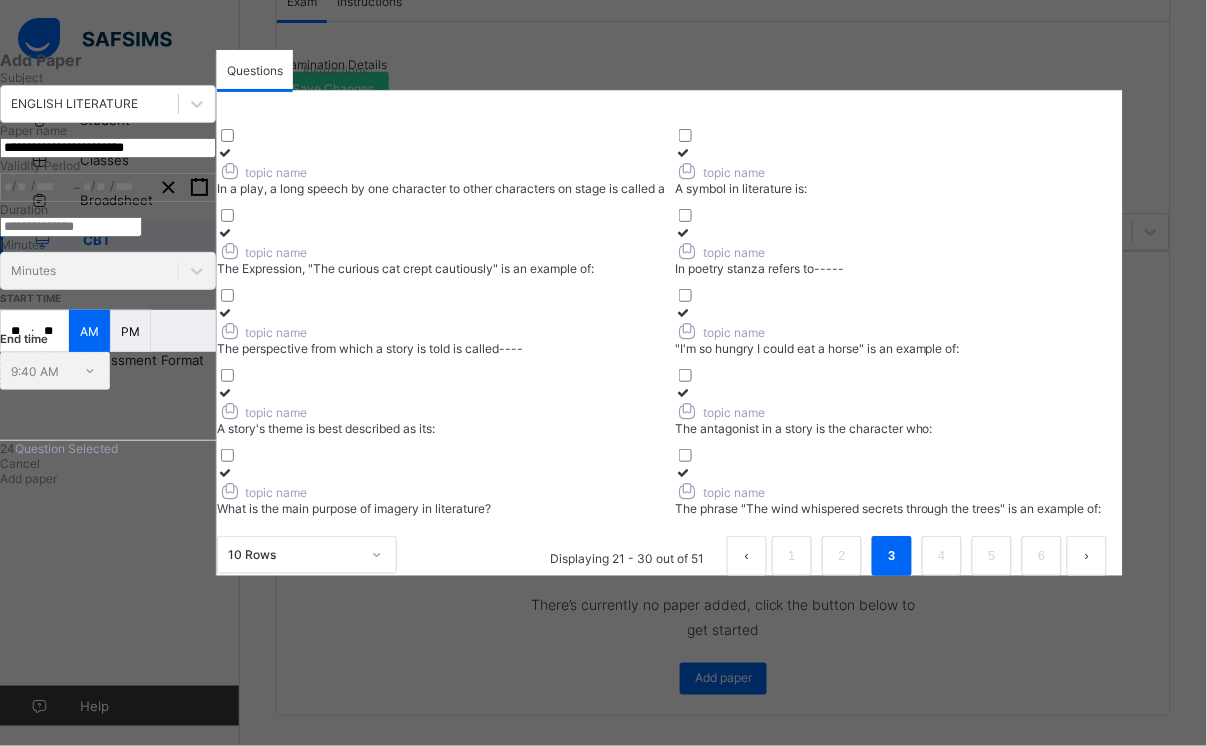 click at bounding box center (225, 312) 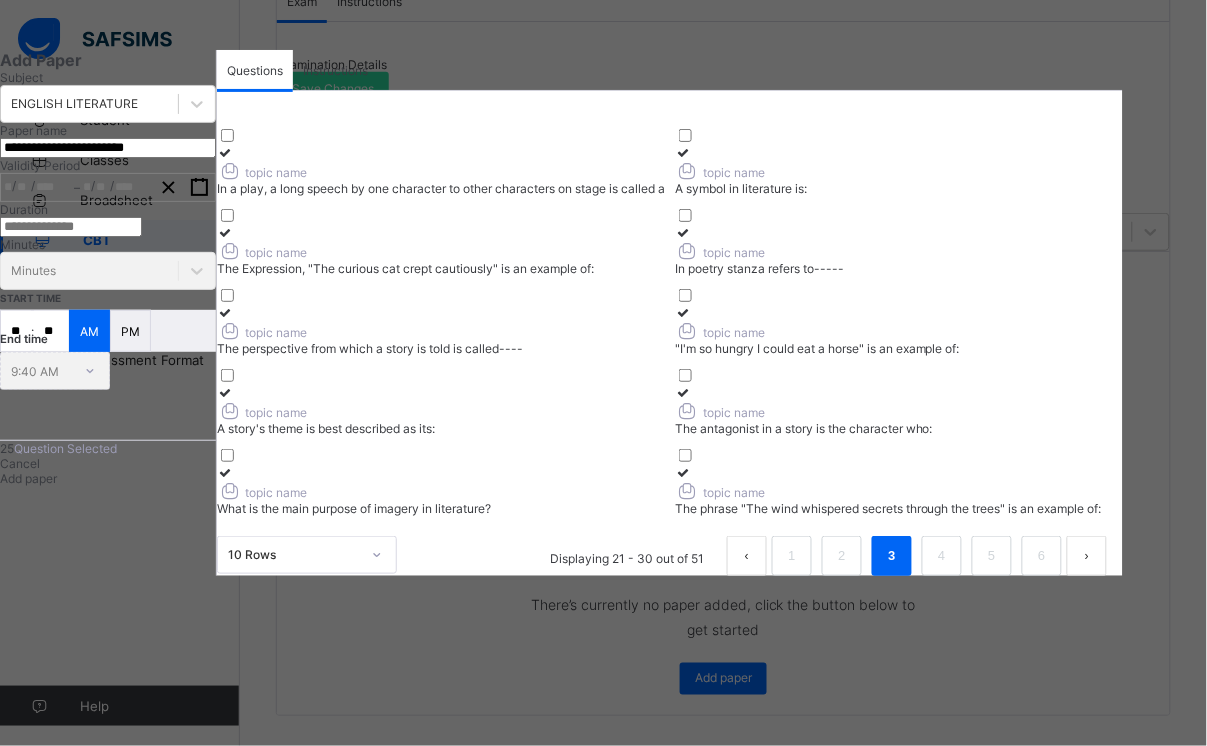click on "topic name   "I'm so hungry I could eat a horse" is an example of:" at bounding box center (899, 330) 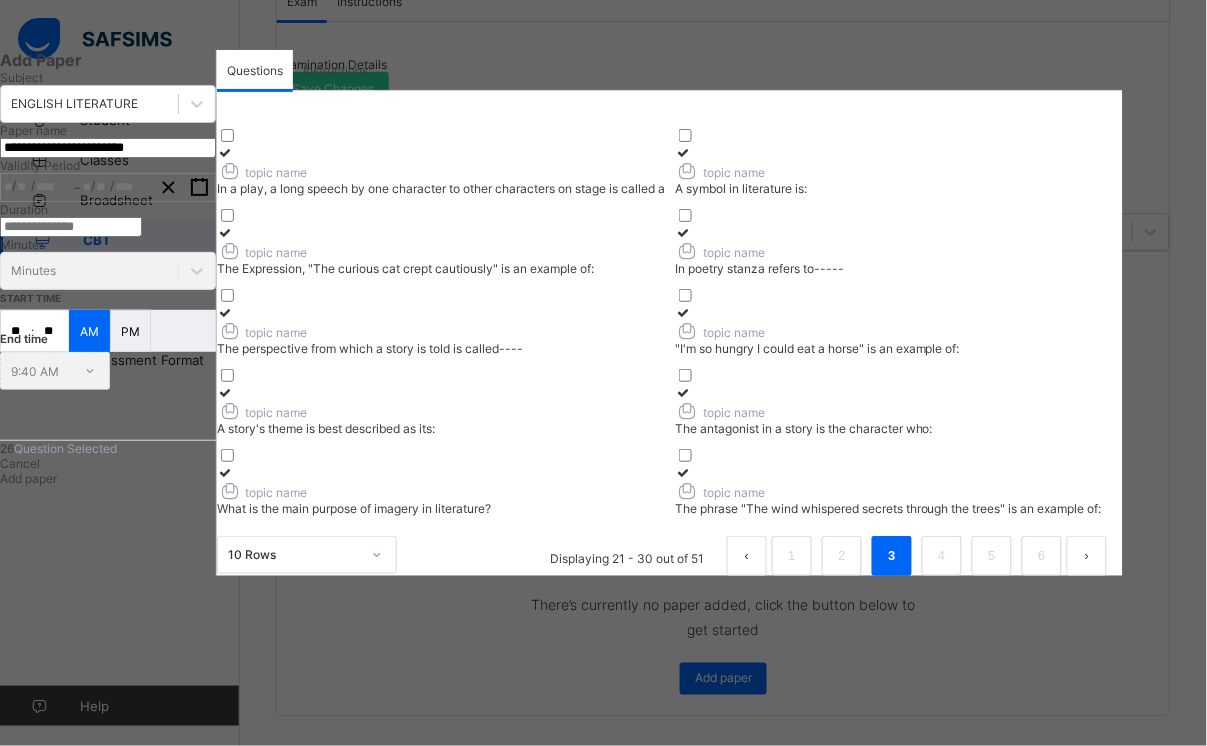 click at bounding box center [225, 392] 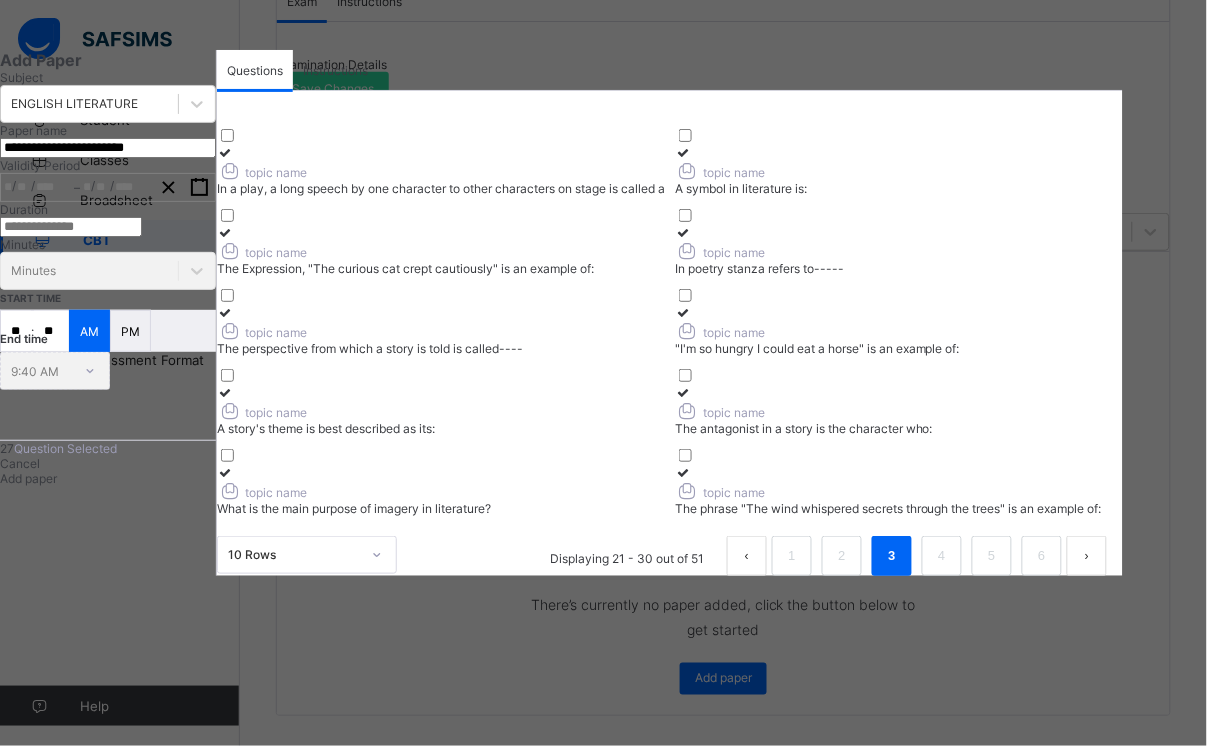 click at bounding box center (683, 392) 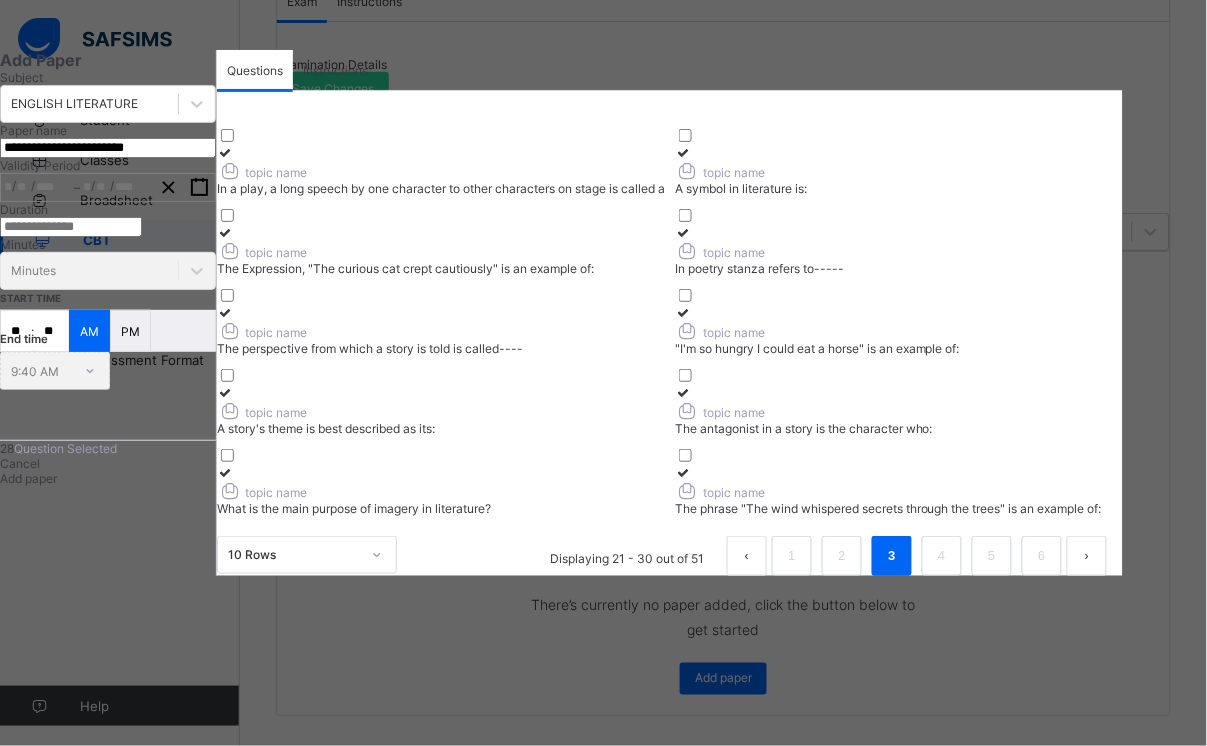 click at bounding box center (225, 472) 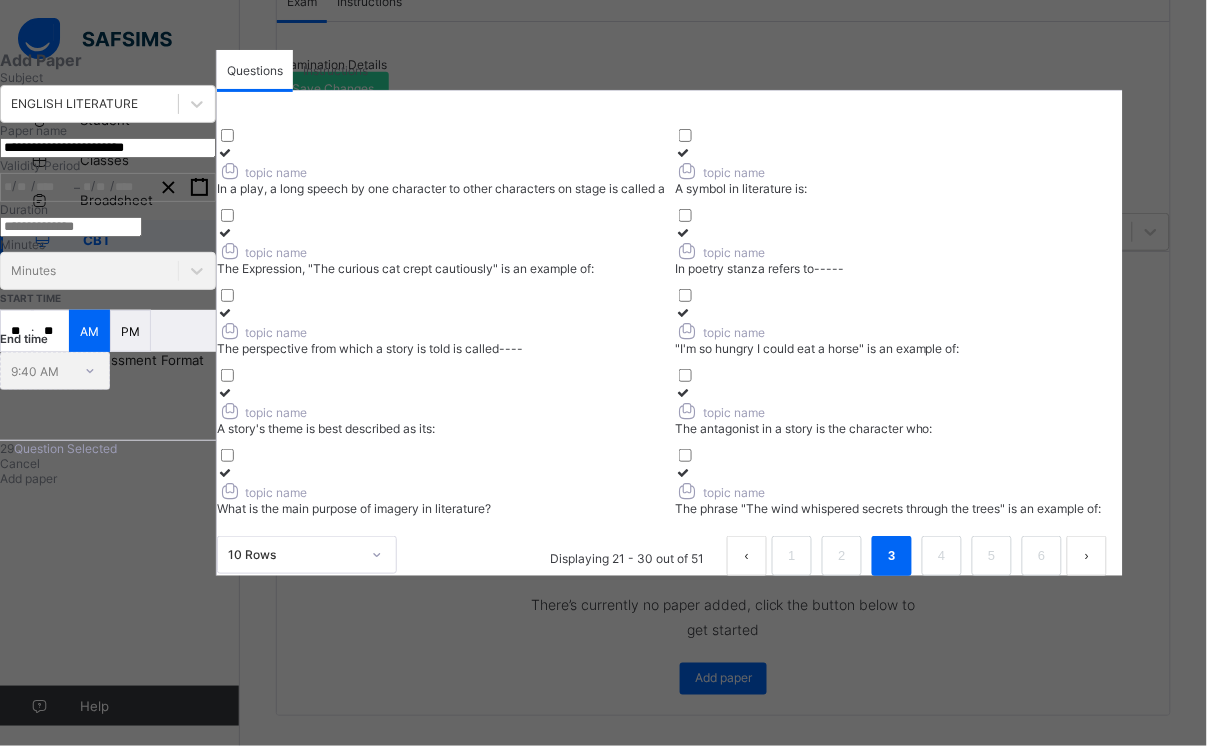 click at bounding box center [683, 472] 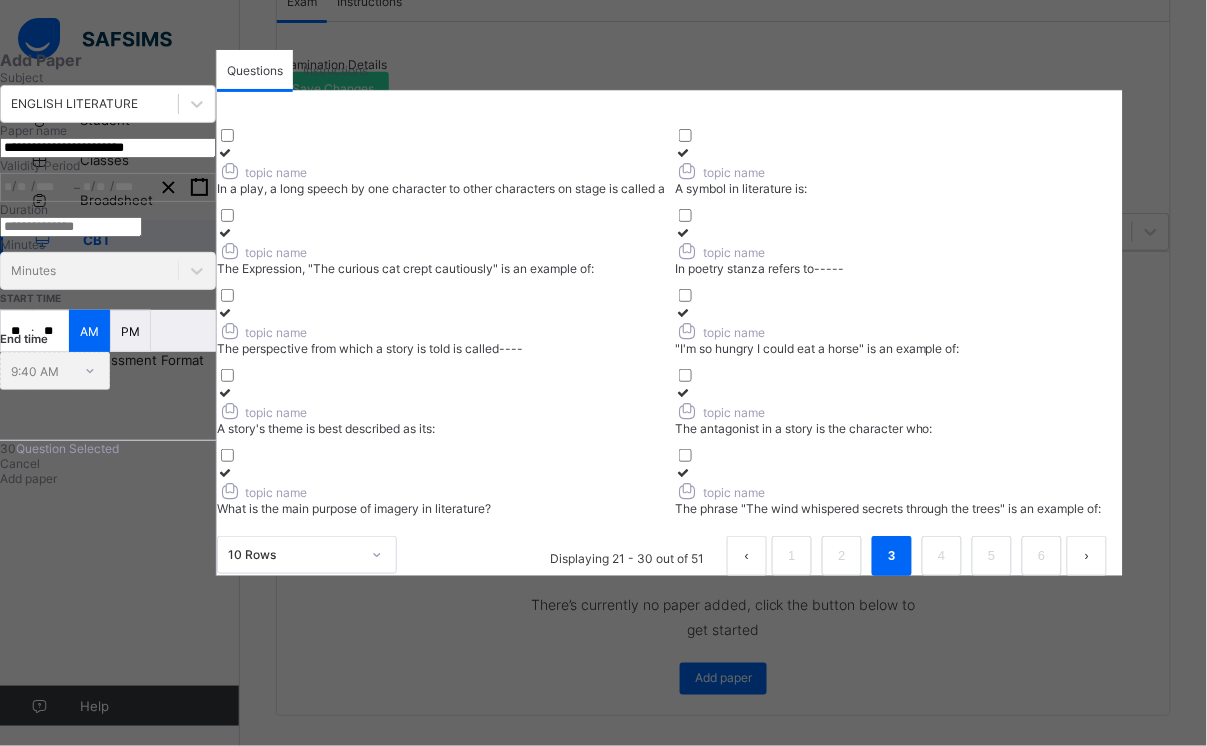 scroll, scrollTop: 166, scrollLeft: 0, axis: vertical 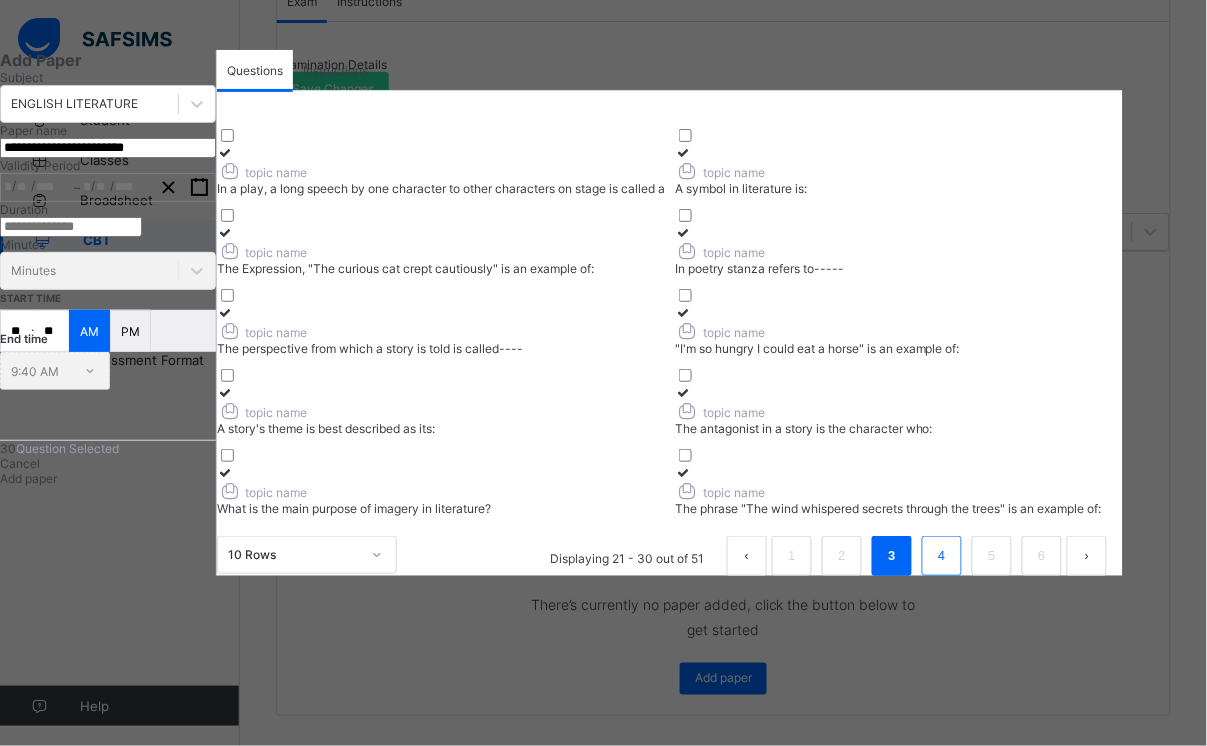 click on "4" at bounding box center (941, 556) 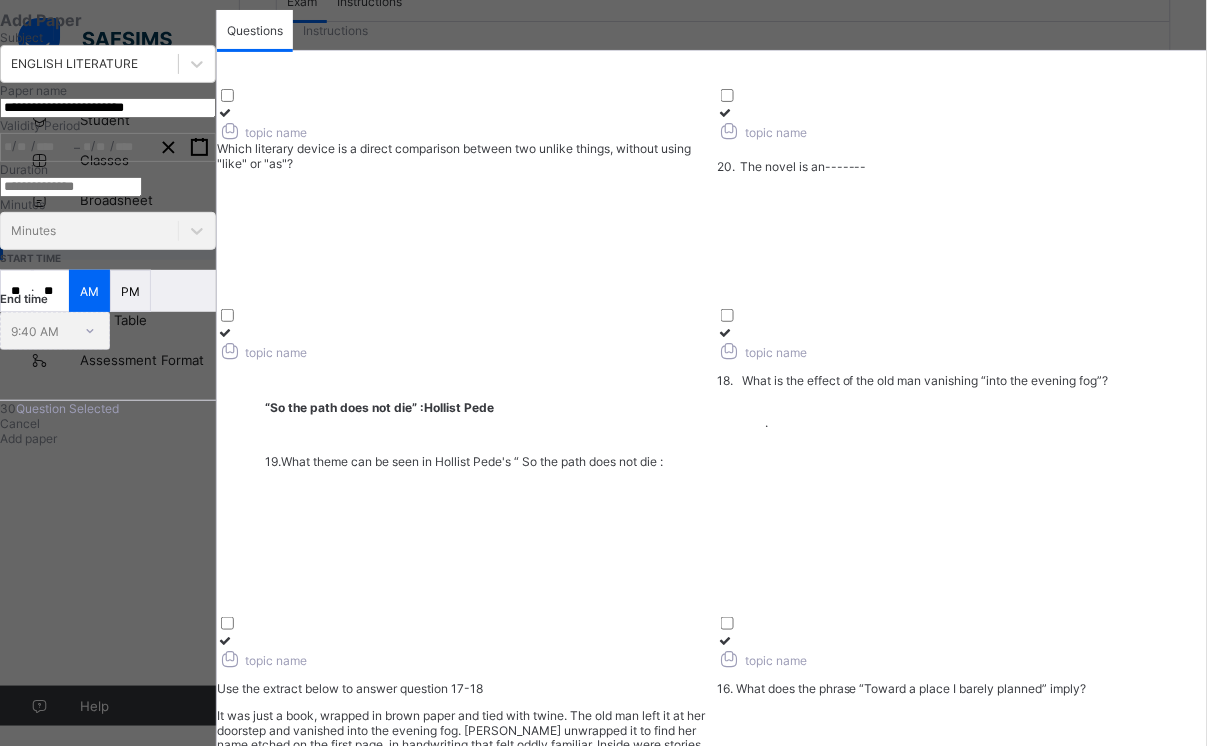scroll, scrollTop: 31, scrollLeft: 0, axis: vertical 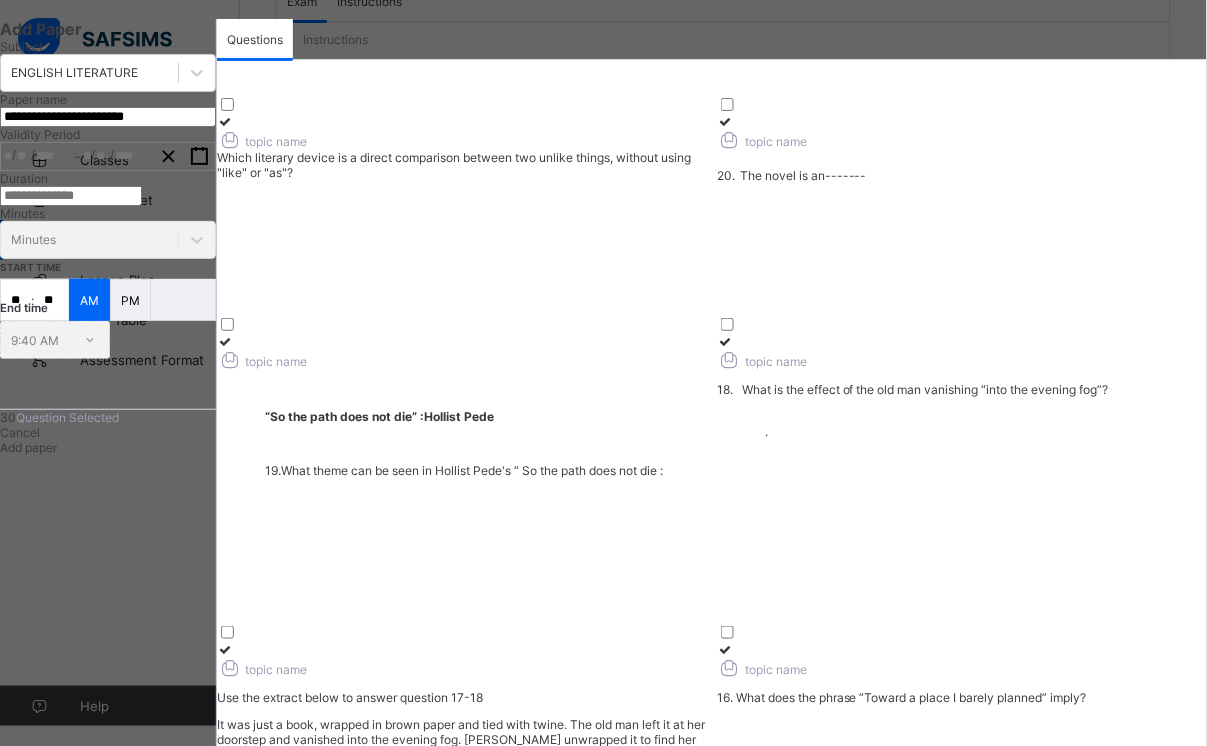 click at bounding box center (225, 121) 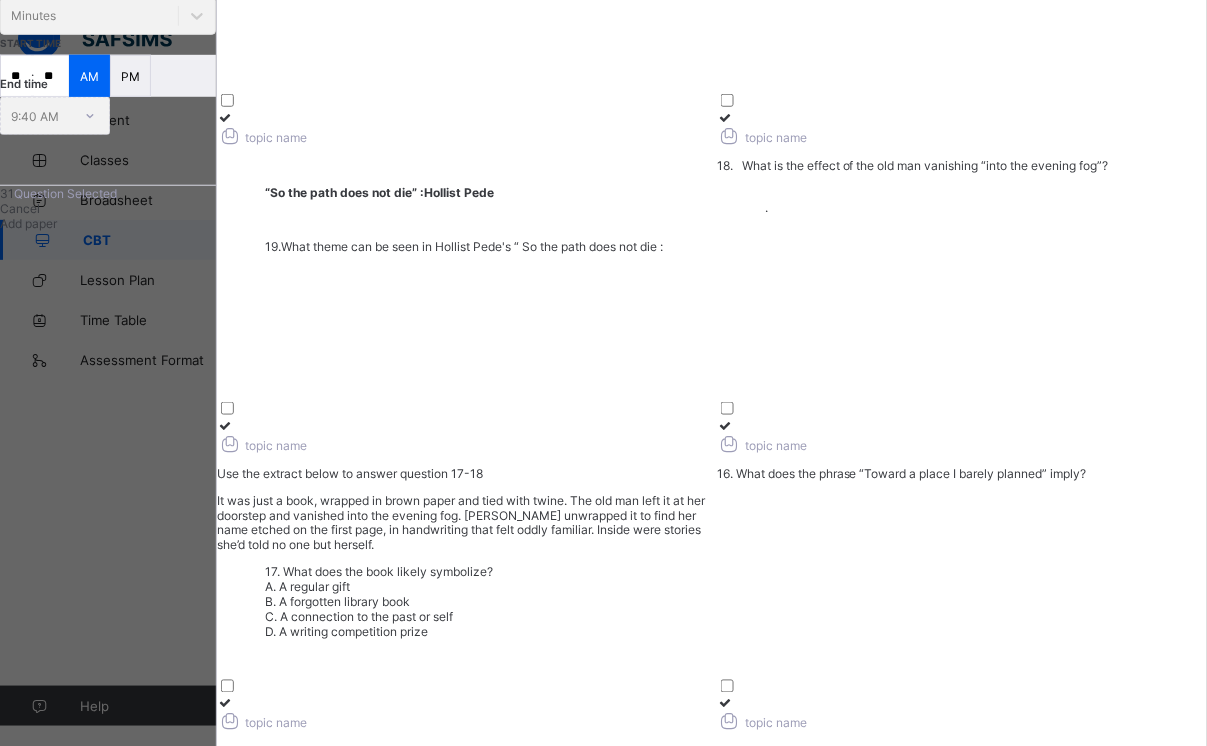 scroll, scrollTop: 226, scrollLeft: 0, axis: vertical 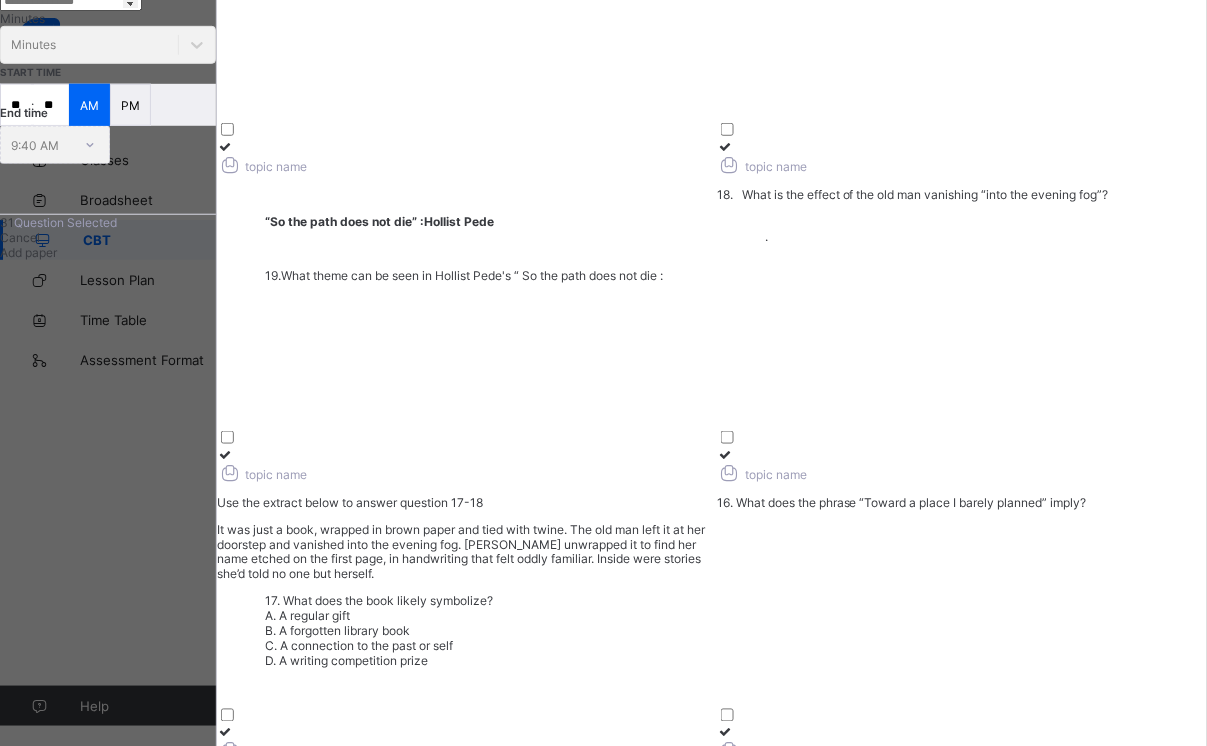 click on "Add paper" at bounding box center [28, 252] 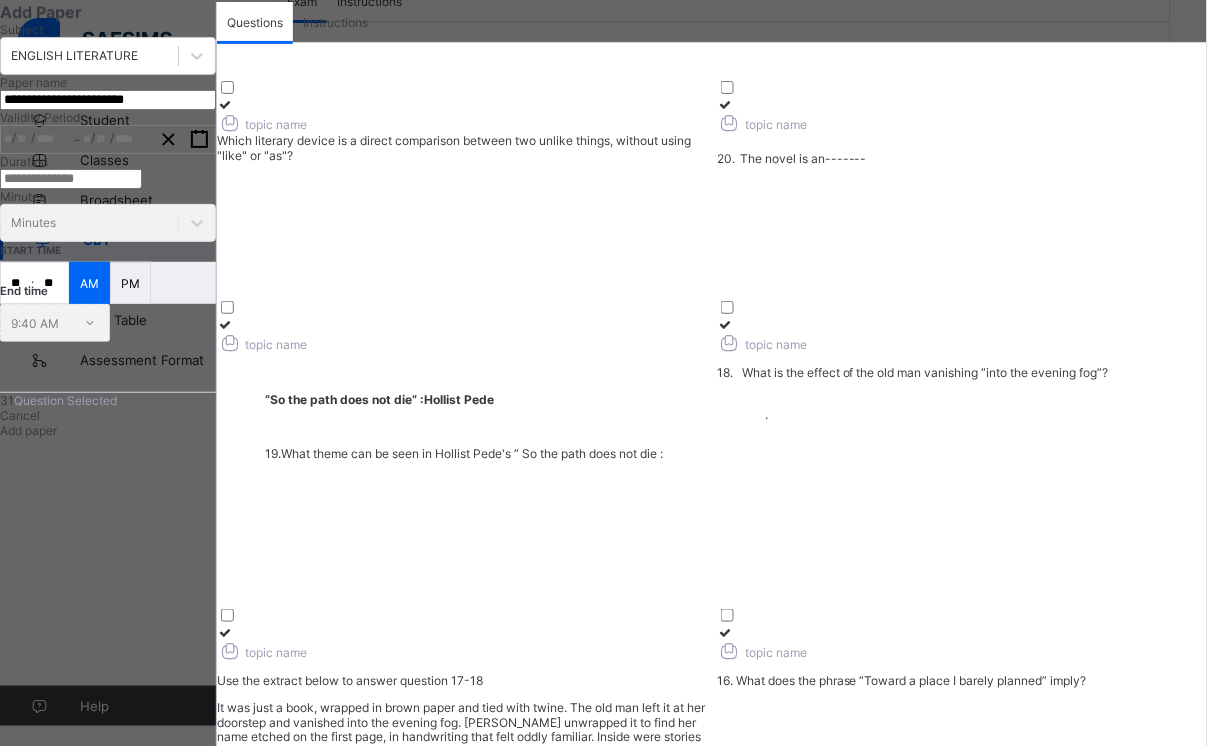scroll, scrollTop: 40, scrollLeft: 0, axis: vertical 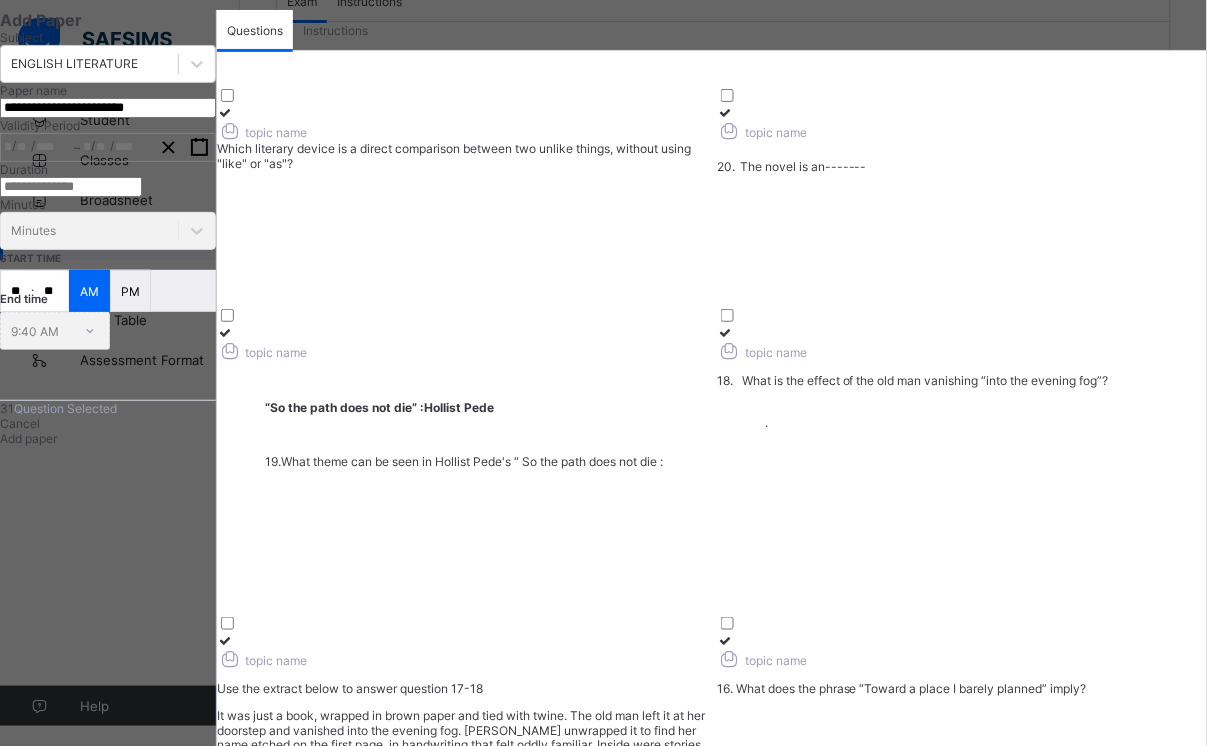 click on "Instructions" at bounding box center (335, 30) 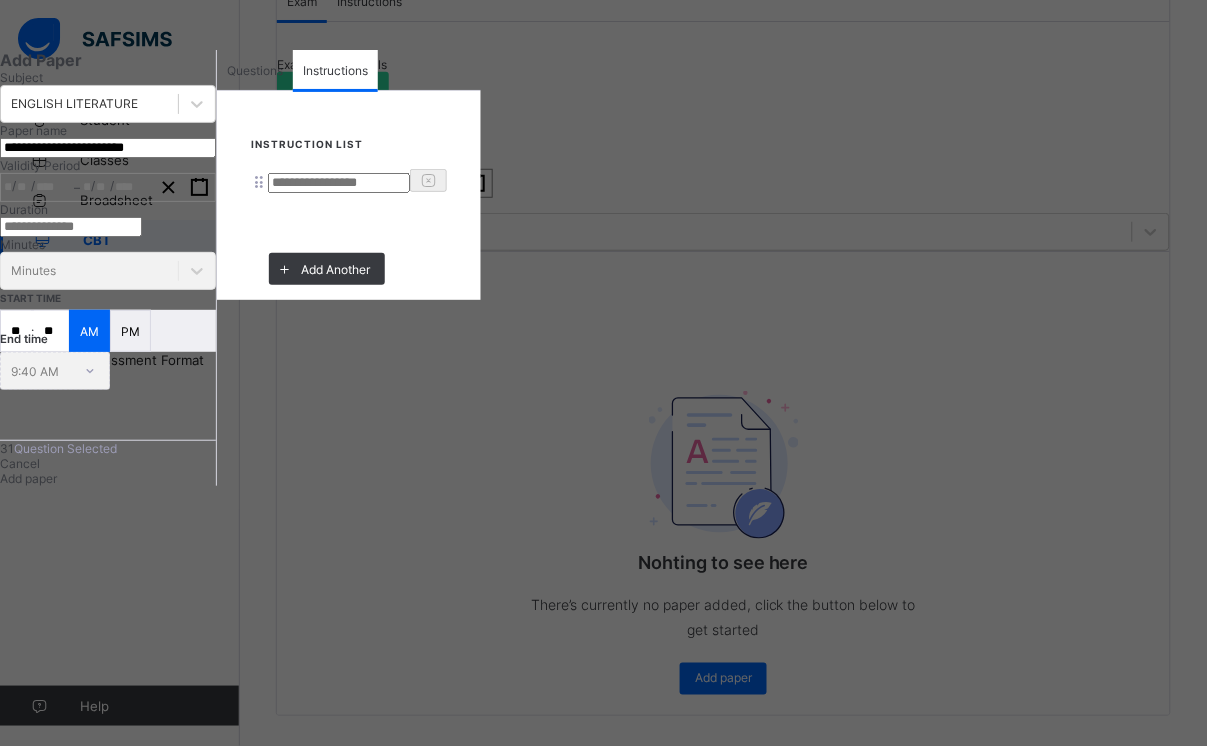 click at bounding box center [339, 183] 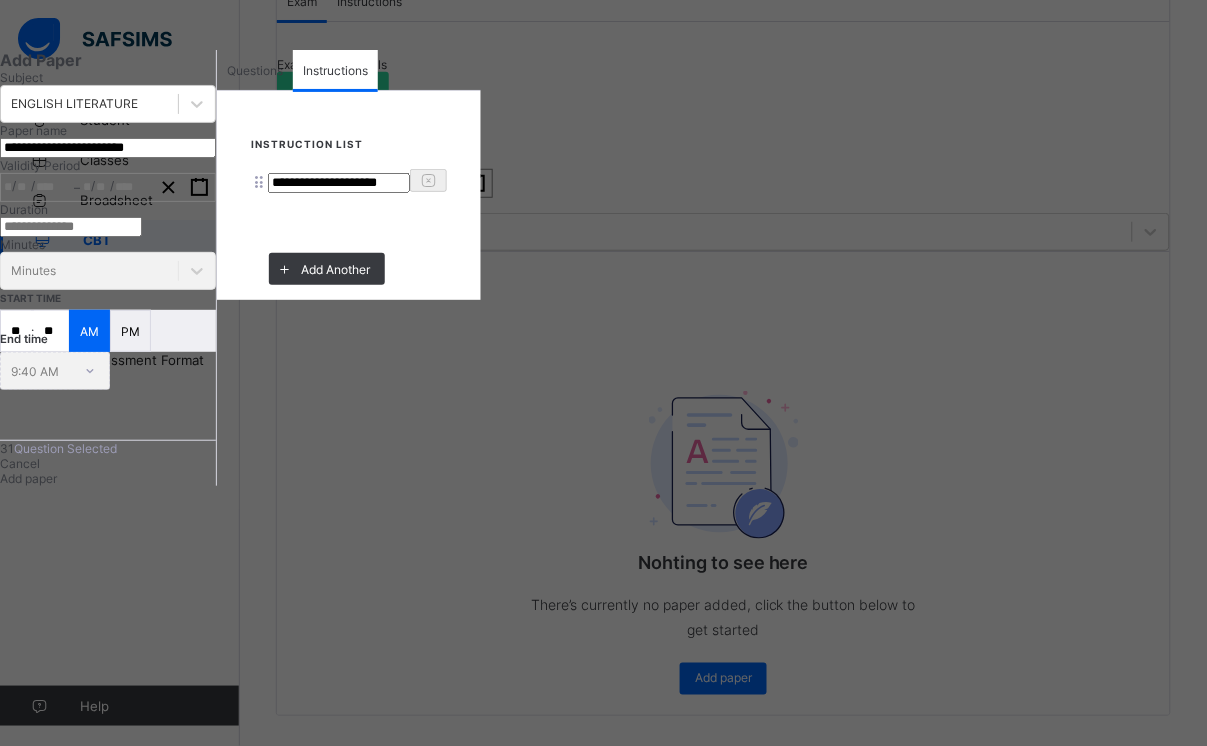 type on "**********" 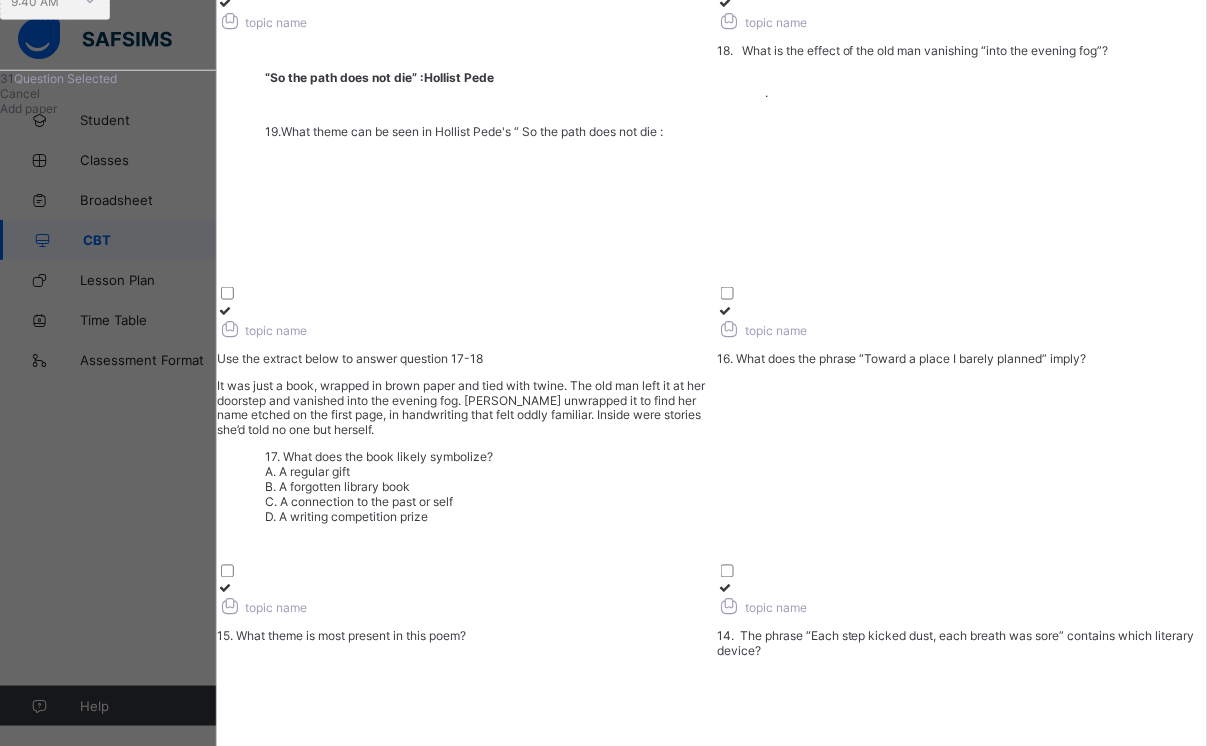 scroll, scrollTop: 386, scrollLeft: 0, axis: vertical 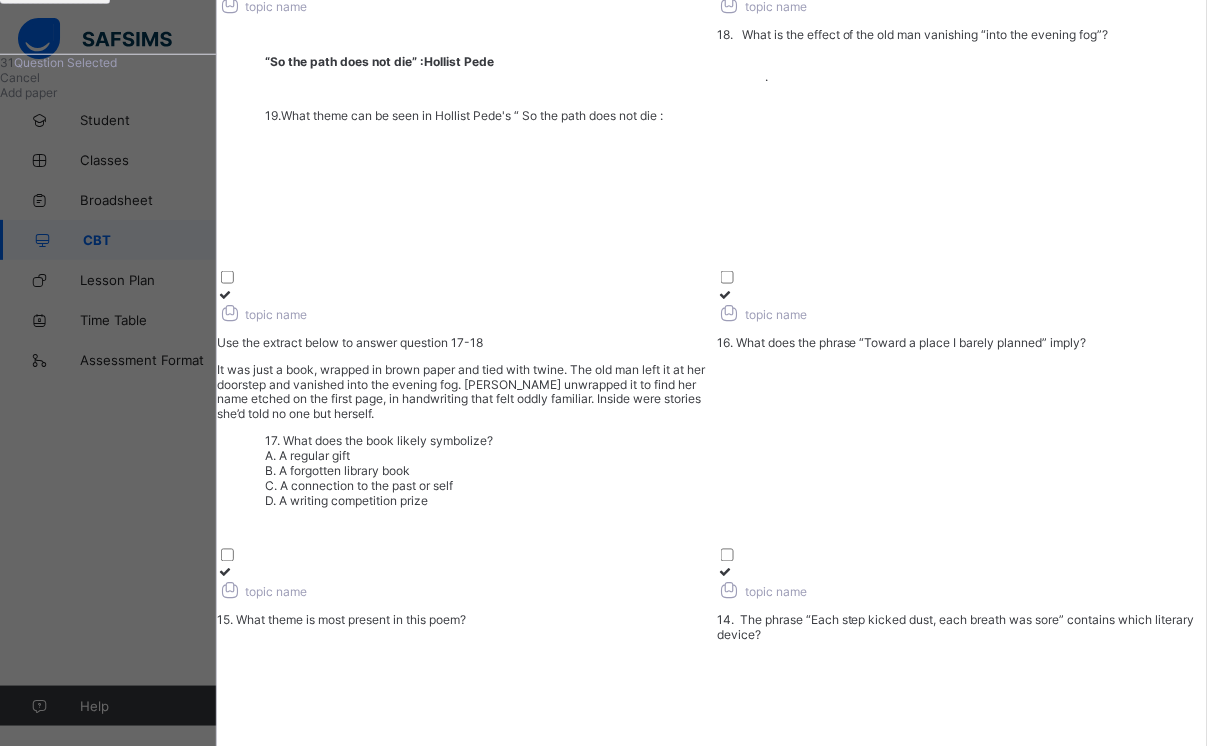 click on "Add paper" at bounding box center (28, 92) 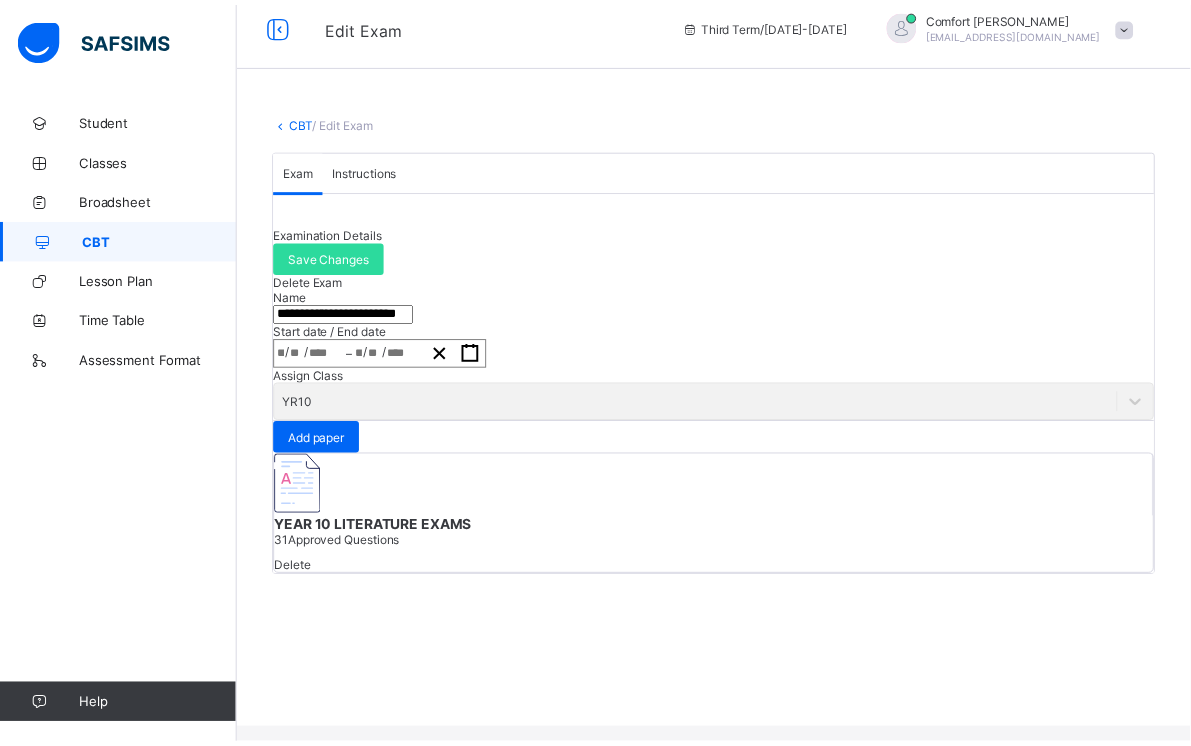 scroll, scrollTop: 156, scrollLeft: 0, axis: vertical 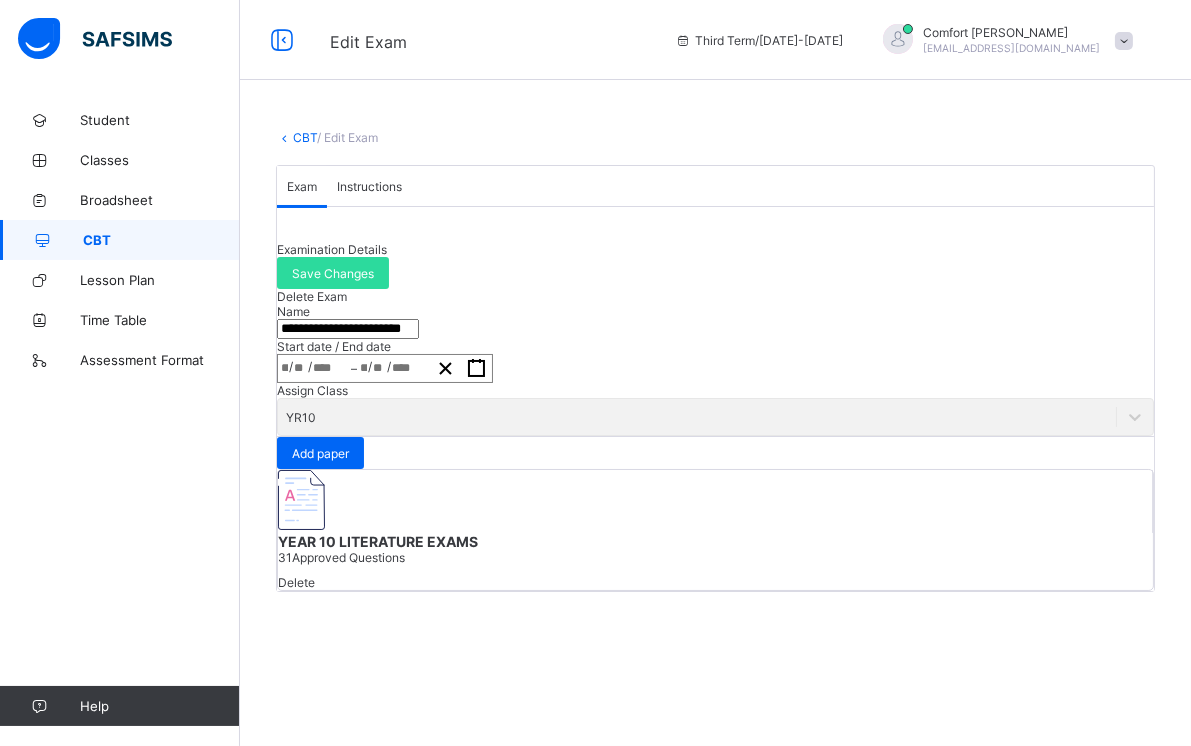 click on "CBT" at bounding box center [161, 240] 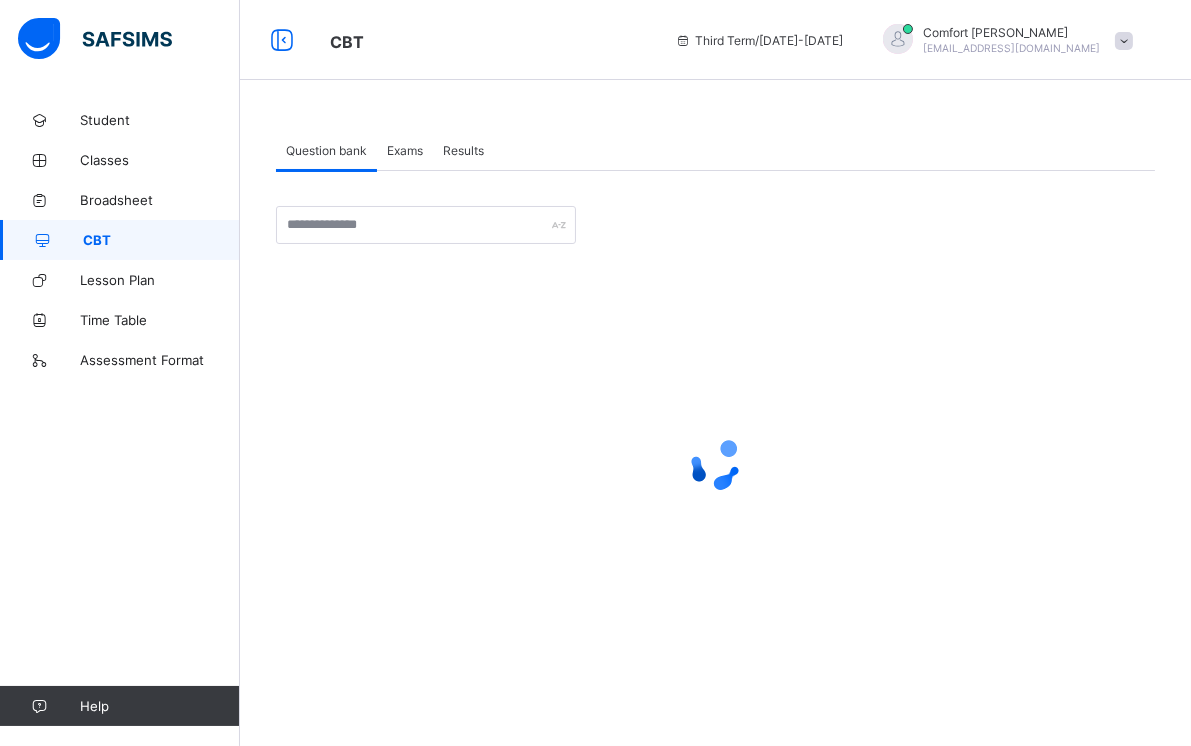 scroll, scrollTop: 0, scrollLeft: 0, axis: both 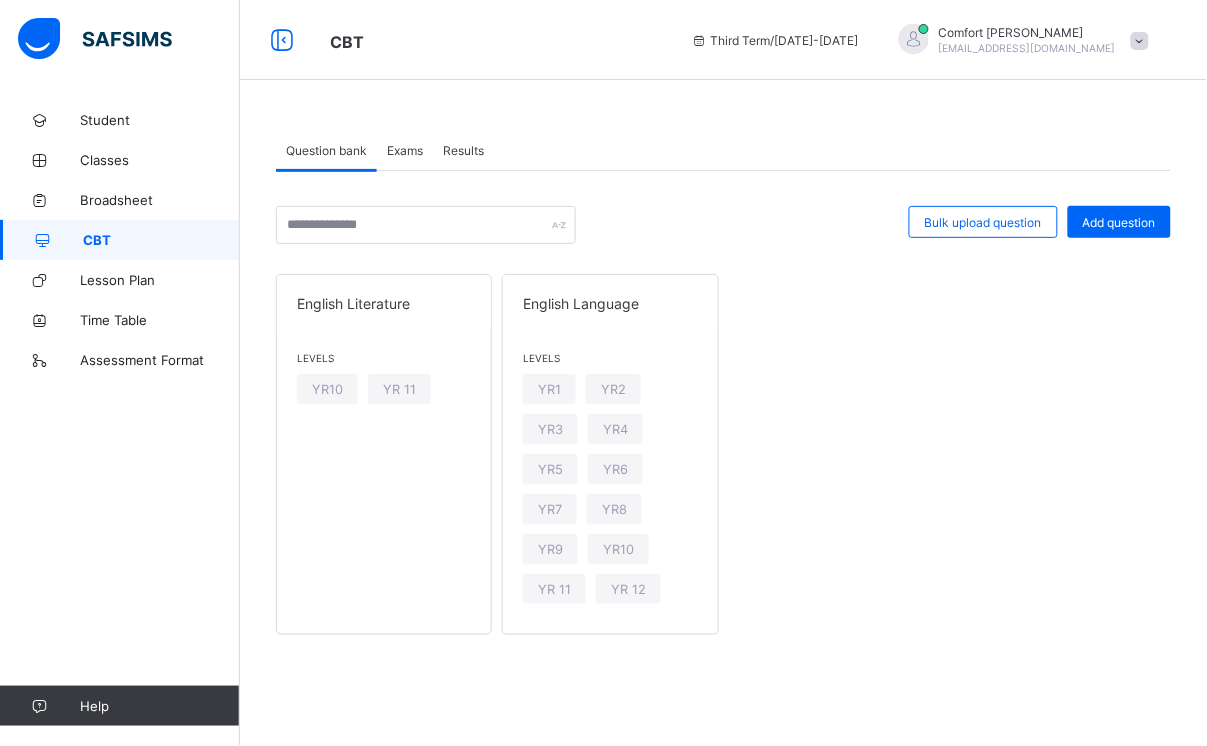 click on "Exams" at bounding box center [405, 150] 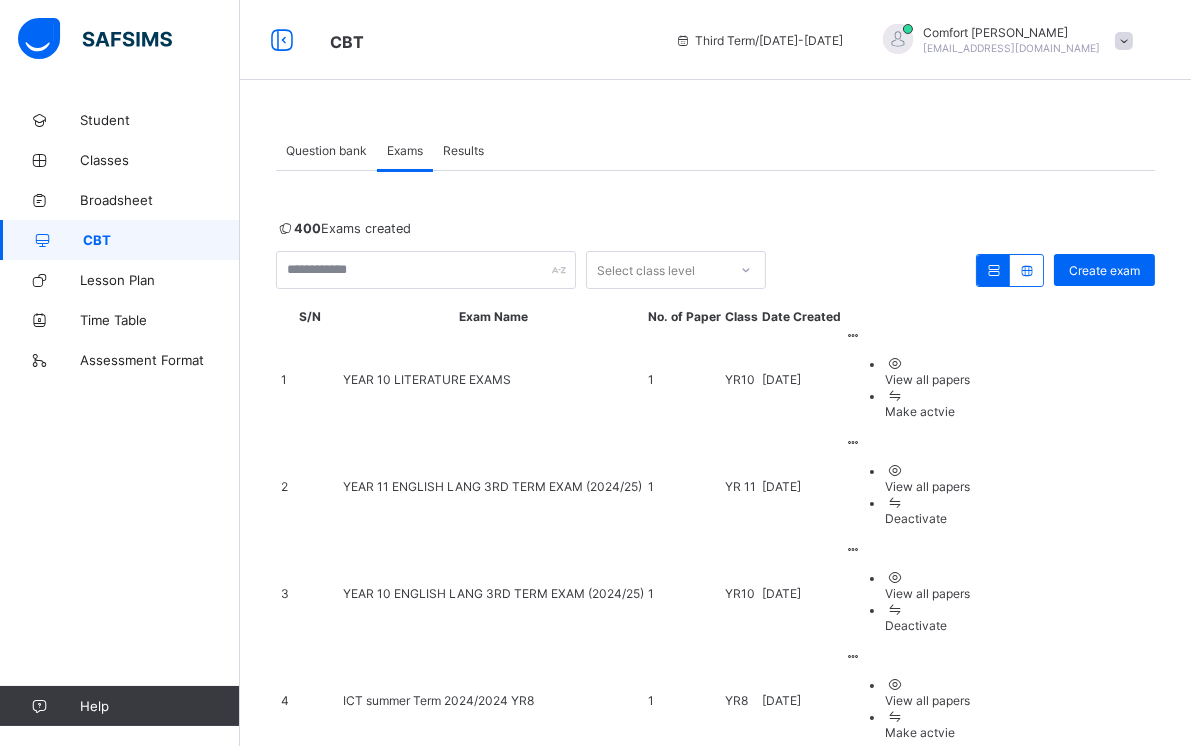 drag, startPoint x: 497, startPoint y: 374, endPoint x: 445, endPoint y: 381, distance: 52.46904 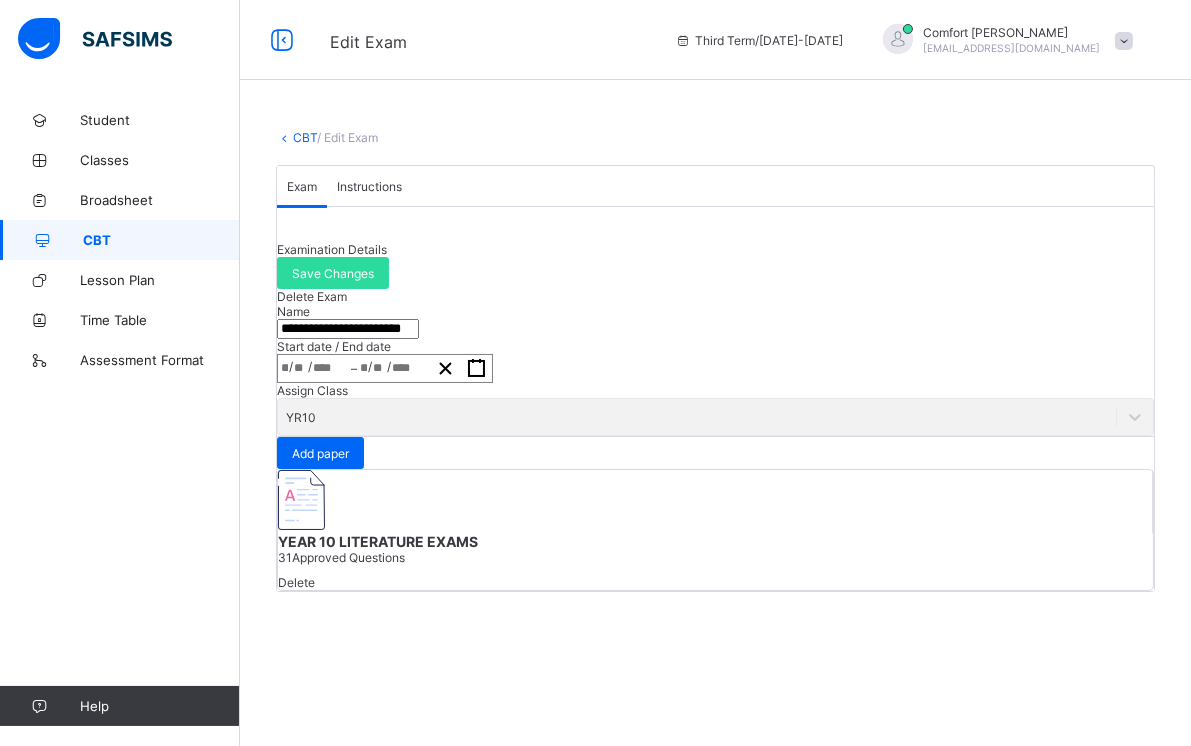 click on "**********" at bounding box center [348, 329] 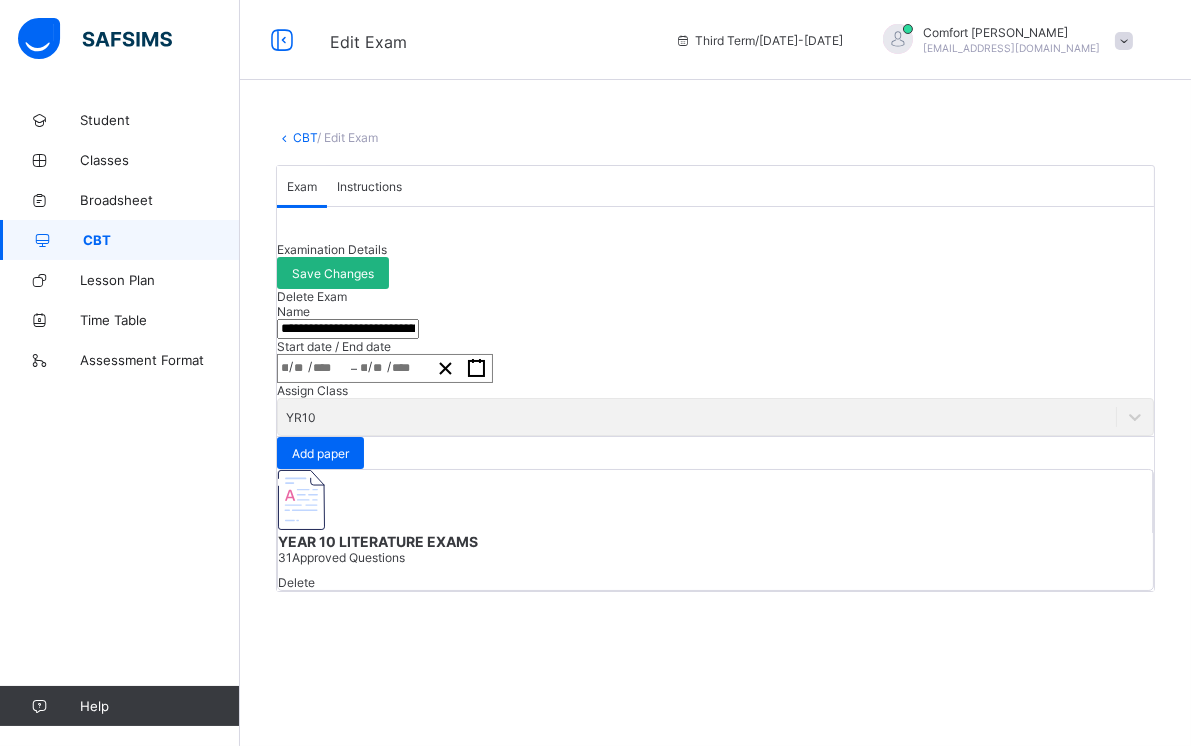 type on "**********" 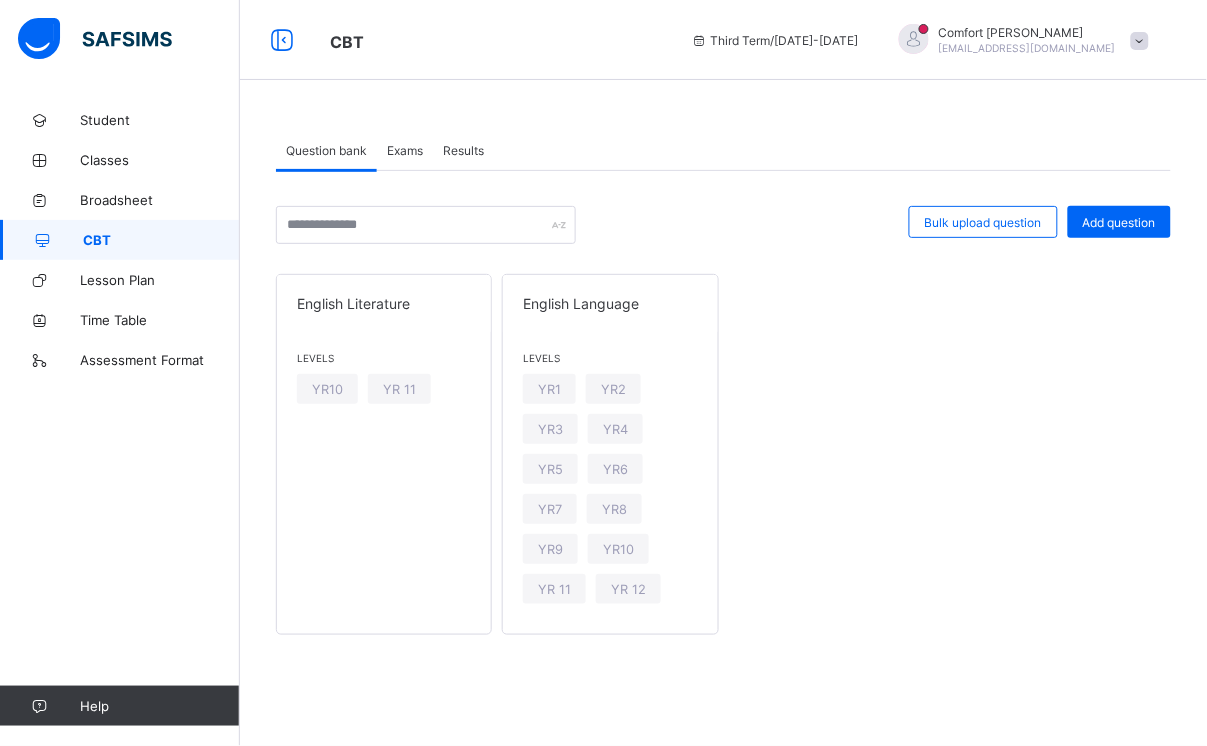 click on "Exams" at bounding box center (405, 150) 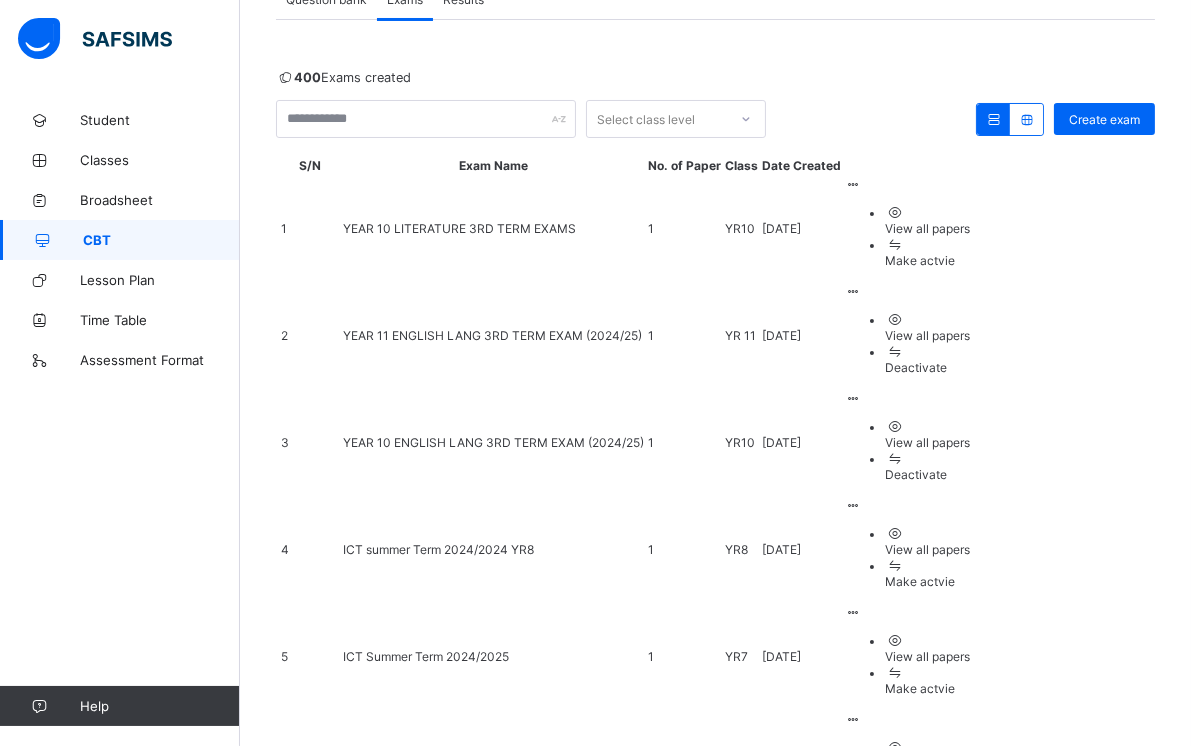 scroll, scrollTop: 161, scrollLeft: 0, axis: vertical 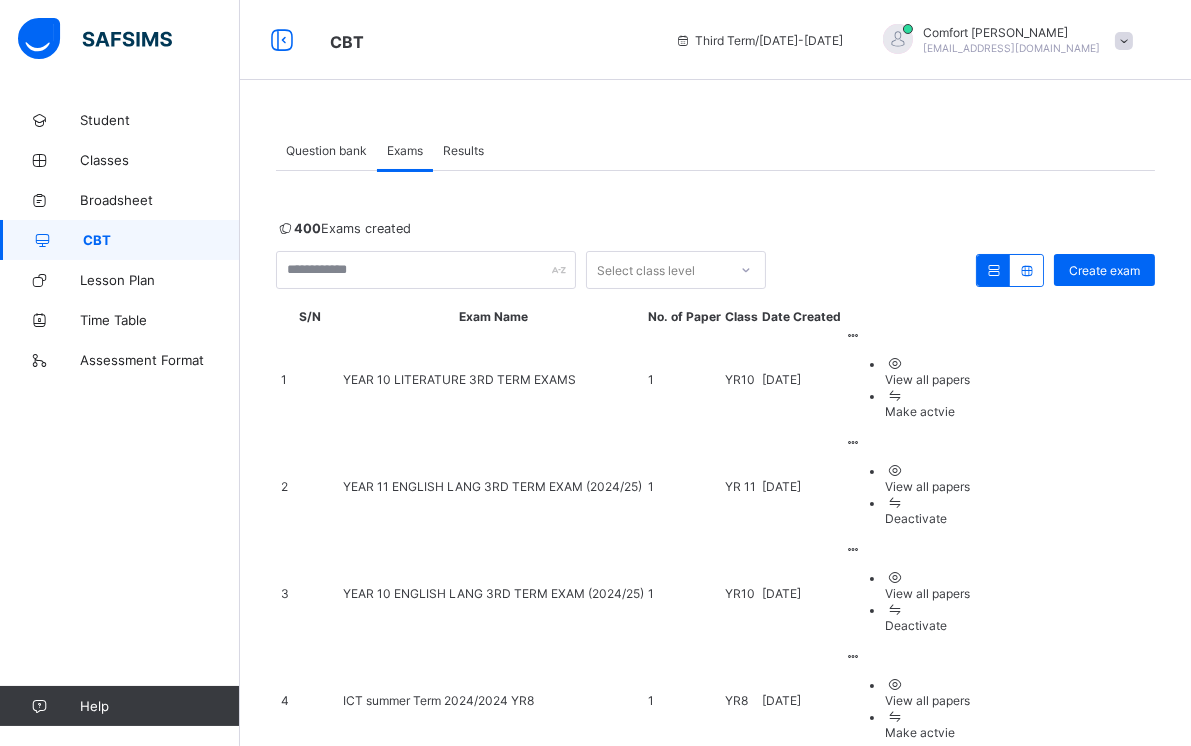 click on "Results" at bounding box center (463, 150) 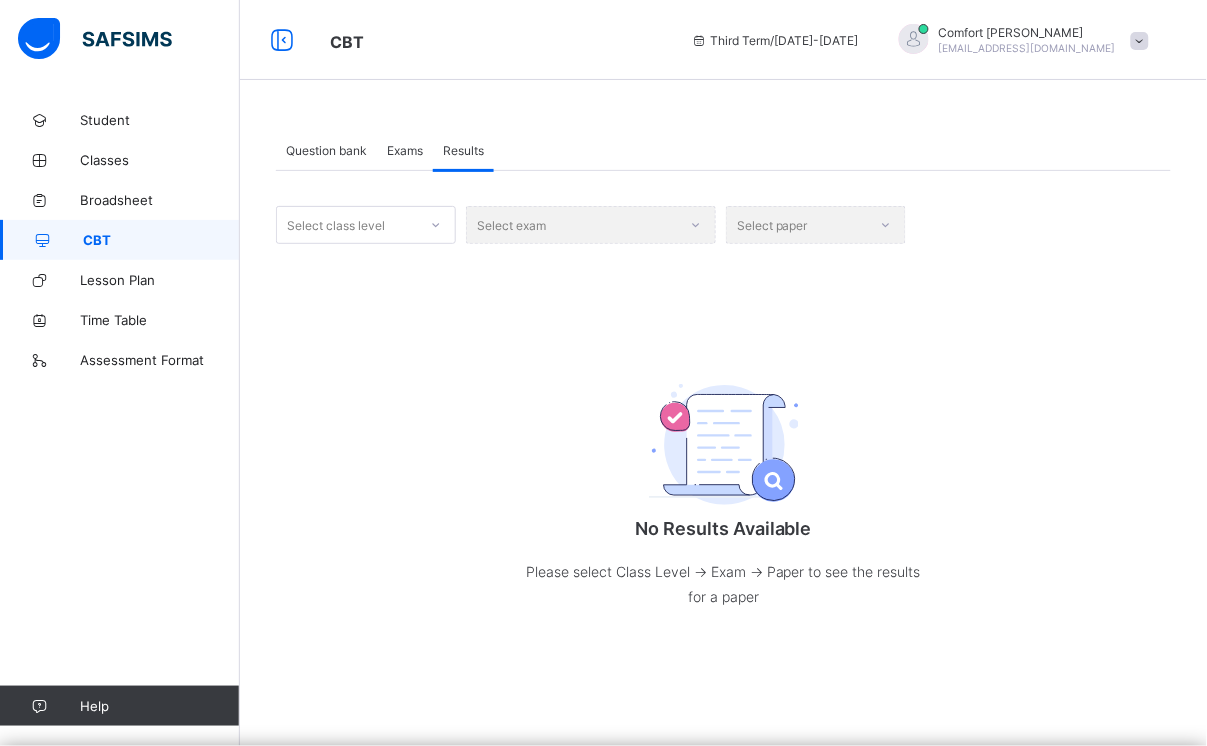 click 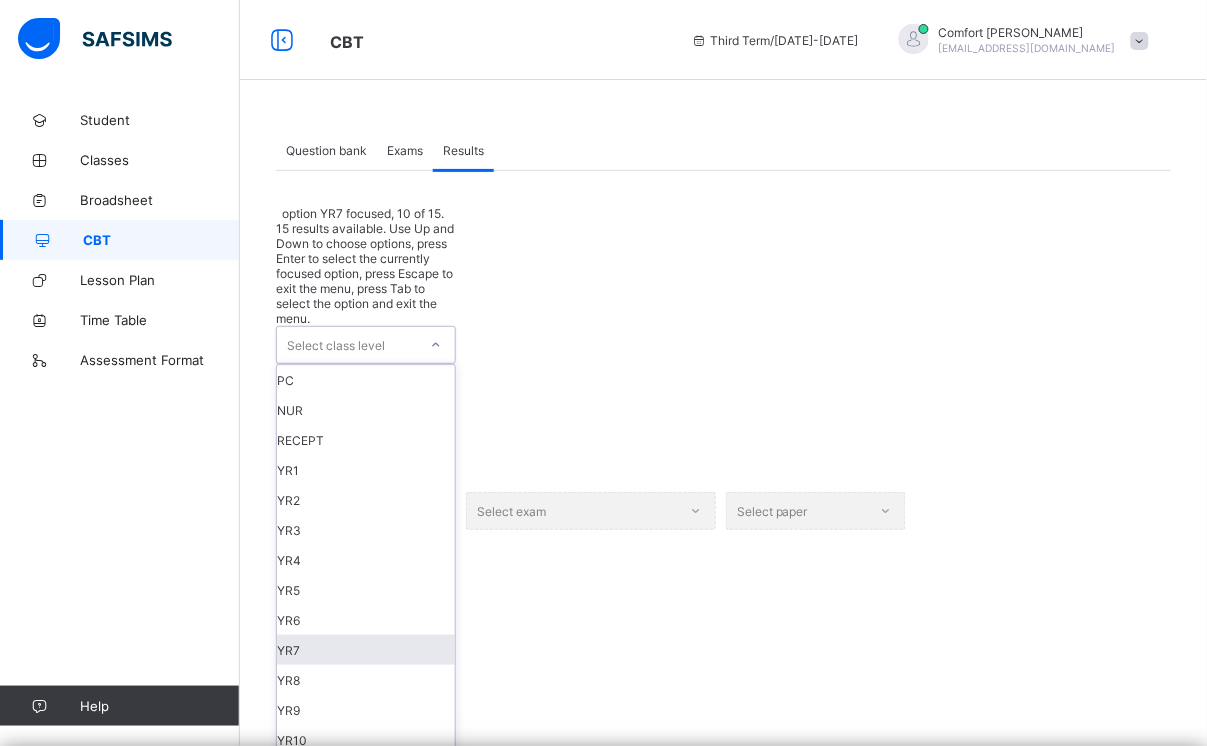click on "YR7" at bounding box center [366, 650] 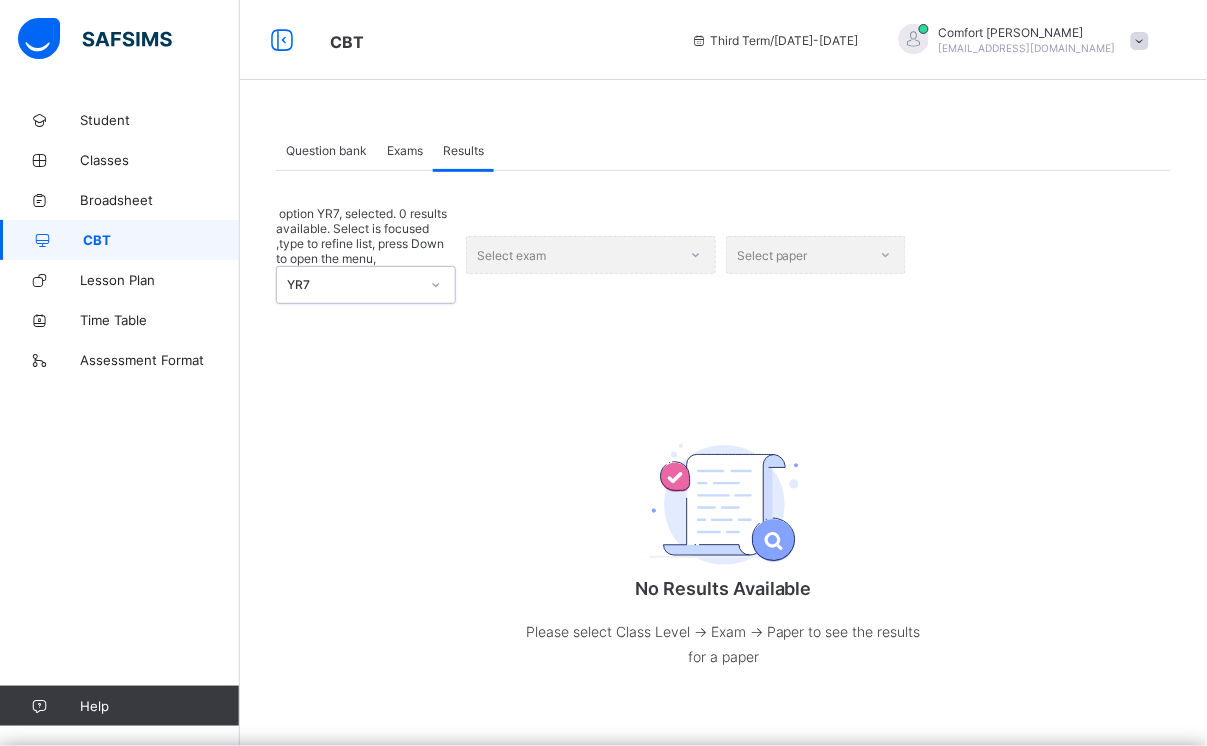 click on "Select exam" at bounding box center (591, 255) 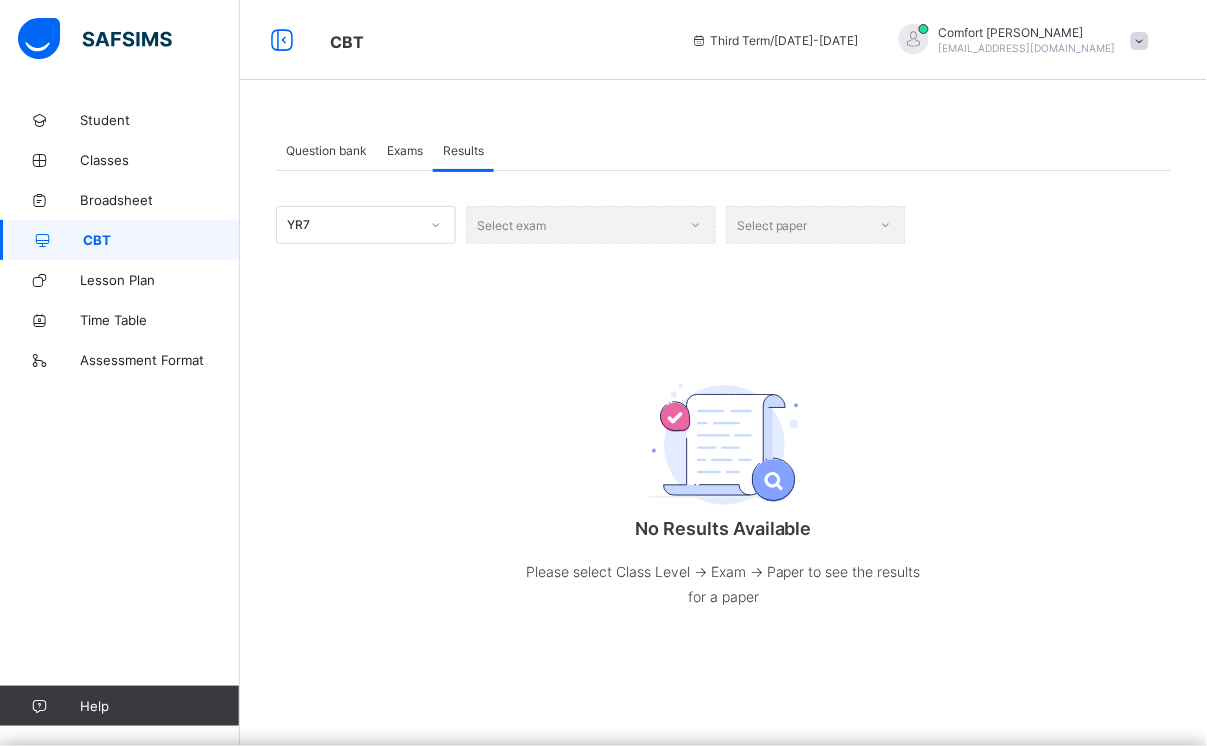 click on "Select exam" at bounding box center (591, 225) 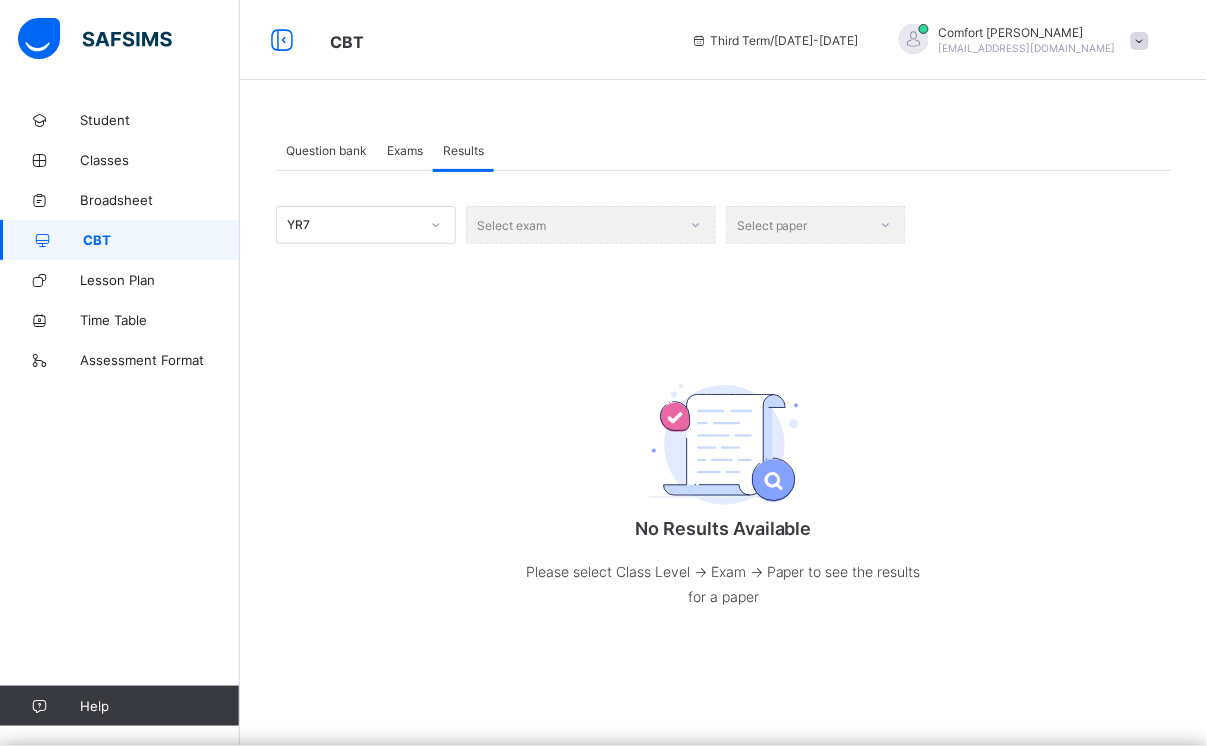 click on "Exams" at bounding box center [405, 150] 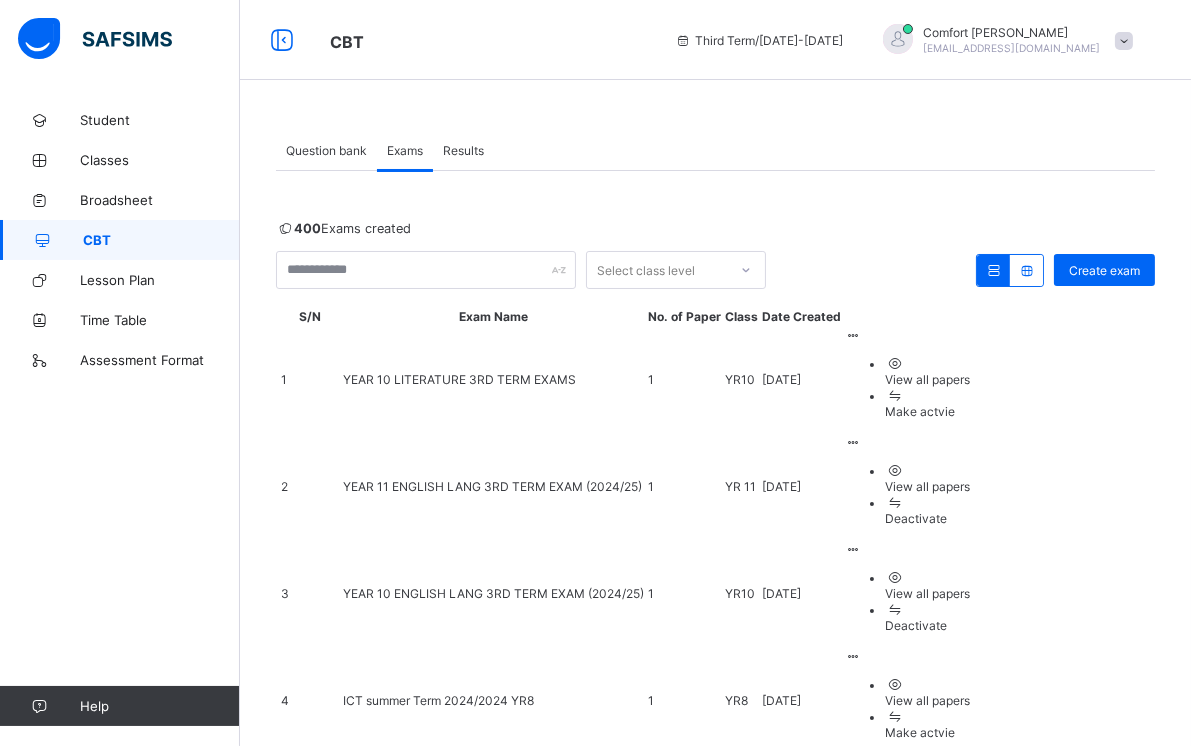 click on "Results" at bounding box center (463, 150) 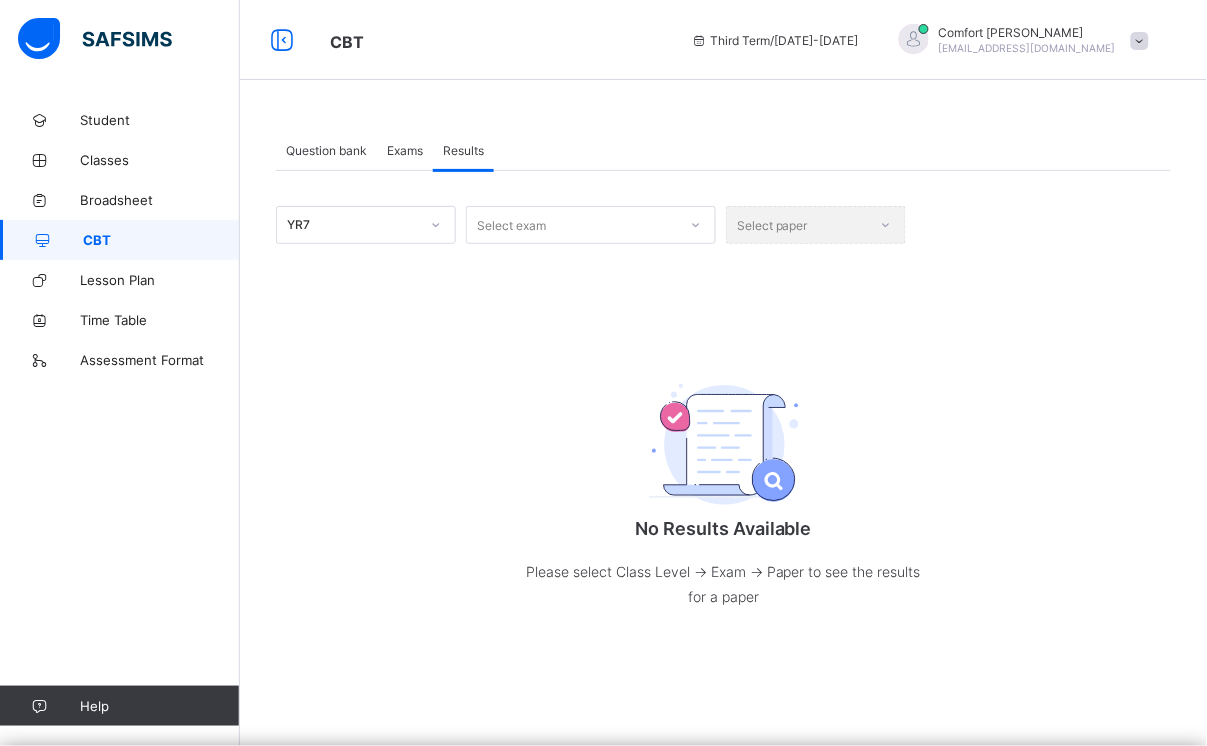 click 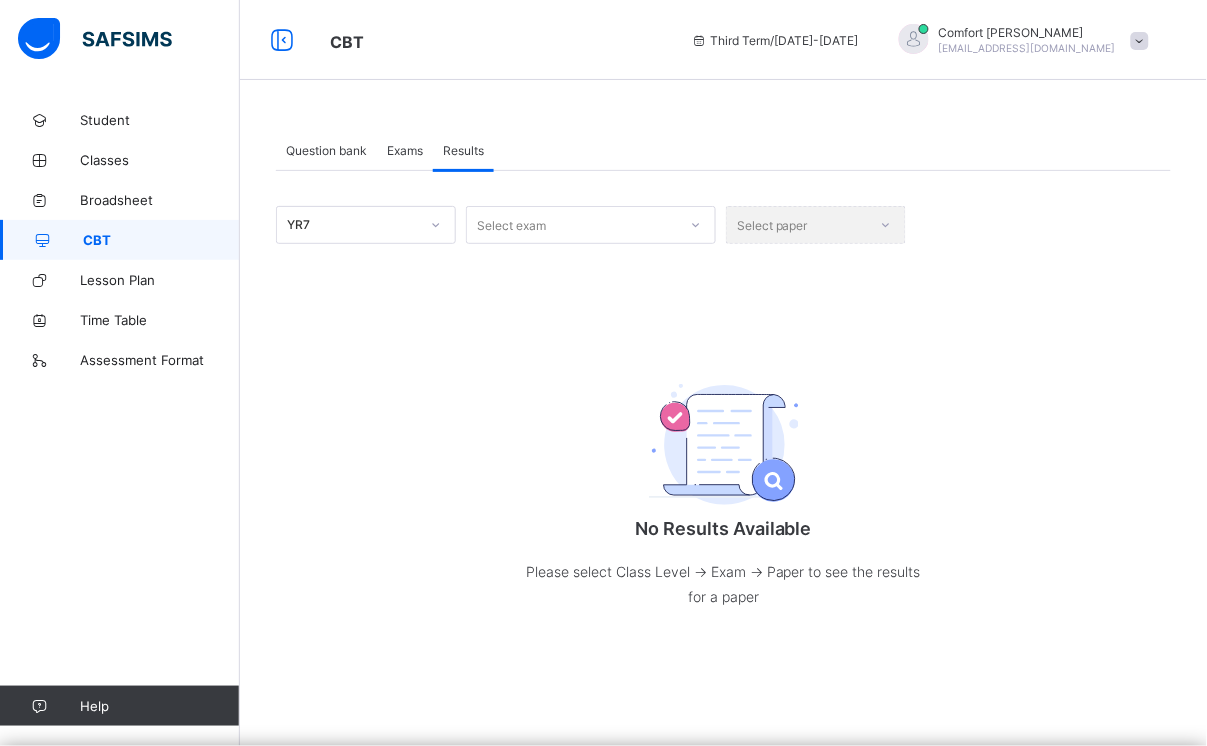 click on "No Results Available Please select Class Level -> Exam -> Paper to see the results for a paper" at bounding box center [724, 489] 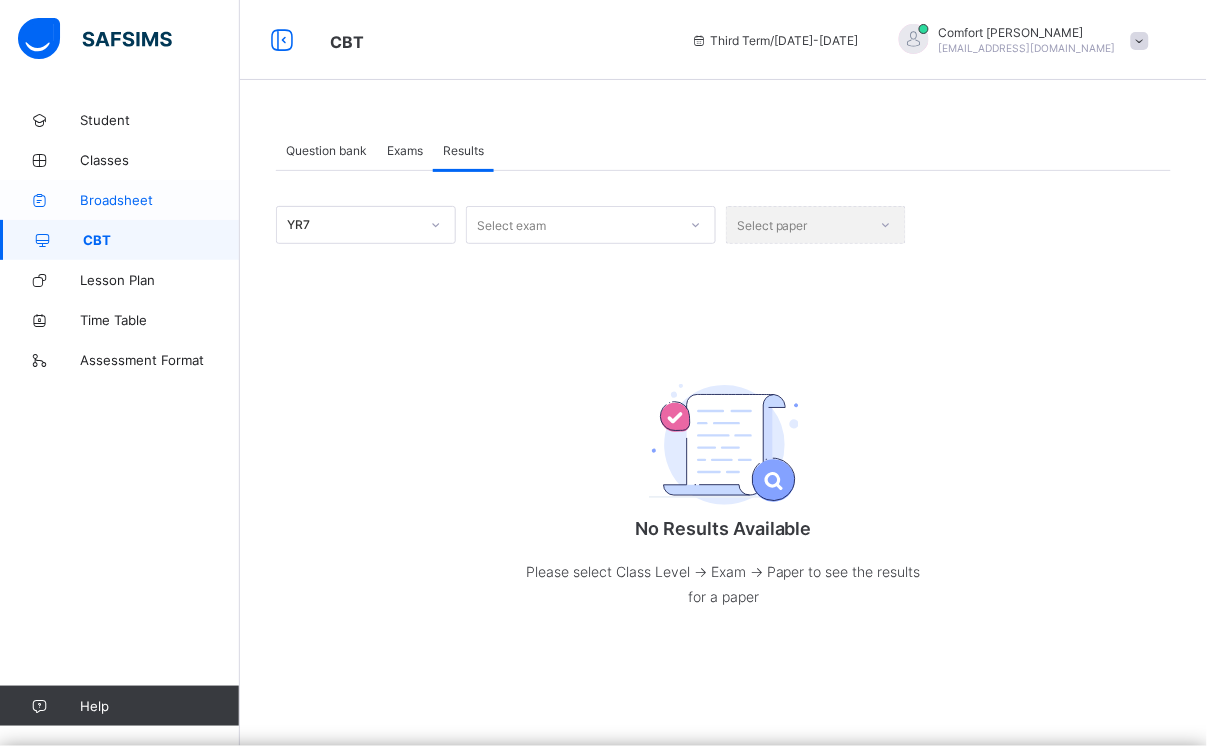 click on "Broadsheet" at bounding box center (120, 200) 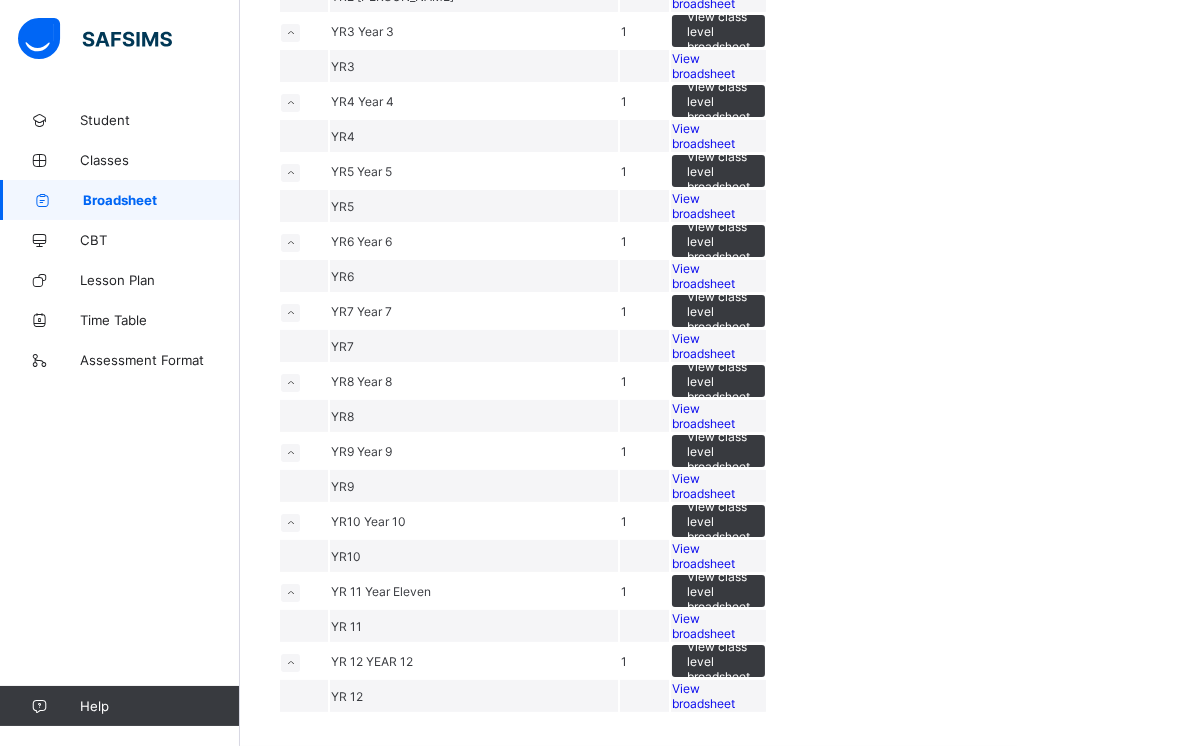 scroll, scrollTop: 1117, scrollLeft: 0, axis: vertical 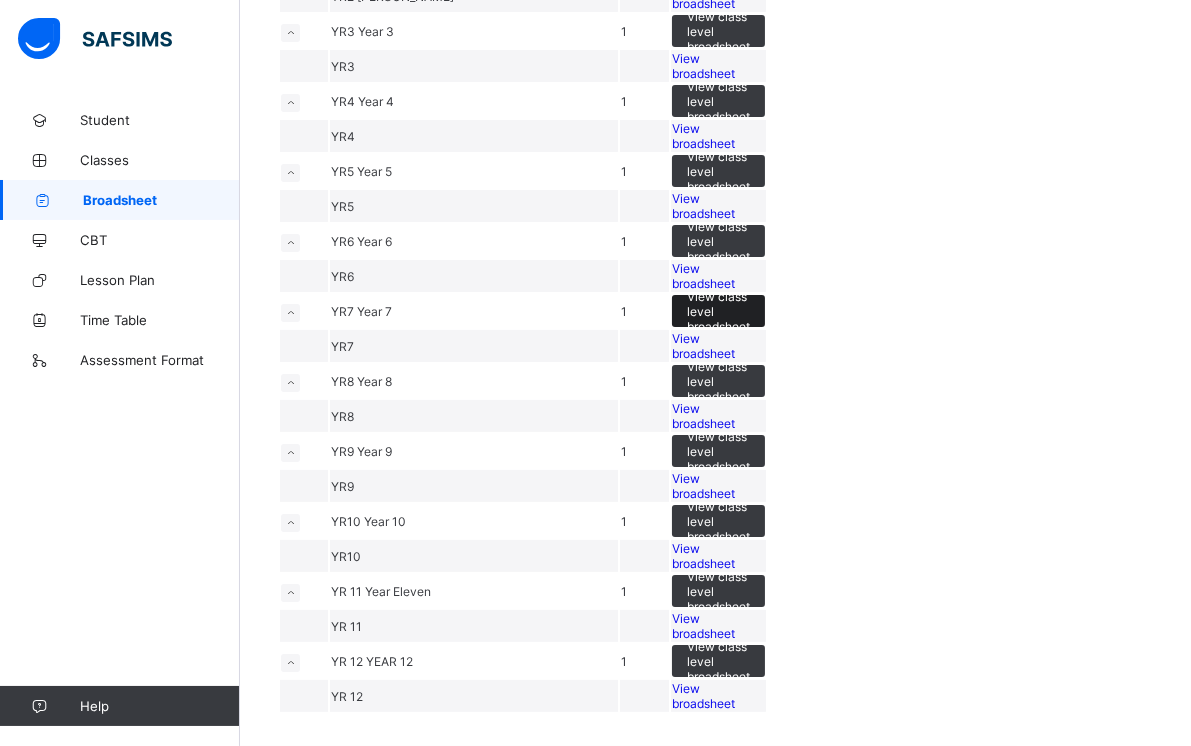 click on "View class level broadsheet" at bounding box center [718, 311] 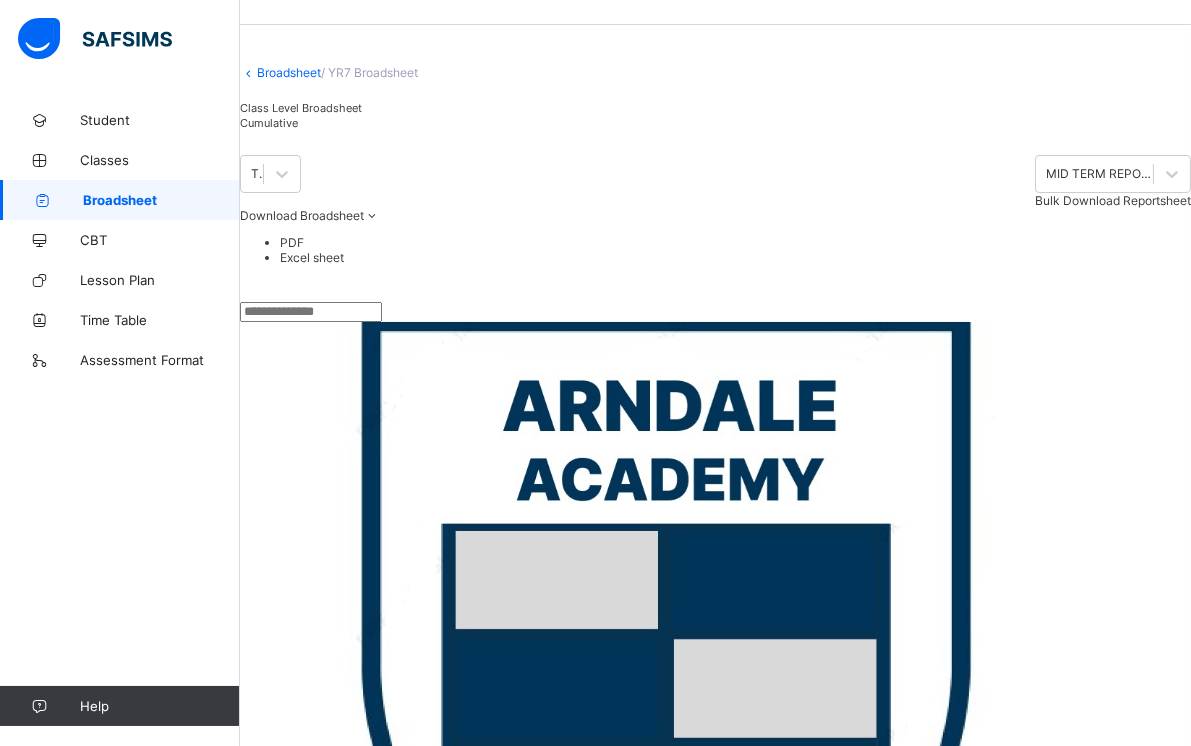 scroll, scrollTop: 50, scrollLeft: 0, axis: vertical 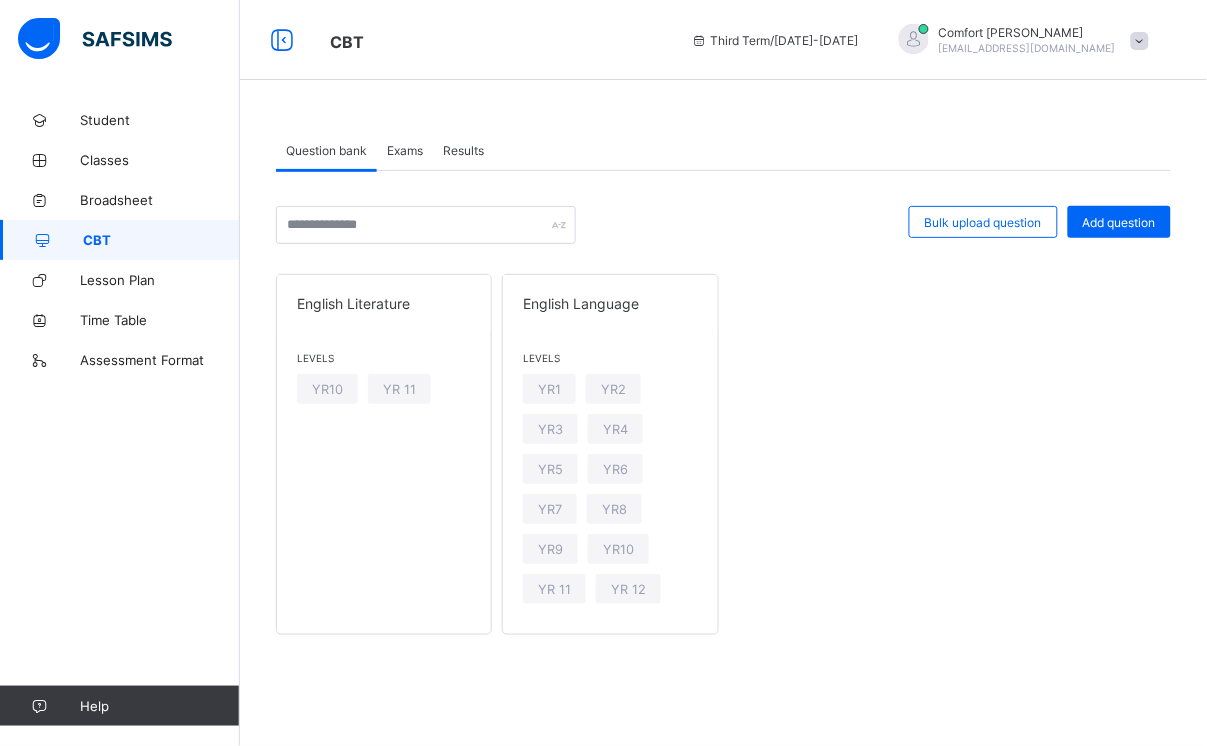 click at bounding box center (1140, 41) 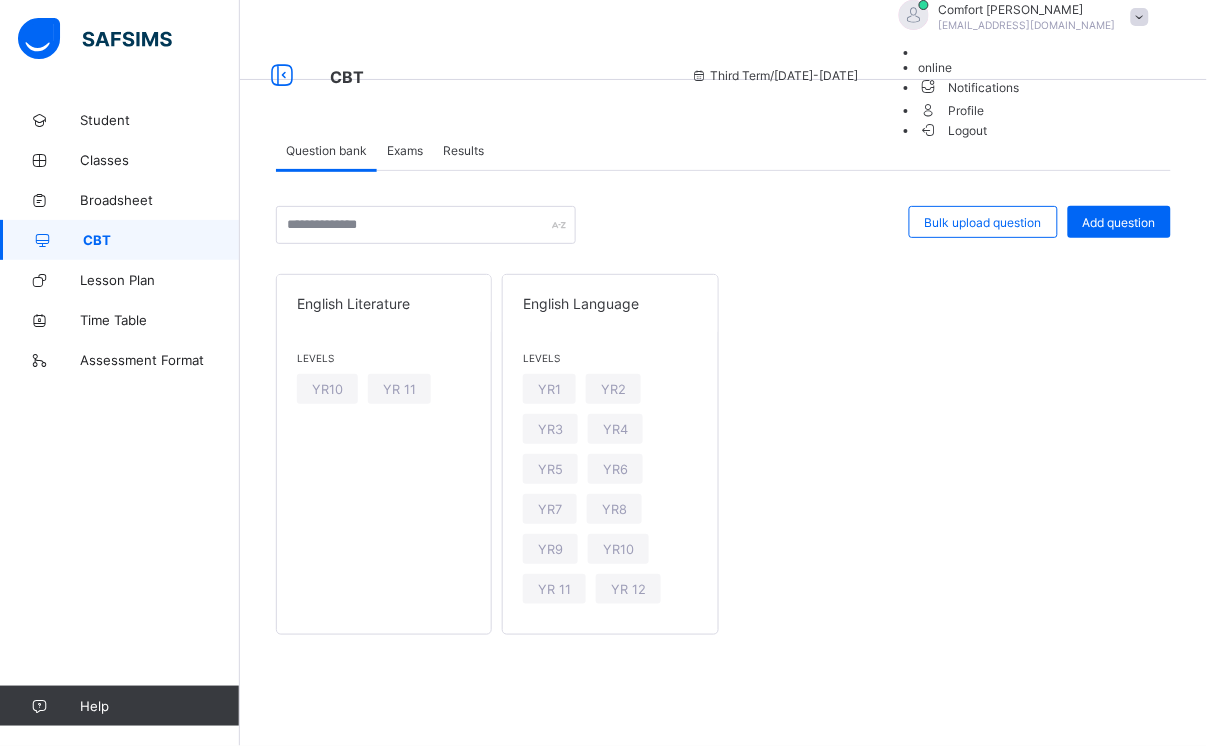 click on "Logout" at bounding box center [953, 130] 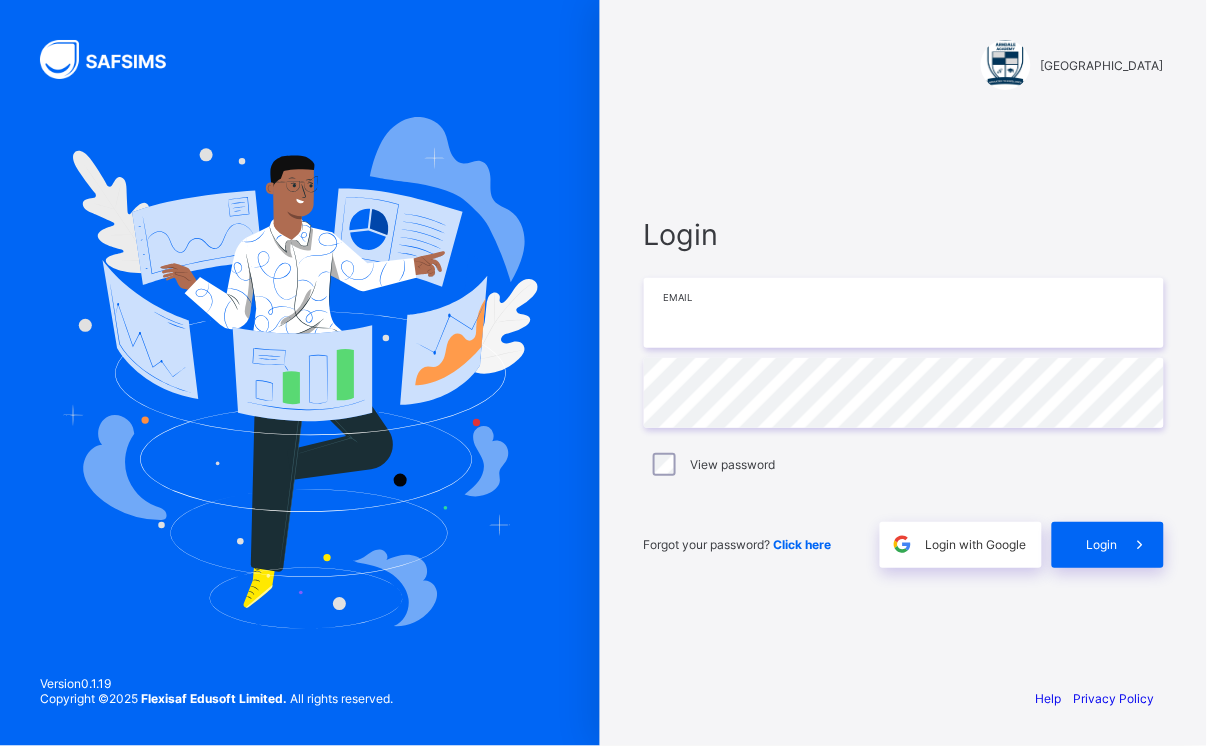 type on "**********" 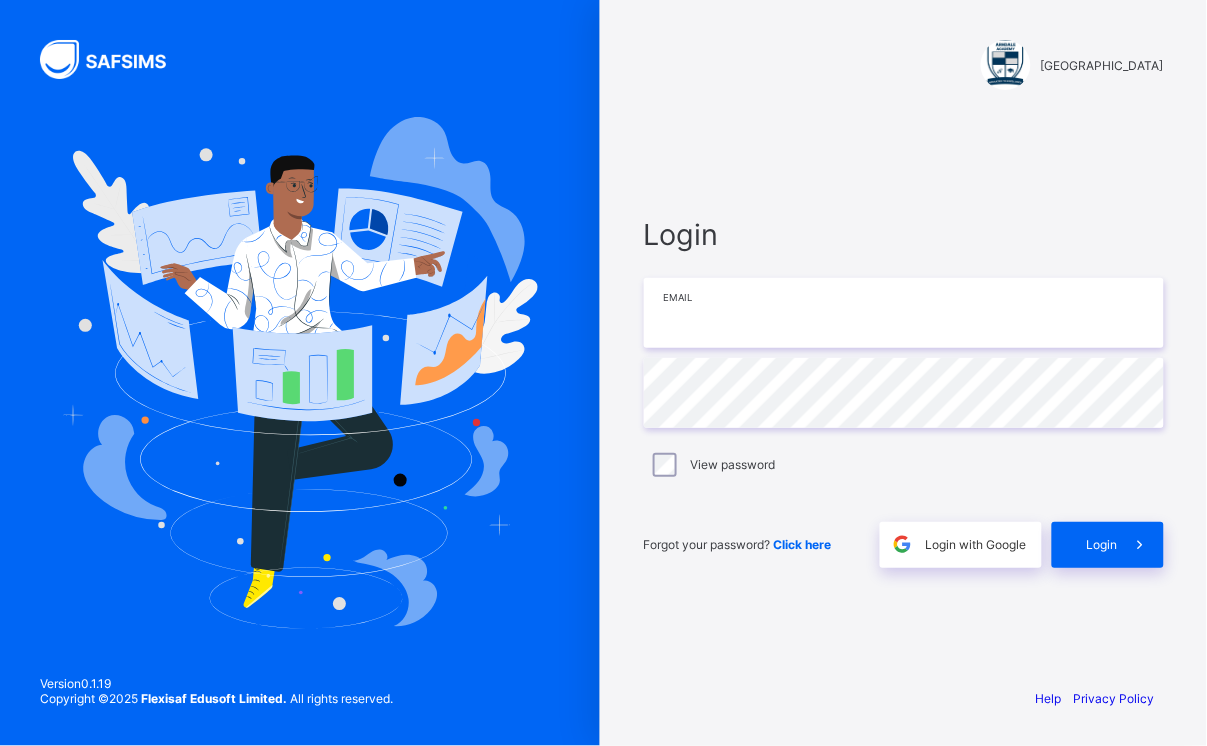 type on "**********" 